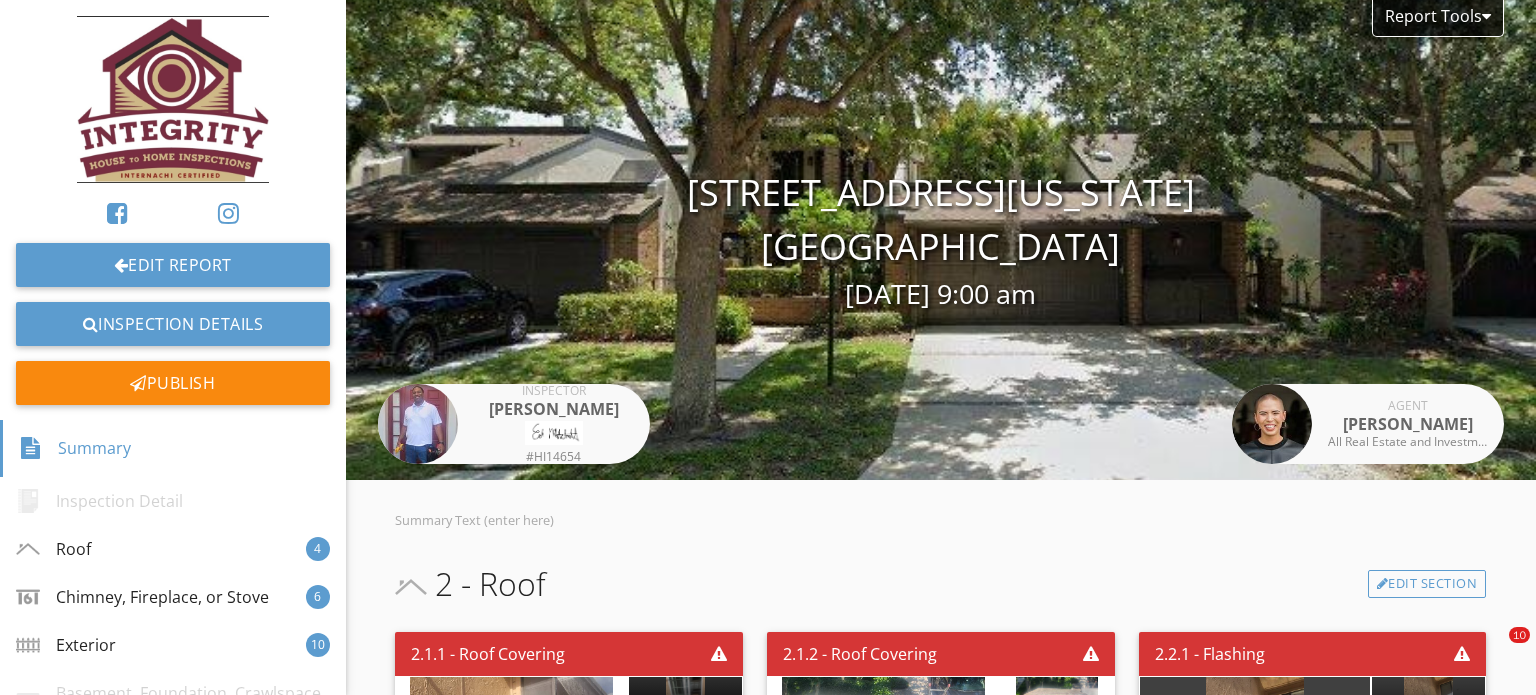 scroll, scrollTop: 0, scrollLeft: 0, axis: both 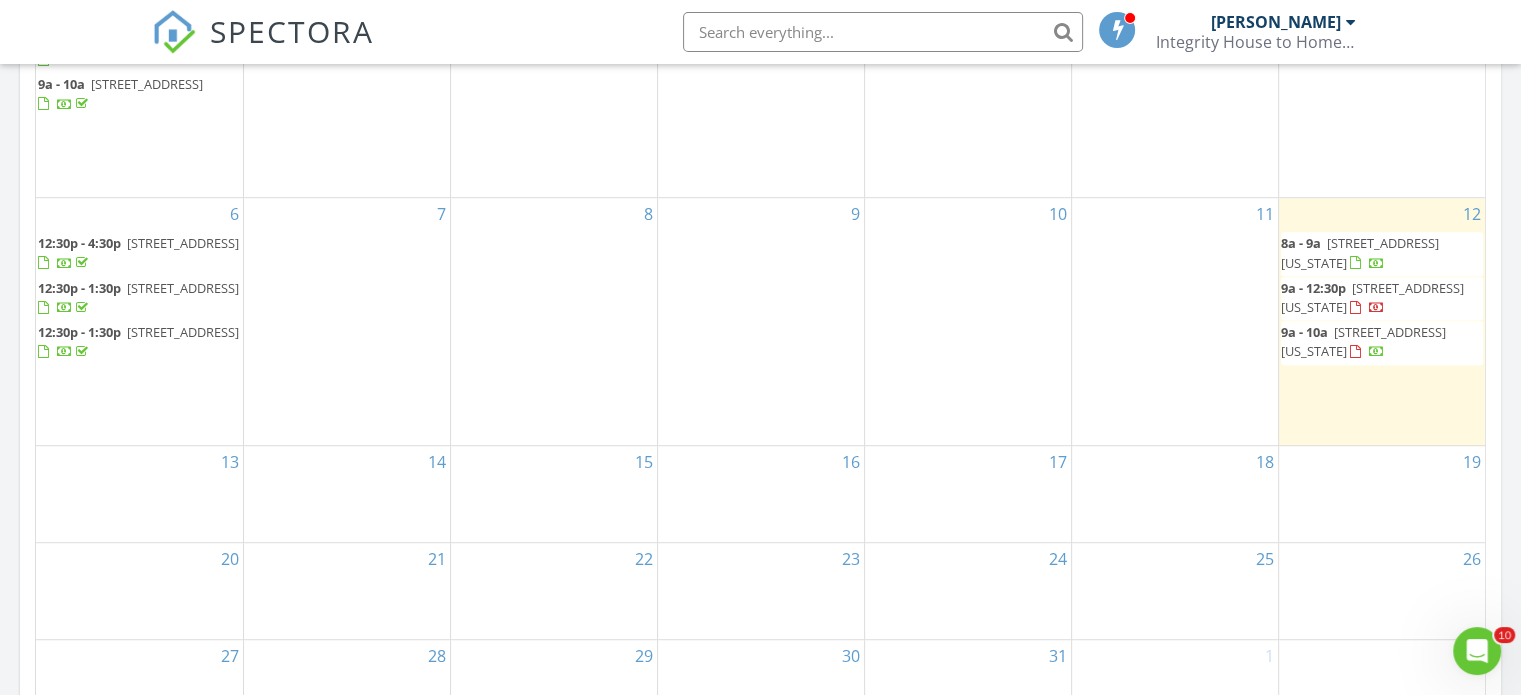 click on "1122 Washington Ave 7, Winter Park 32789" at bounding box center (1372, 297) 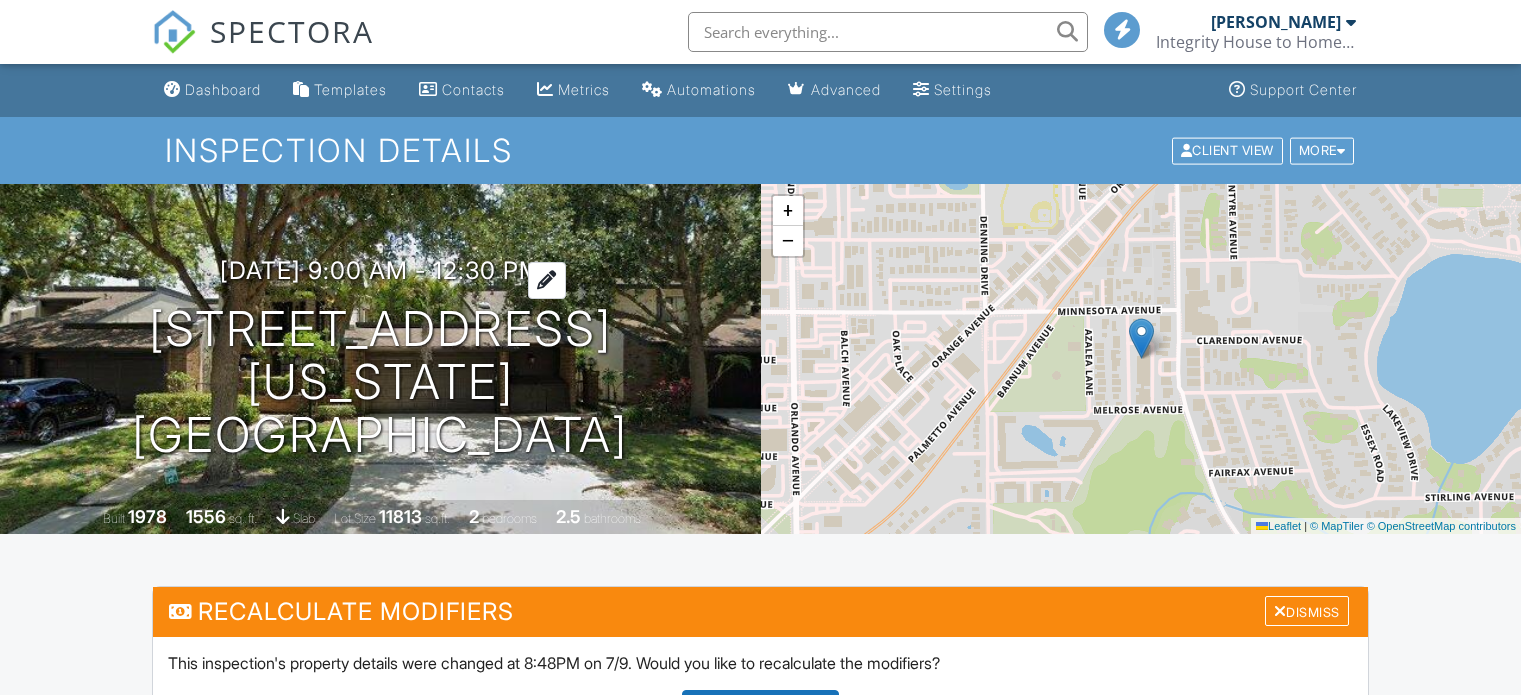 scroll, scrollTop: 0, scrollLeft: 0, axis: both 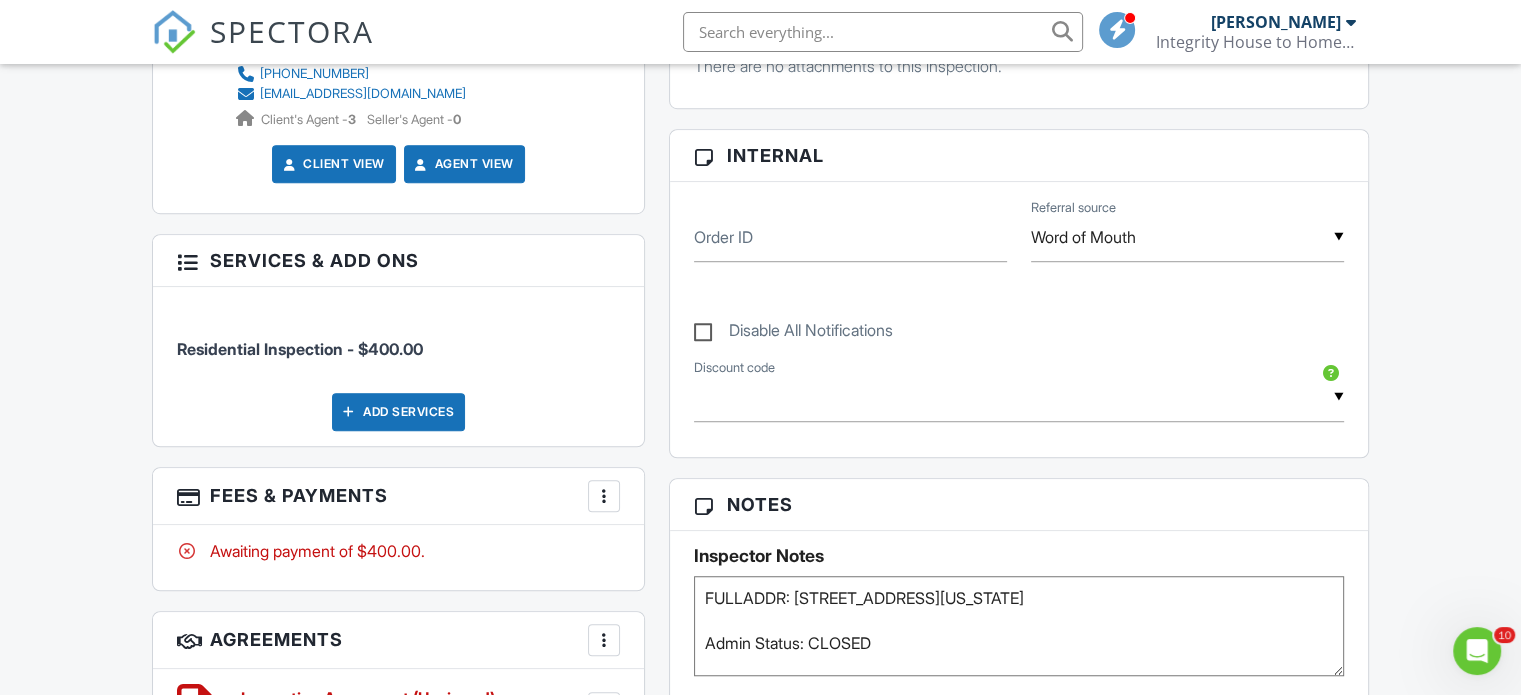 click at bounding box center [604, 496] 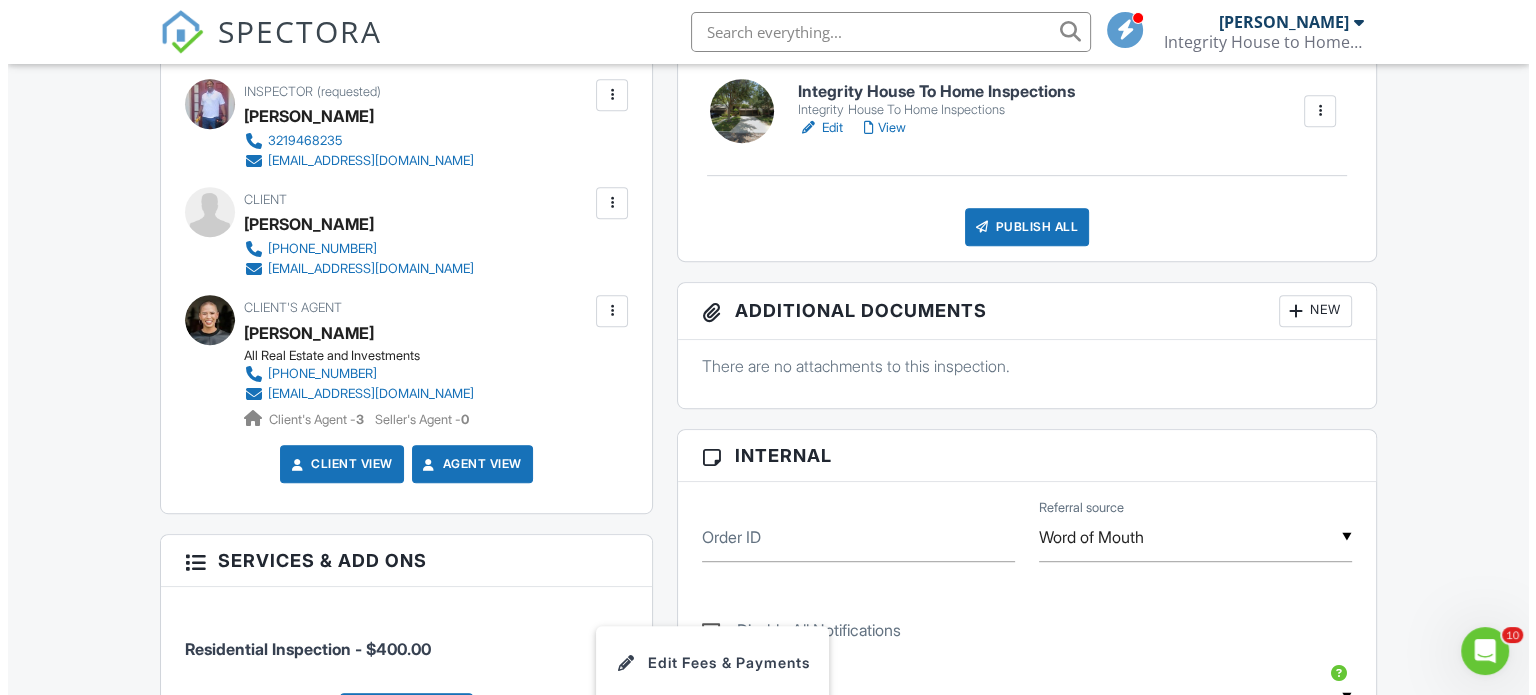 scroll, scrollTop: 900, scrollLeft: 0, axis: vertical 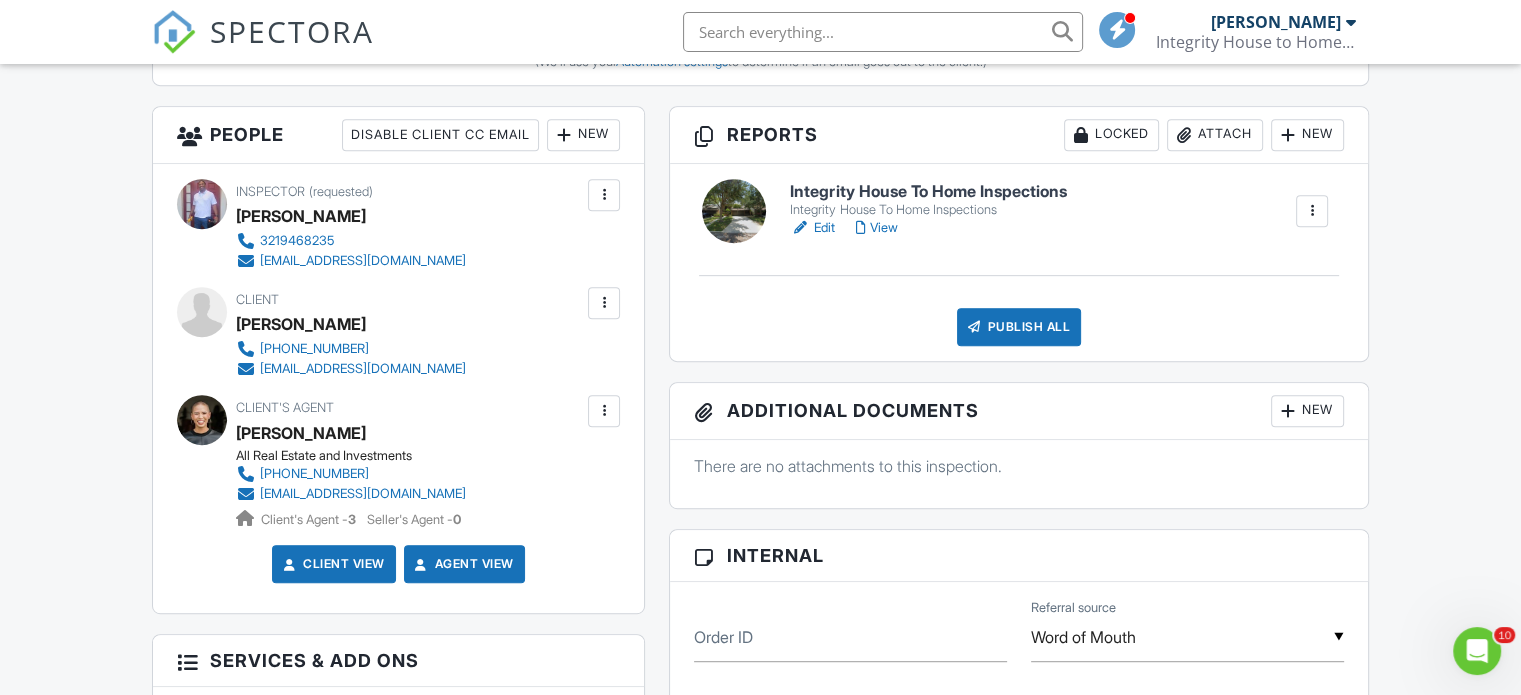click at bounding box center (604, 303) 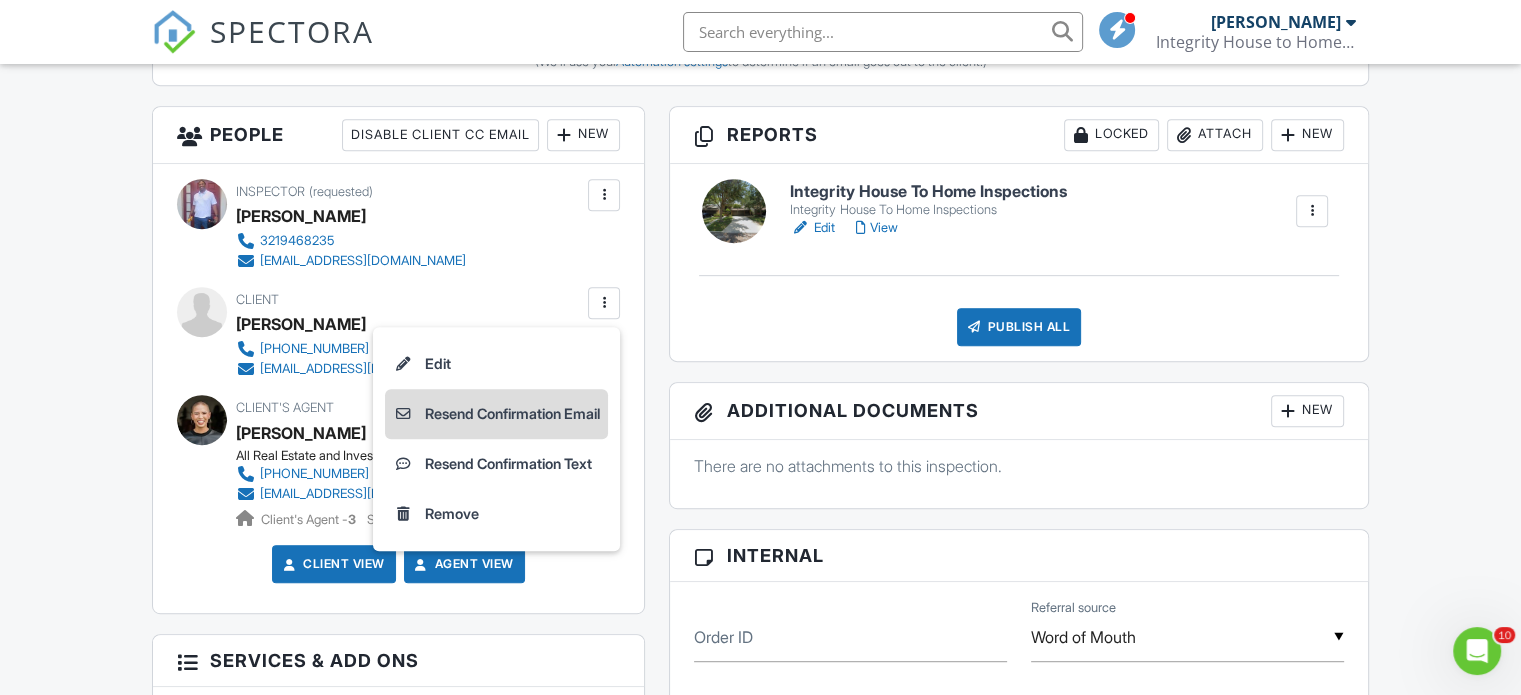 click on "Resend Confirmation Email" at bounding box center [496, 414] 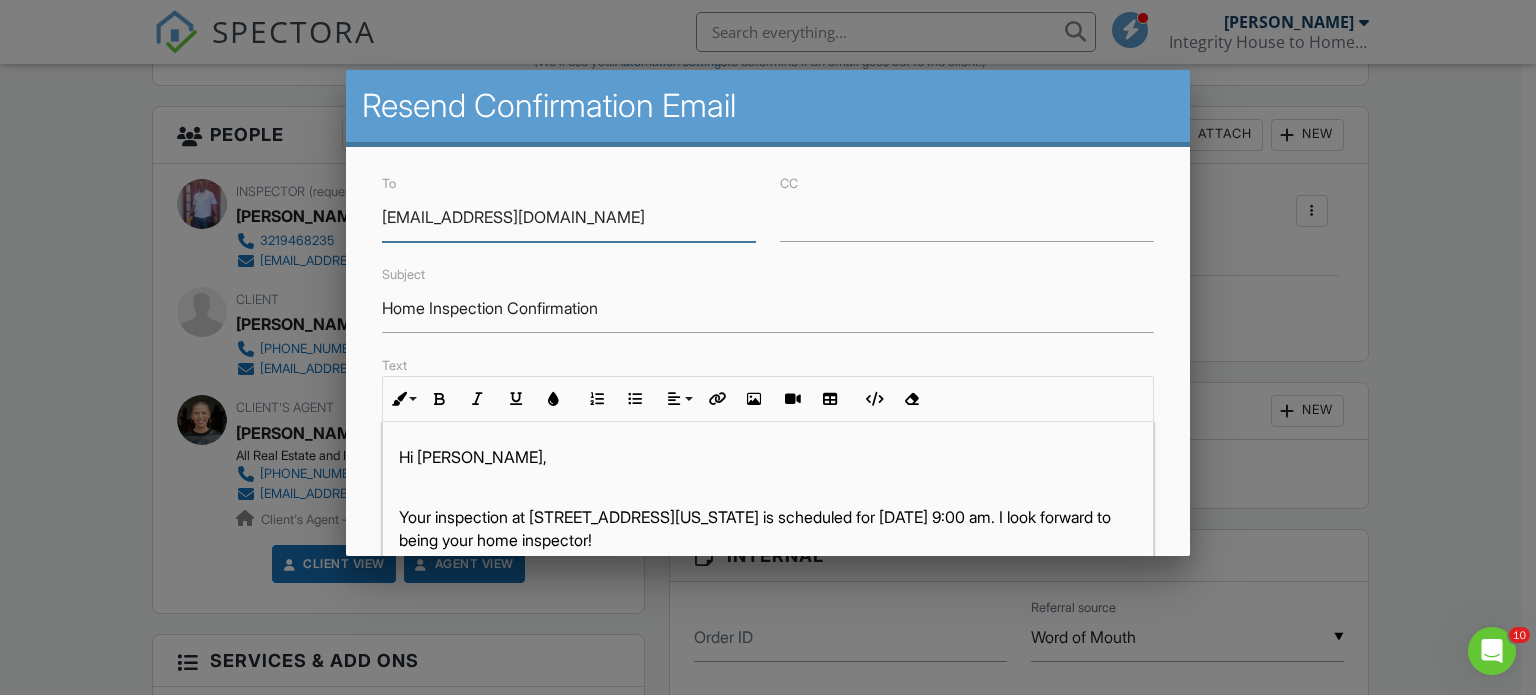 scroll, scrollTop: 73, scrollLeft: 0, axis: vertical 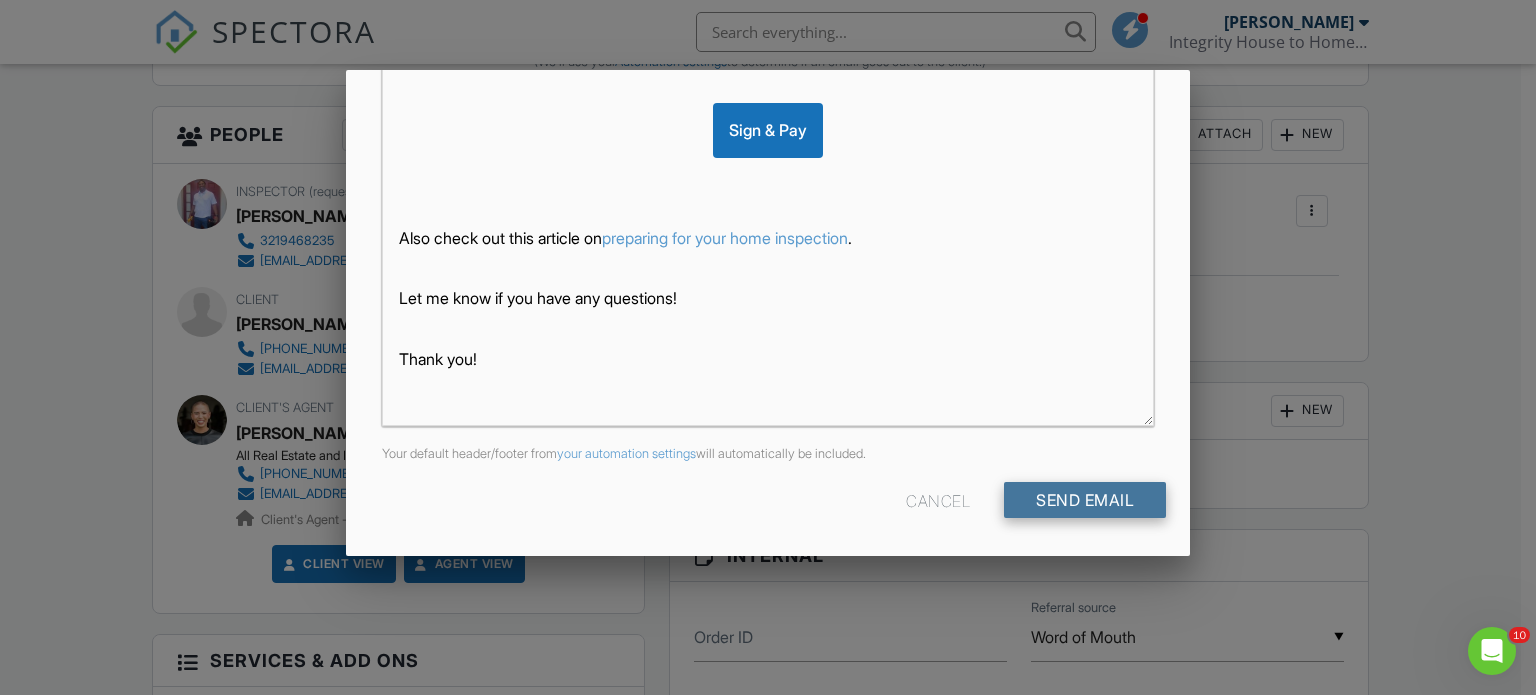 click on "Send Email" at bounding box center [1085, 500] 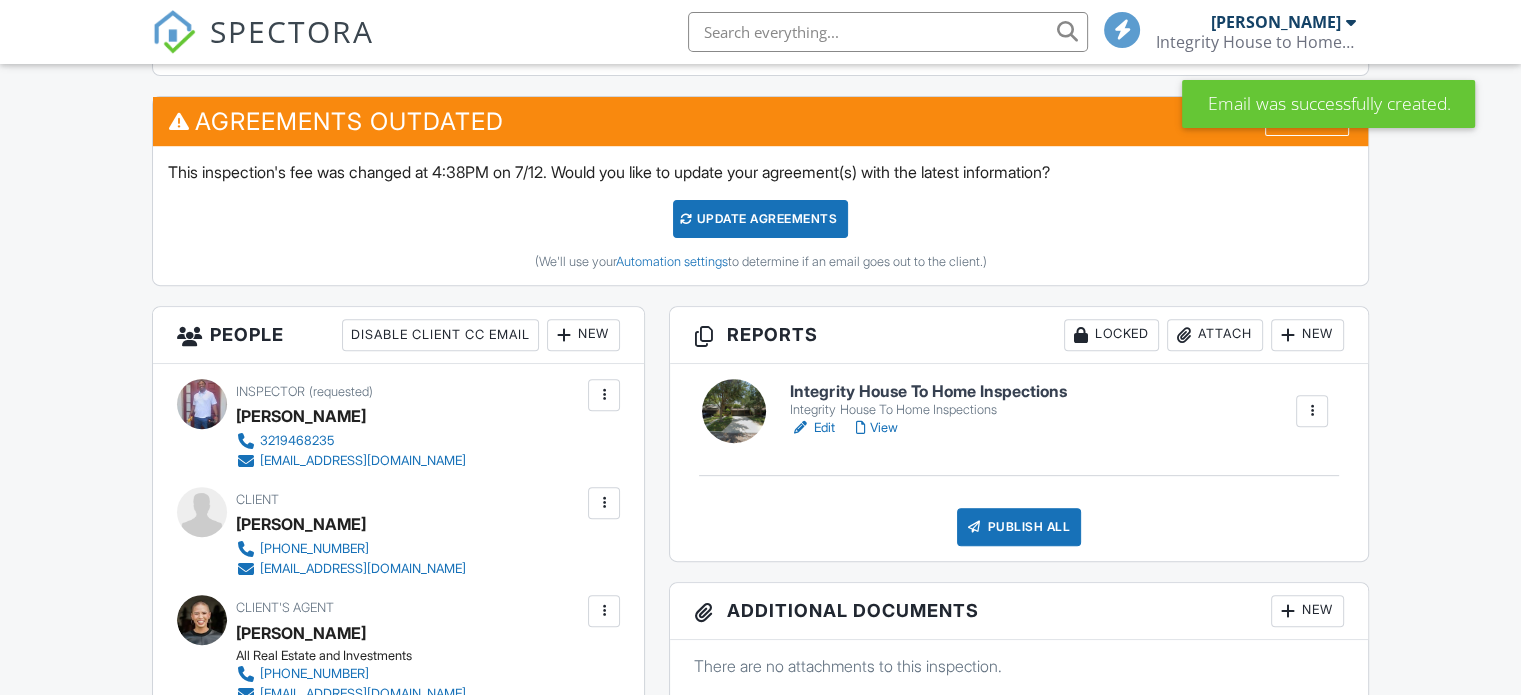 scroll, scrollTop: 1000, scrollLeft: 0, axis: vertical 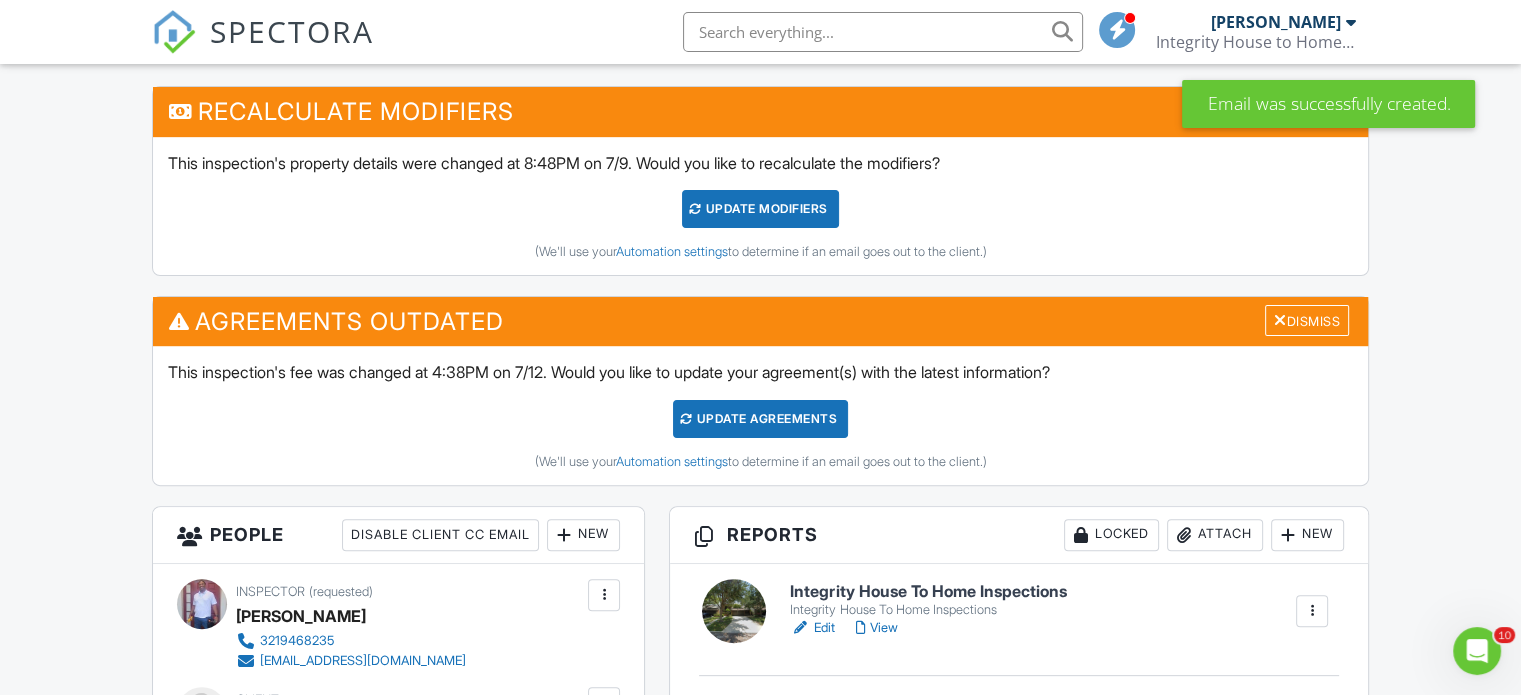 click at bounding box center (860, 628) 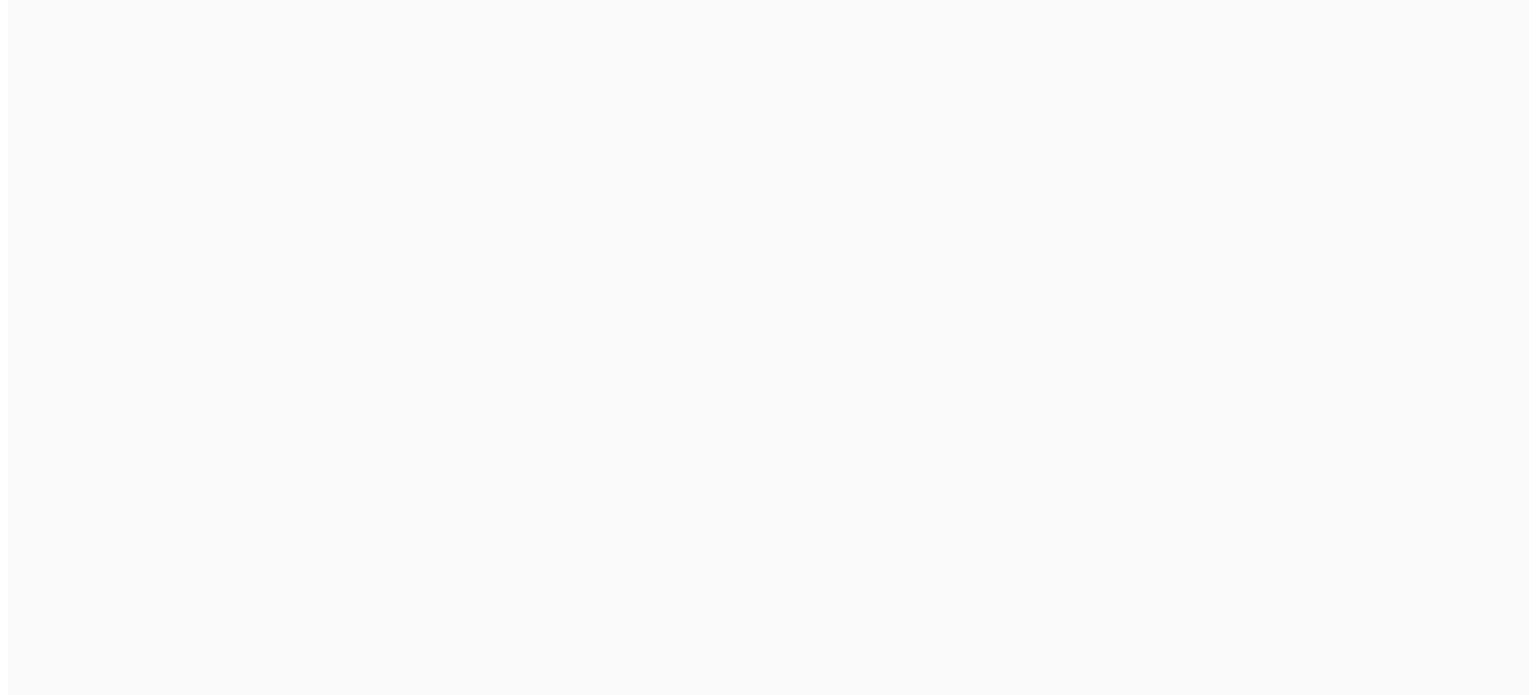 scroll, scrollTop: 0, scrollLeft: 0, axis: both 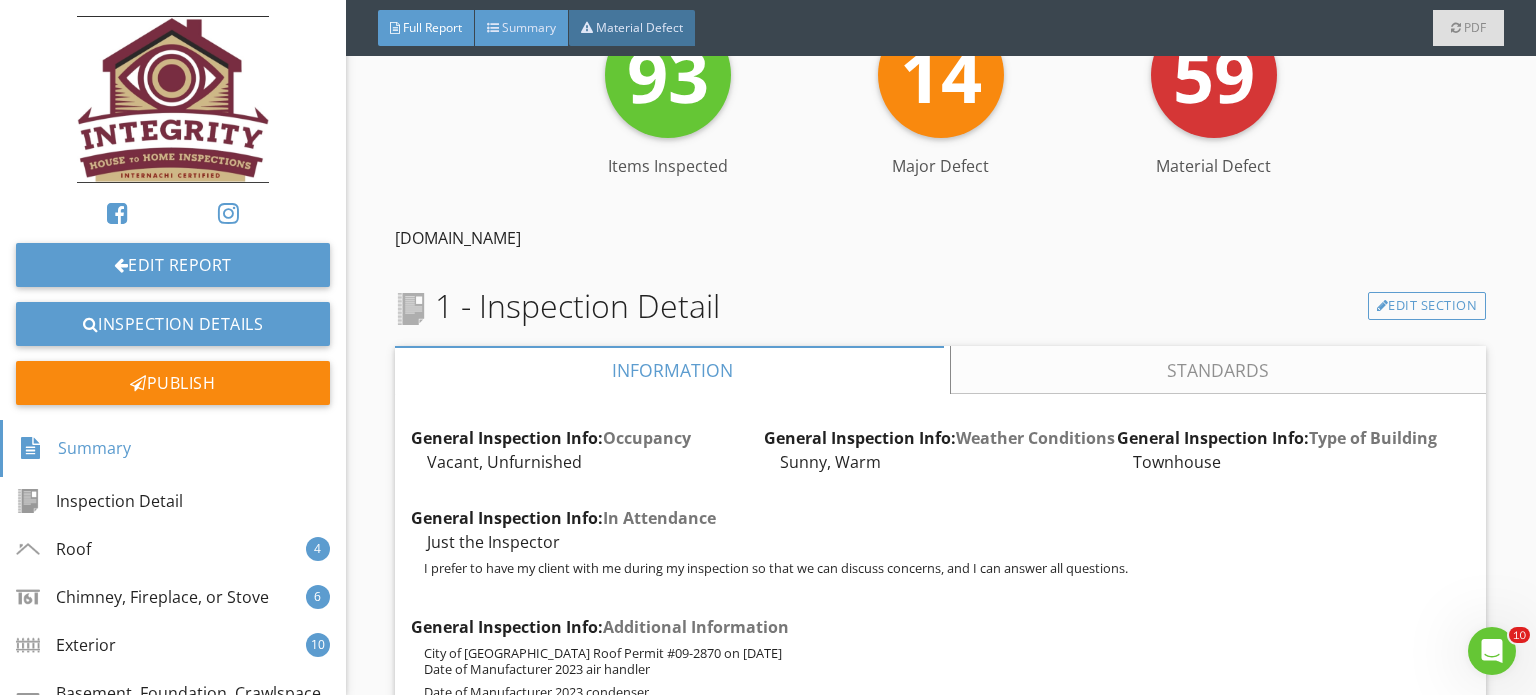 click on "Summary" at bounding box center (522, 28) 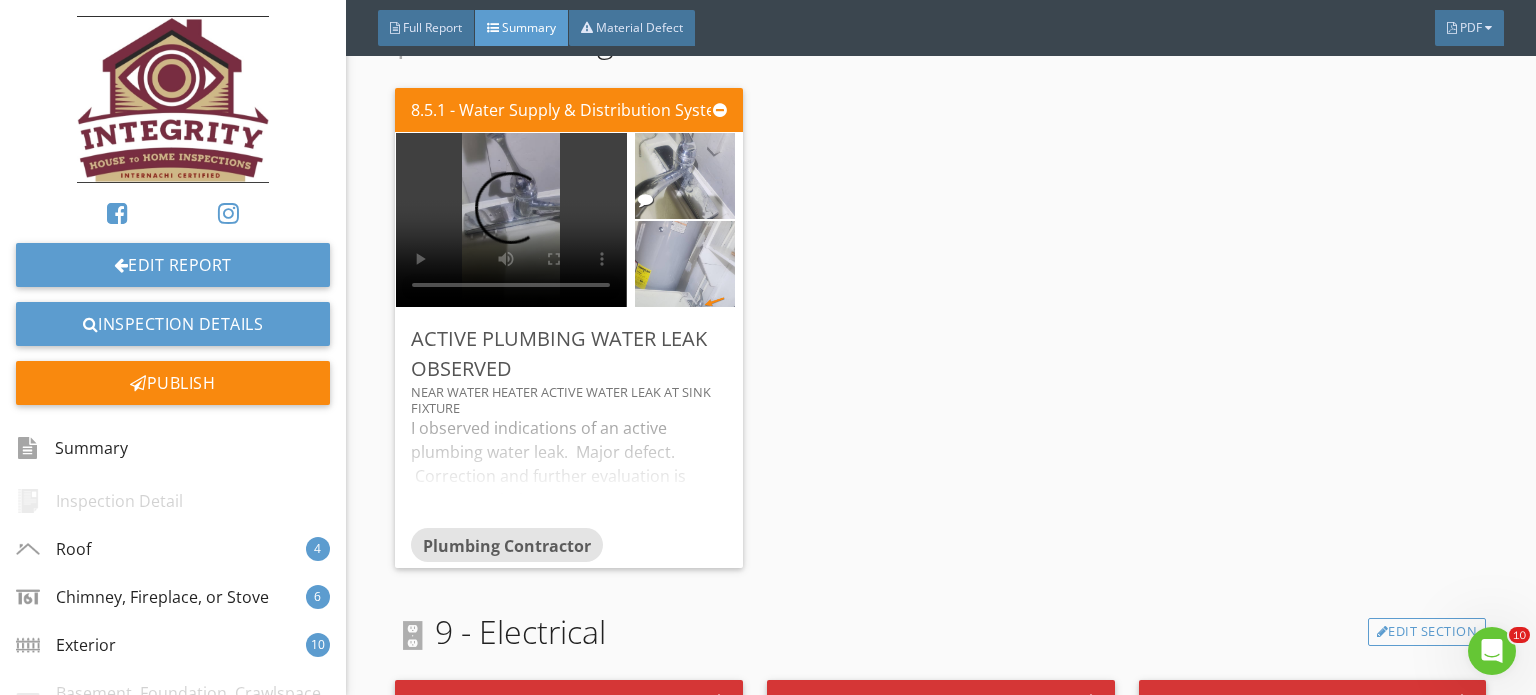 scroll, scrollTop: 6084, scrollLeft: 0, axis: vertical 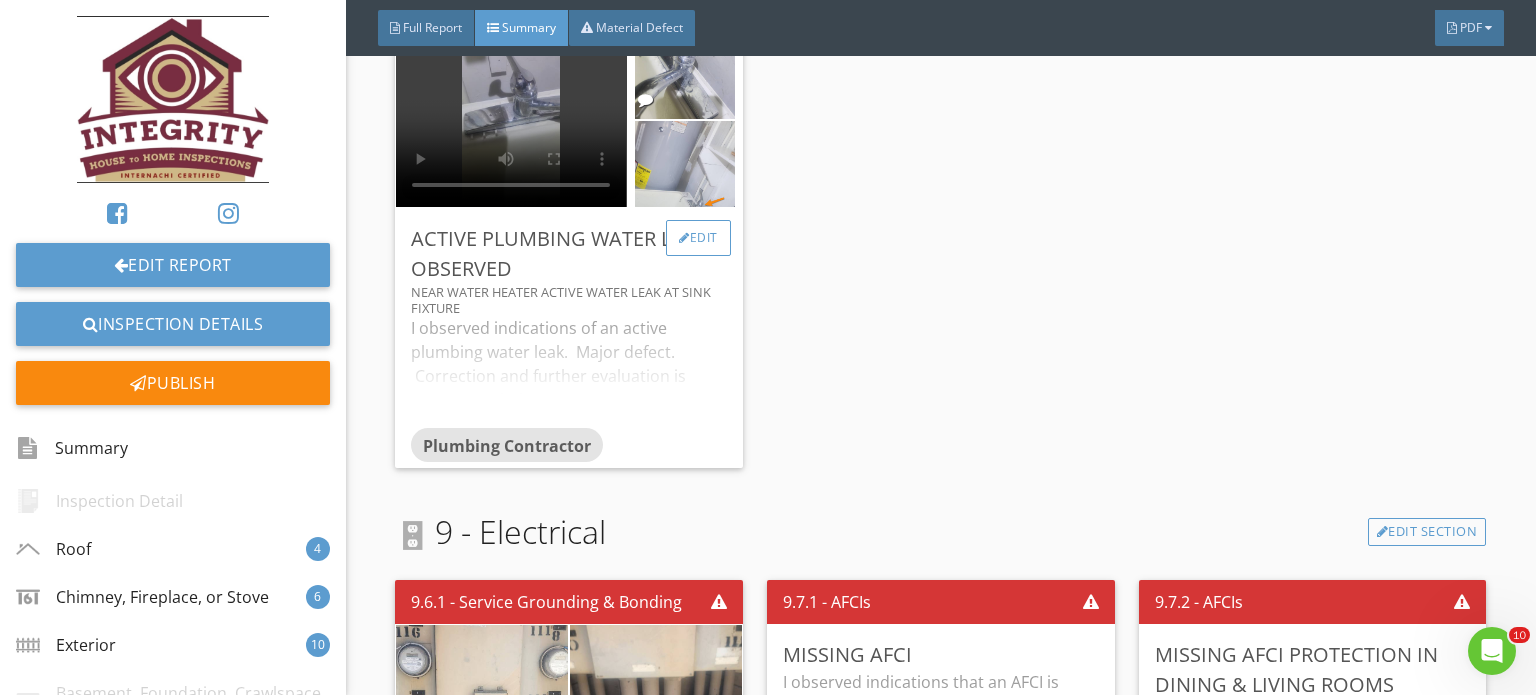 click on "Edit" at bounding box center (698, 238) 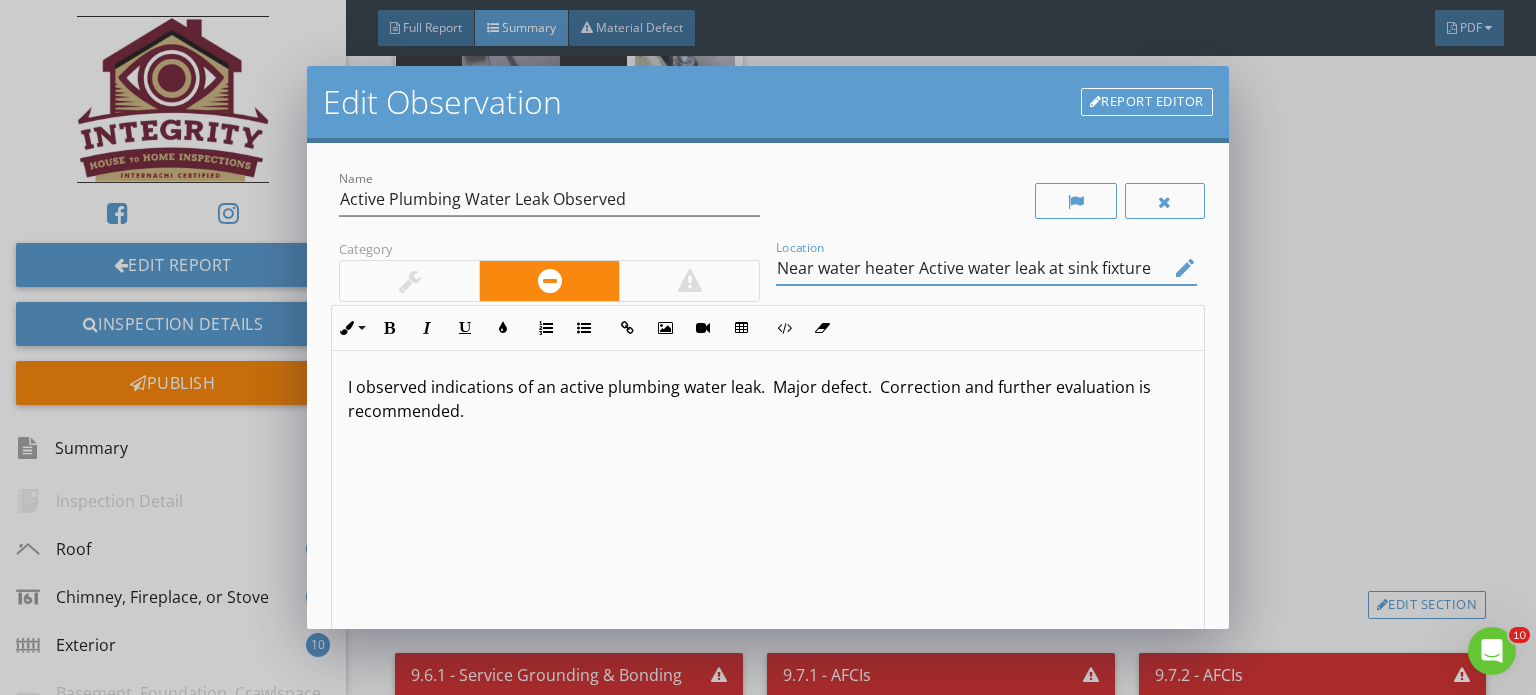 drag, startPoint x: 1105, startPoint y: 266, endPoint x: 828, endPoint y: 258, distance: 277.1155 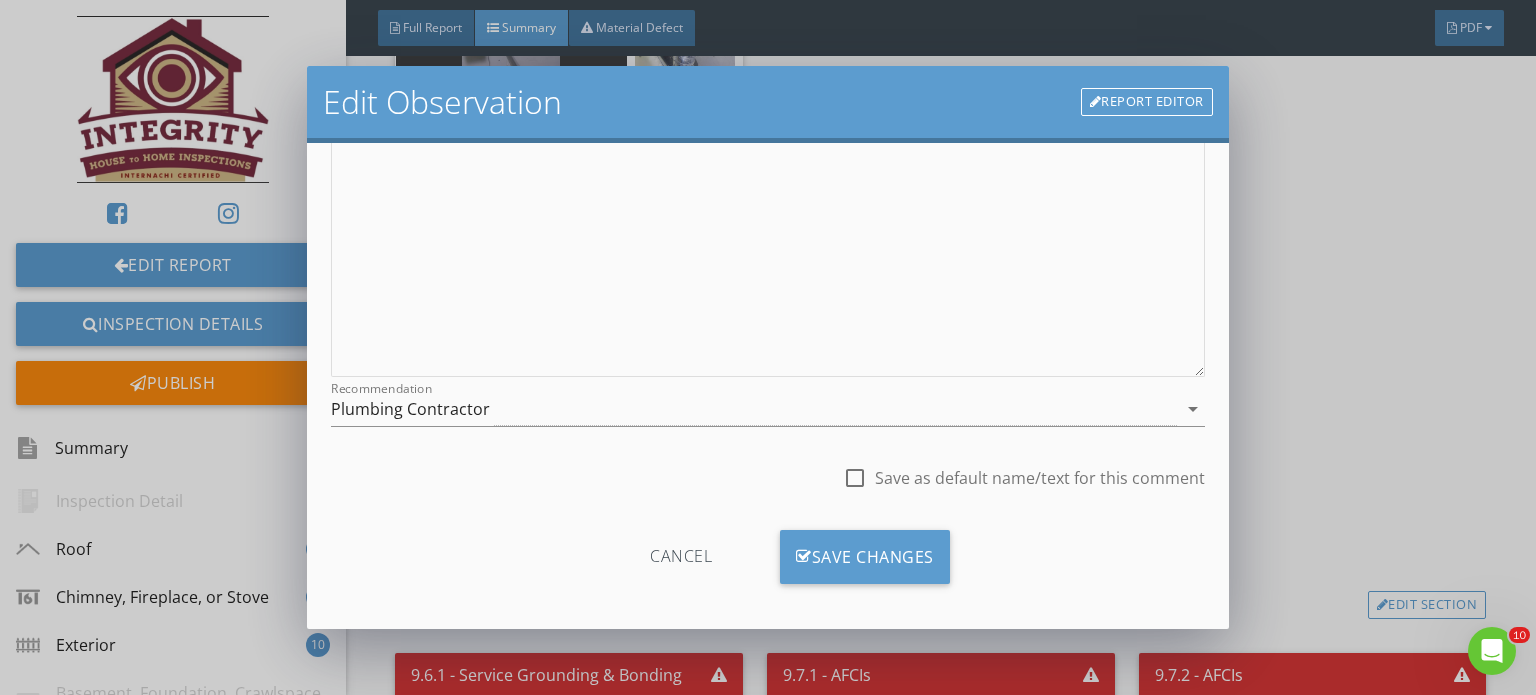 scroll, scrollTop: 299, scrollLeft: 0, axis: vertical 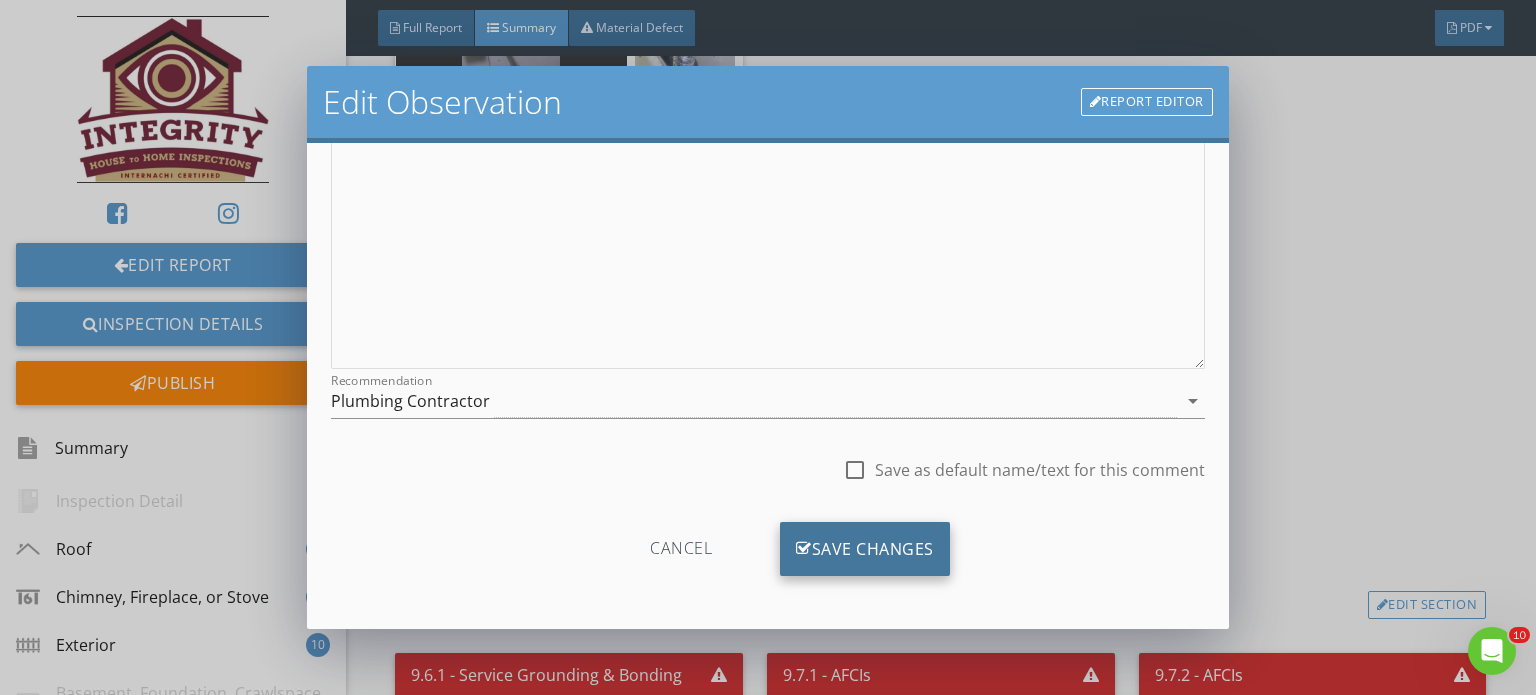 click on "Save Changes" at bounding box center (865, 549) 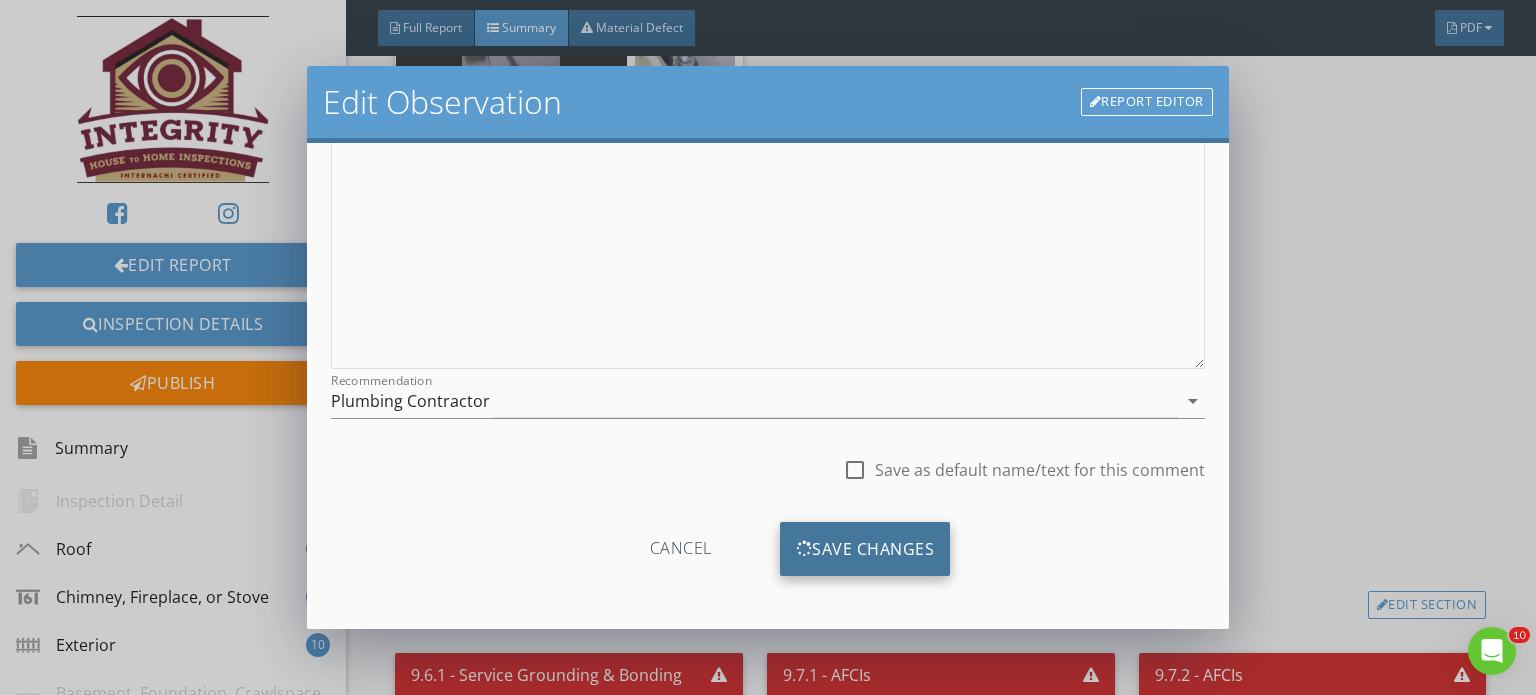 scroll, scrollTop: 63, scrollLeft: 0, axis: vertical 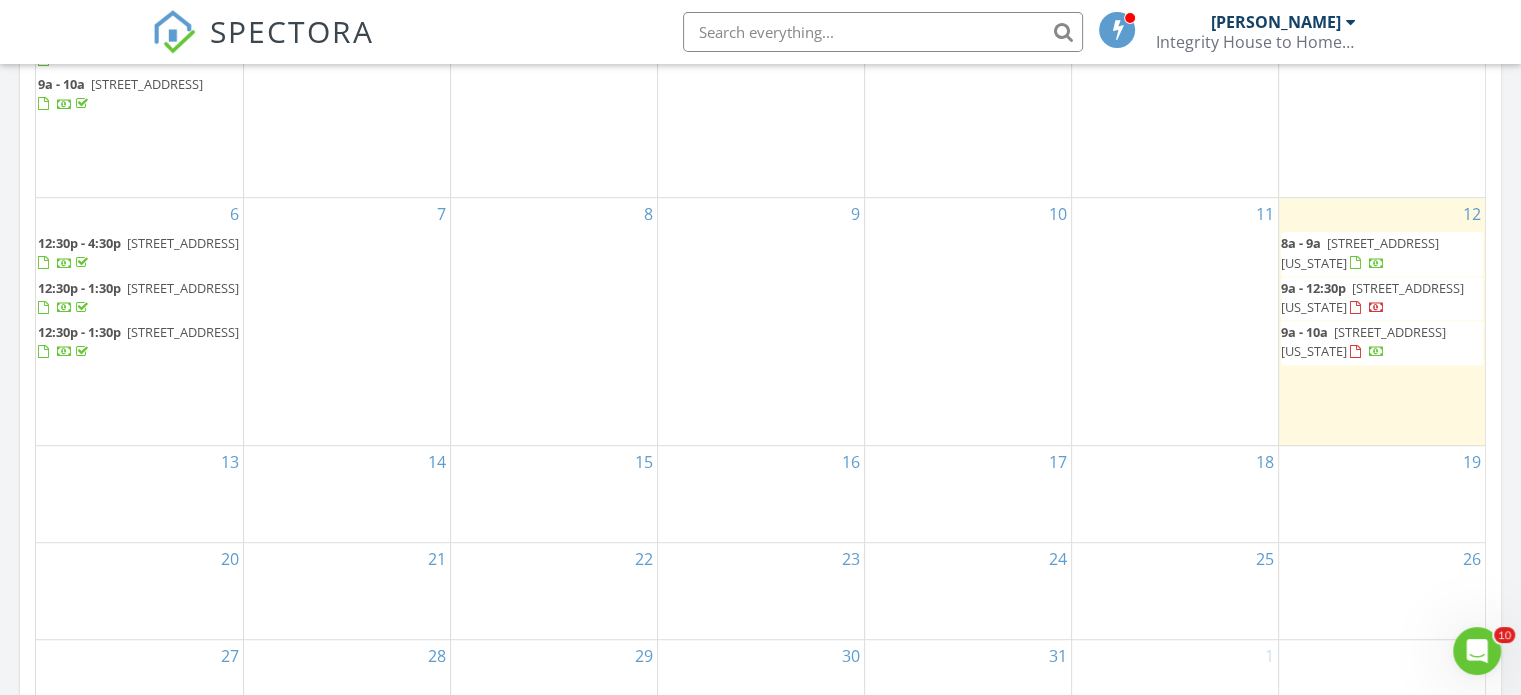 click on "1122 Washington Ave 7, Winter Park 32789" at bounding box center (1372, 297) 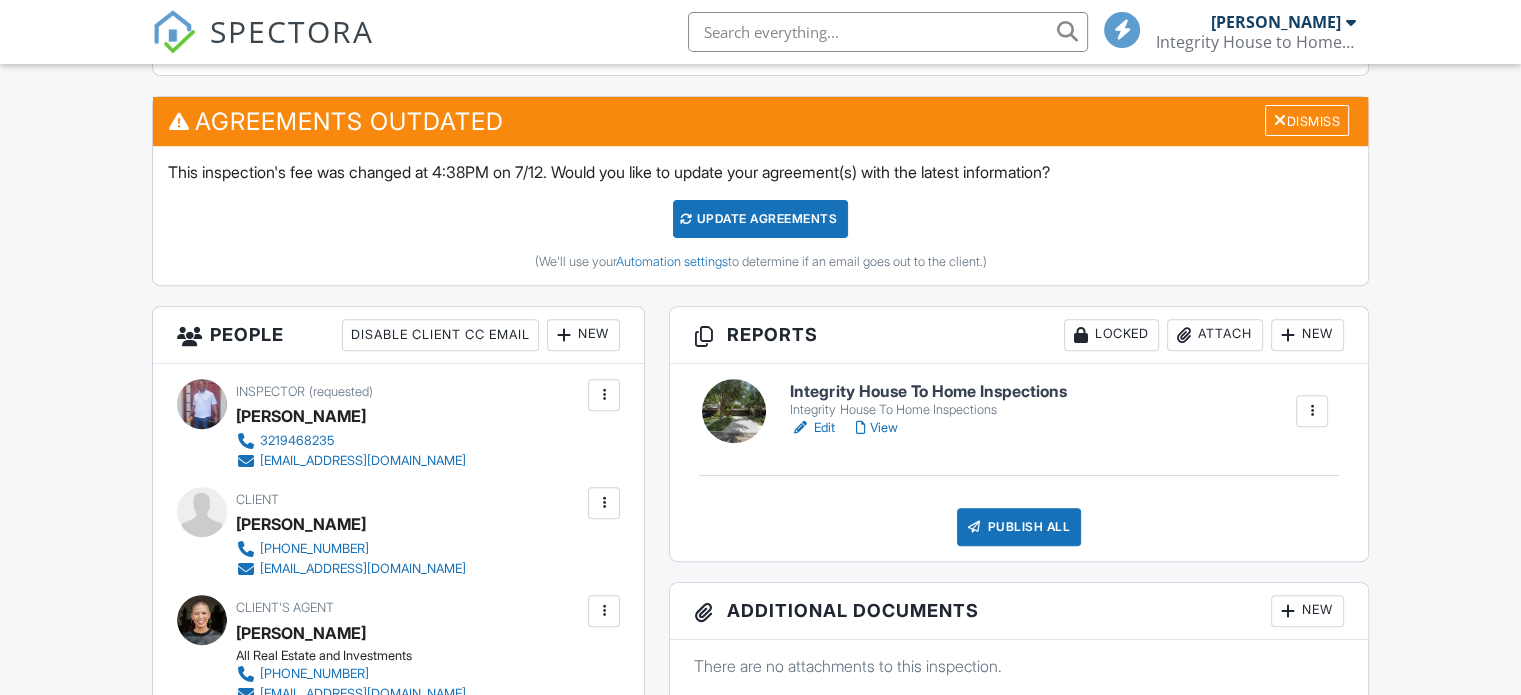 scroll, scrollTop: 700, scrollLeft: 0, axis: vertical 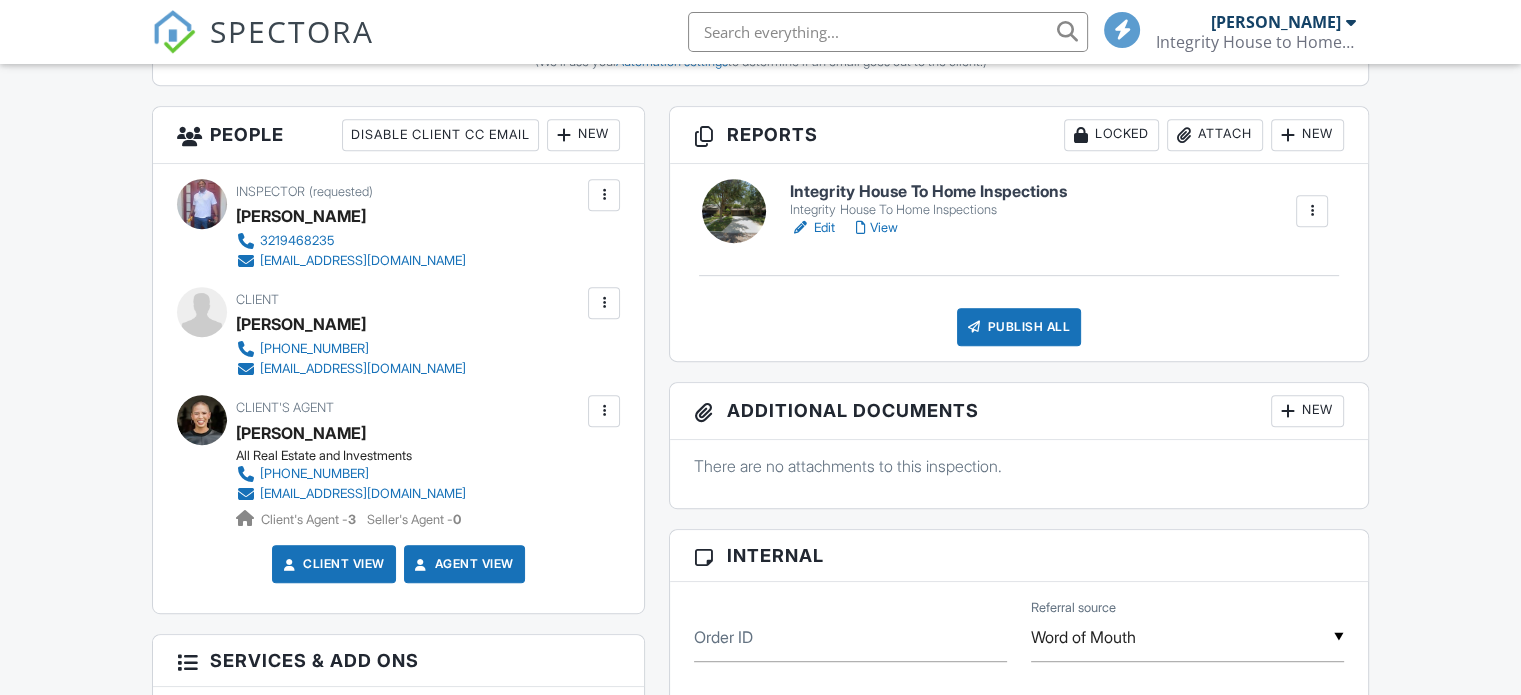 click at bounding box center (800, 228) 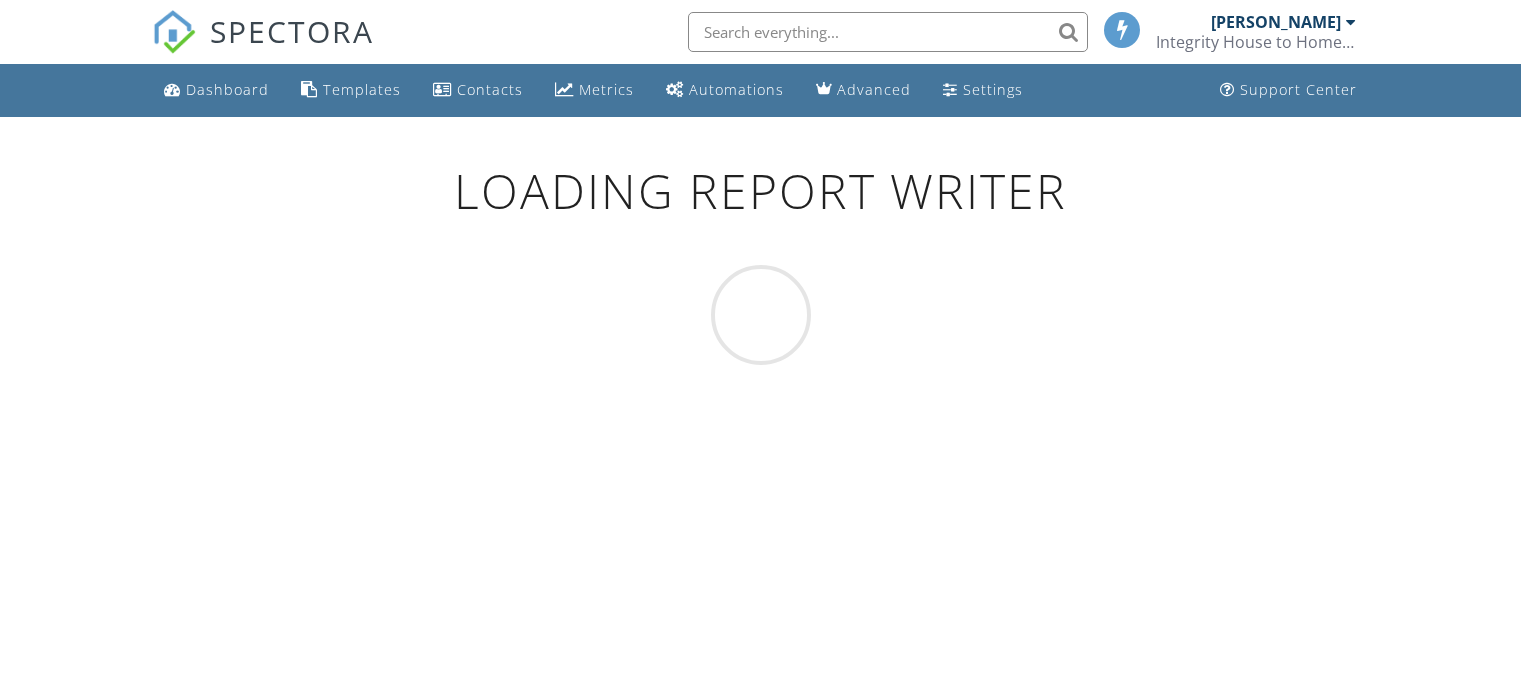 scroll, scrollTop: 0, scrollLeft: 0, axis: both 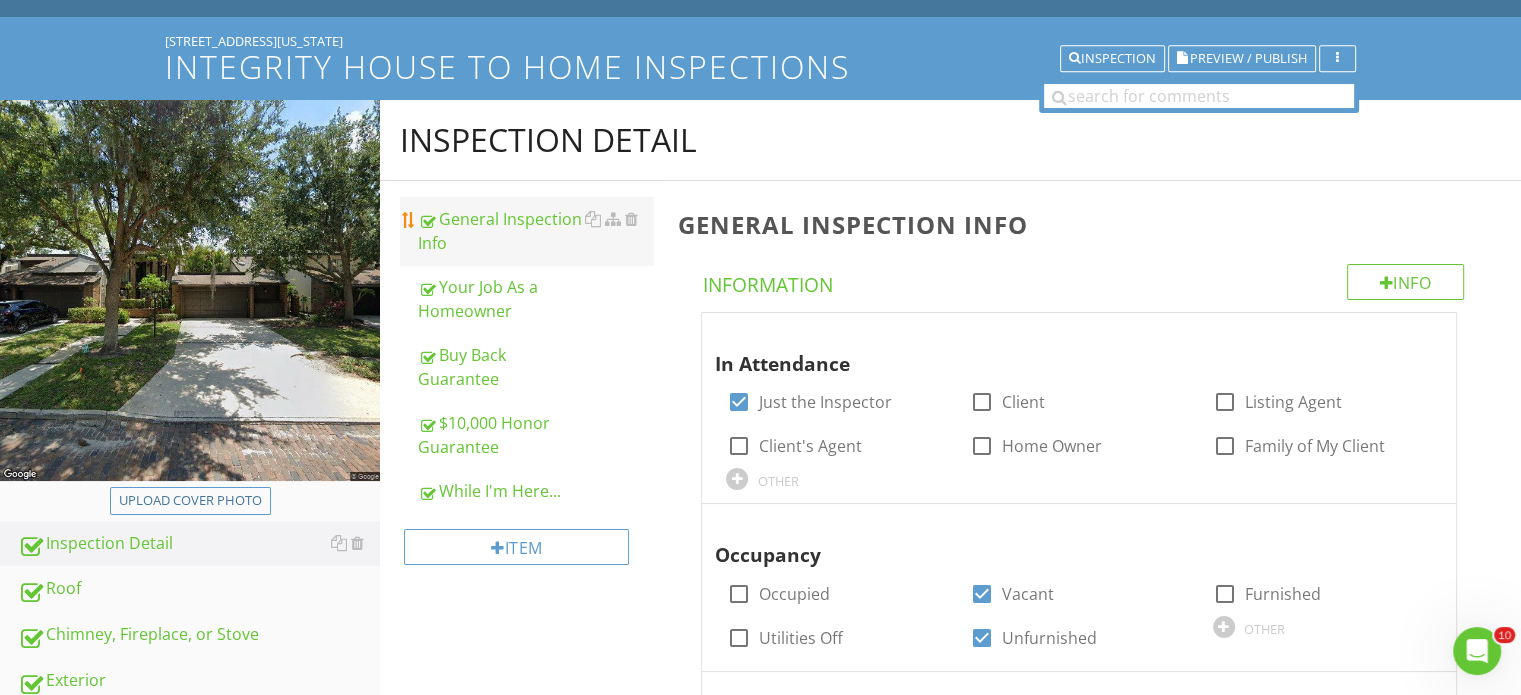click on "General Inspection Info" at bounding box center (535, 231) 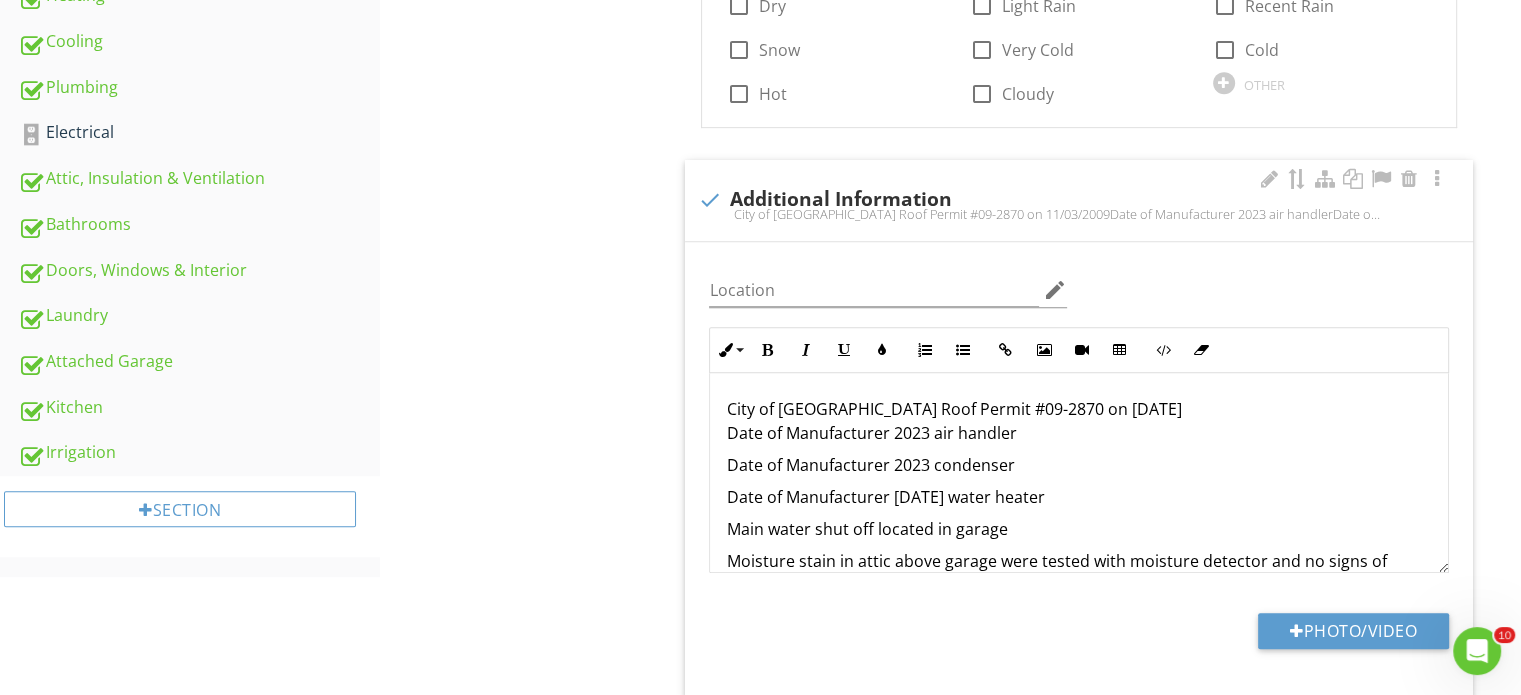 scroll, scrollTop: 1000, scrollLeft: 0, axis: vertical 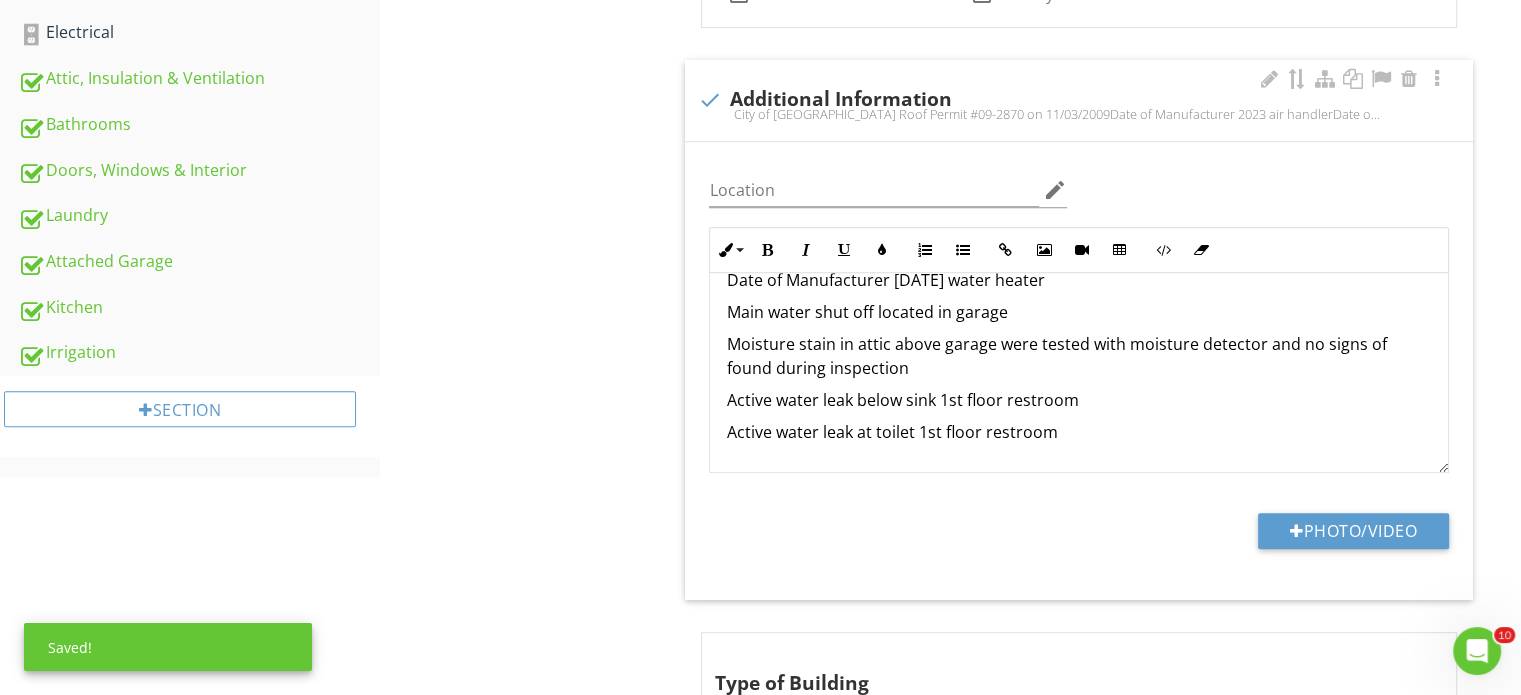 click at bounding box center [1079, 464] 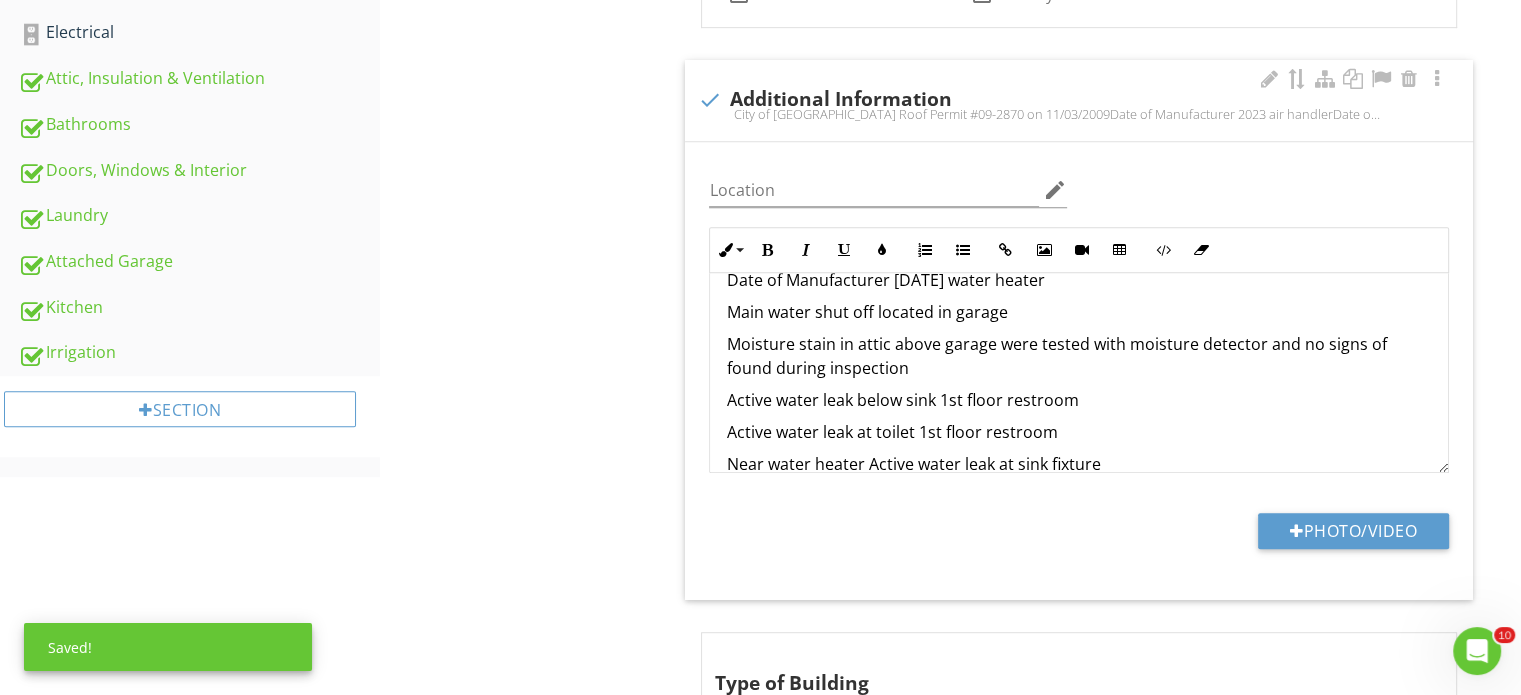 click on "Active water leak at toilet 1st floor restroom" at bounding box center [1079, 432] 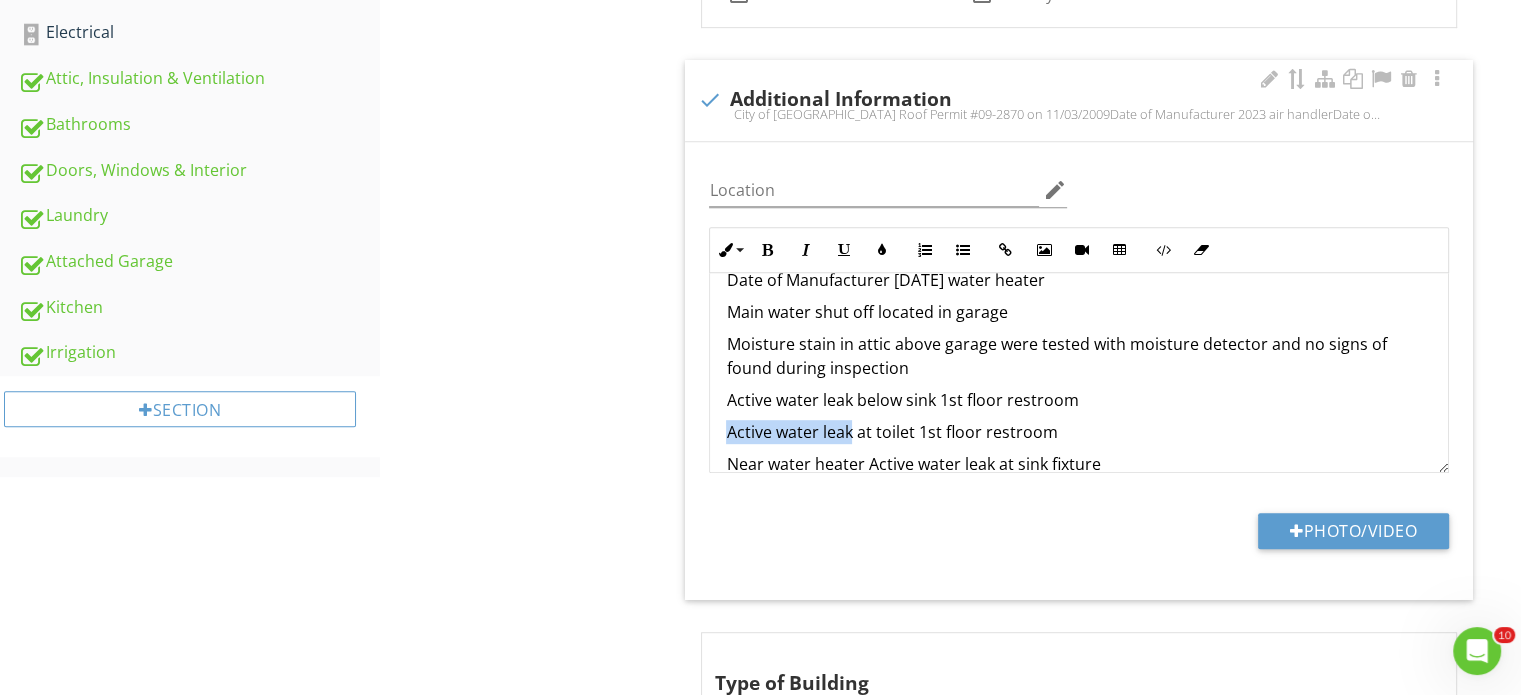 click on "City of Winter  Park Roof Permit #09-2870 on 11/03/2009 Date of Manufacturer 2023 air handler Date of Manufacturer 2023 condenser Date of Manufacturer August 2024 water heater Main water shut off located in garage Moisture stain in attic above garage were tested with moisture detector and no signs of found during inspection Active water leak below sink 1st floor restroom Active water leak at toilet 1st floor restroom Near water heater Active water leak at sink fixture" at bounding box center [1079, 328] 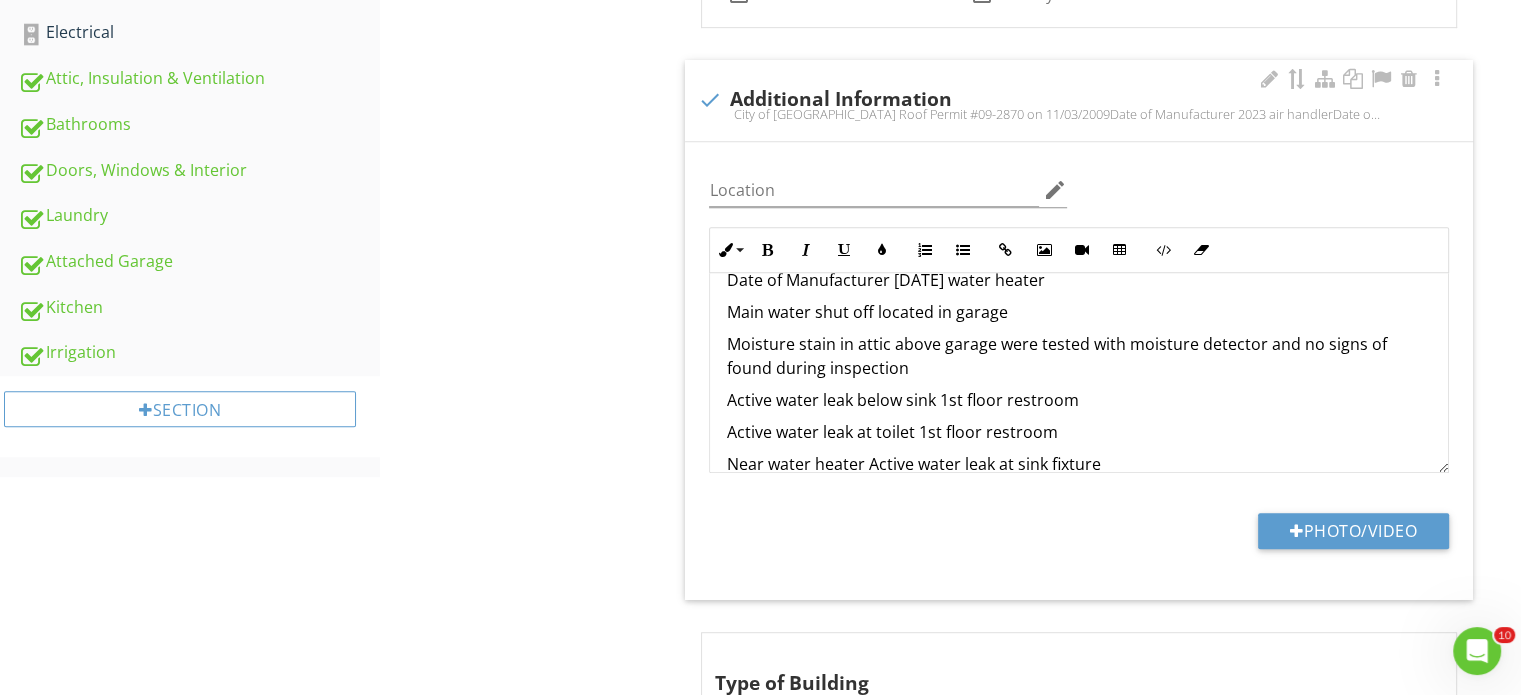 click on "Near water heater Active water leak at sink fixture" at bounding box center (1079, 464) 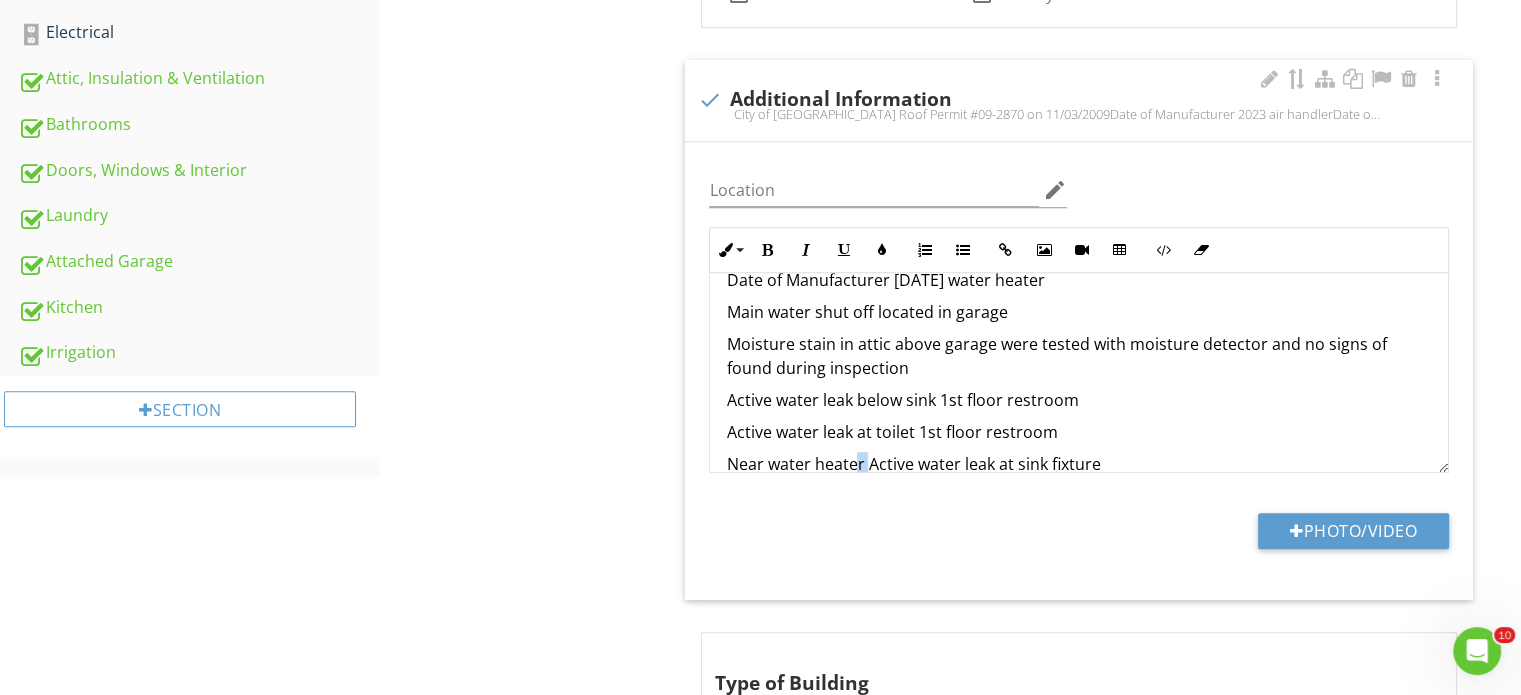 scroll, scrollTop: 144, scrollLeft: 0, axis: vertical 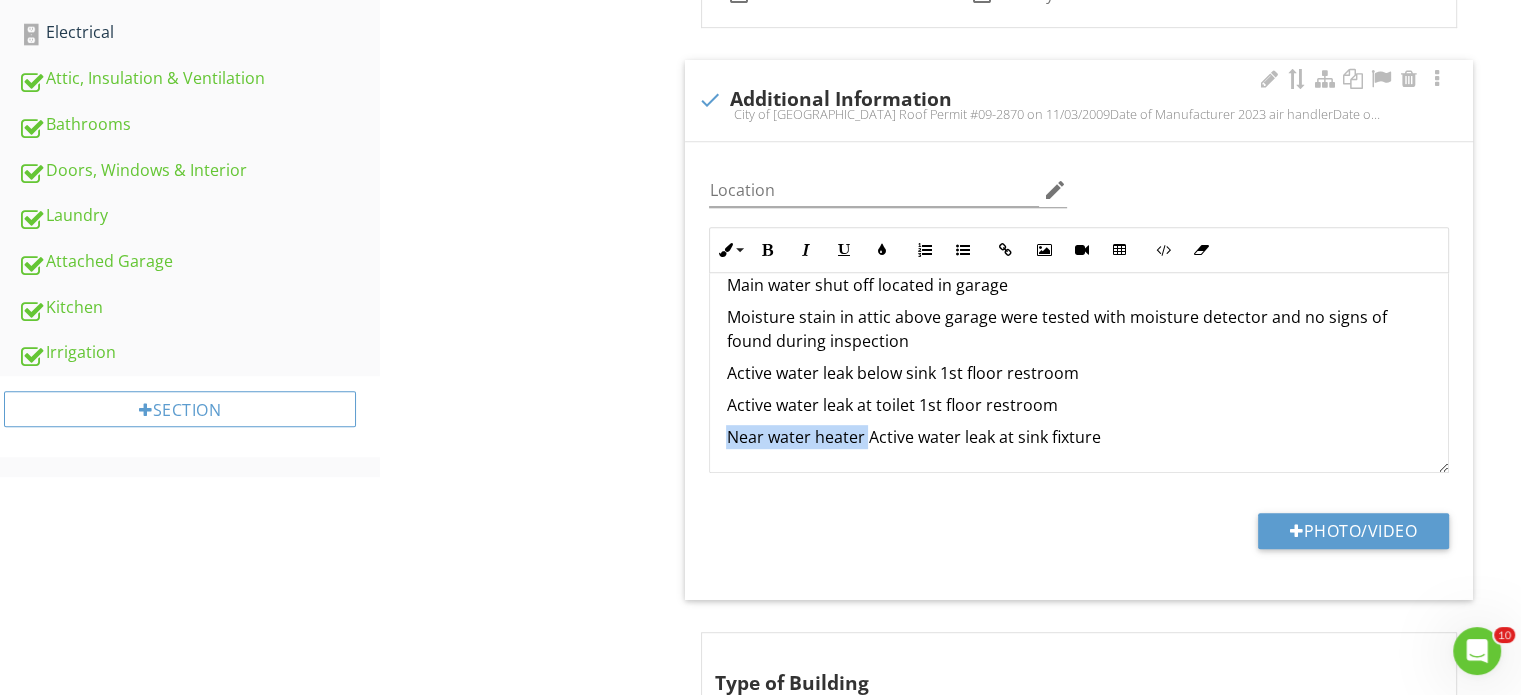 drag, startPoint x: 866, startPoint y: 464, endPoint x: 742, endPoint y: 435, distance: 127.345985 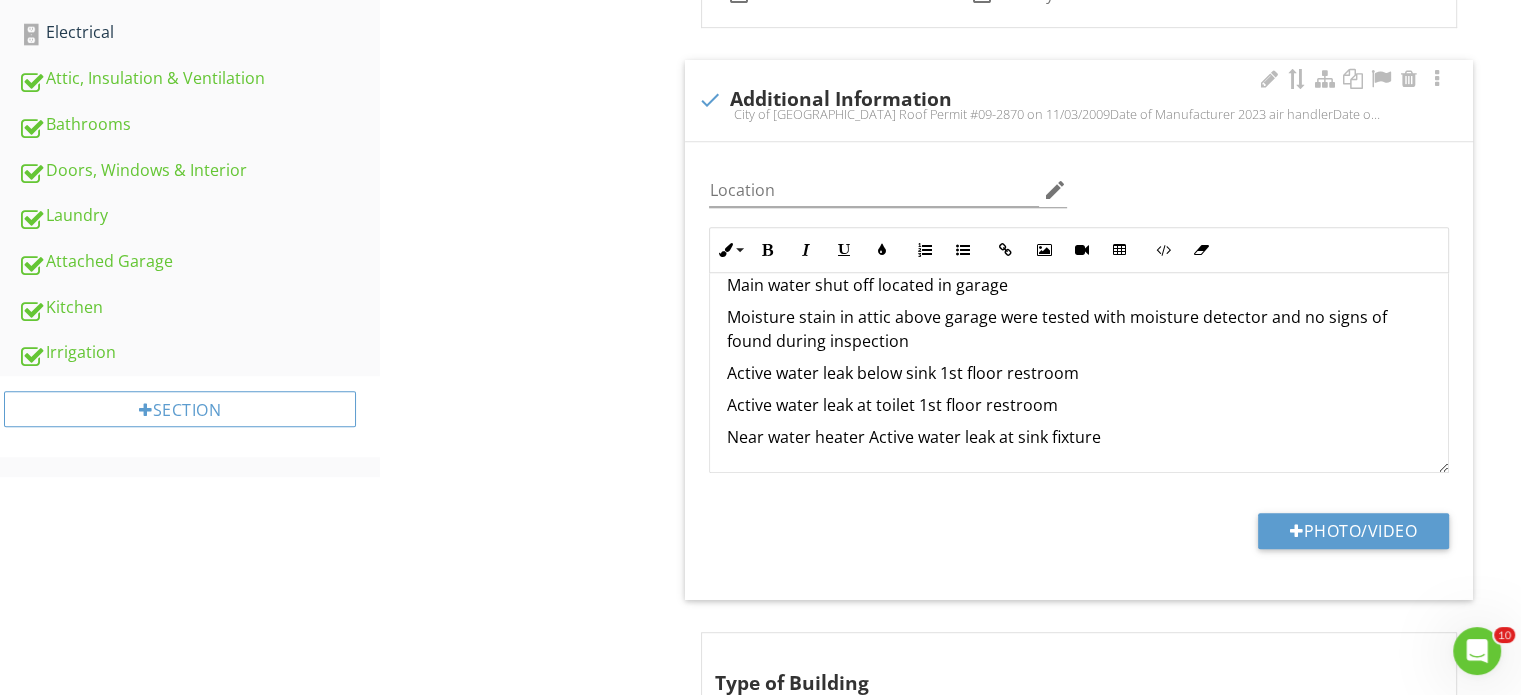 click on "Near water heater Active water leak at sink fixture" at bounding box center (1079, 437) 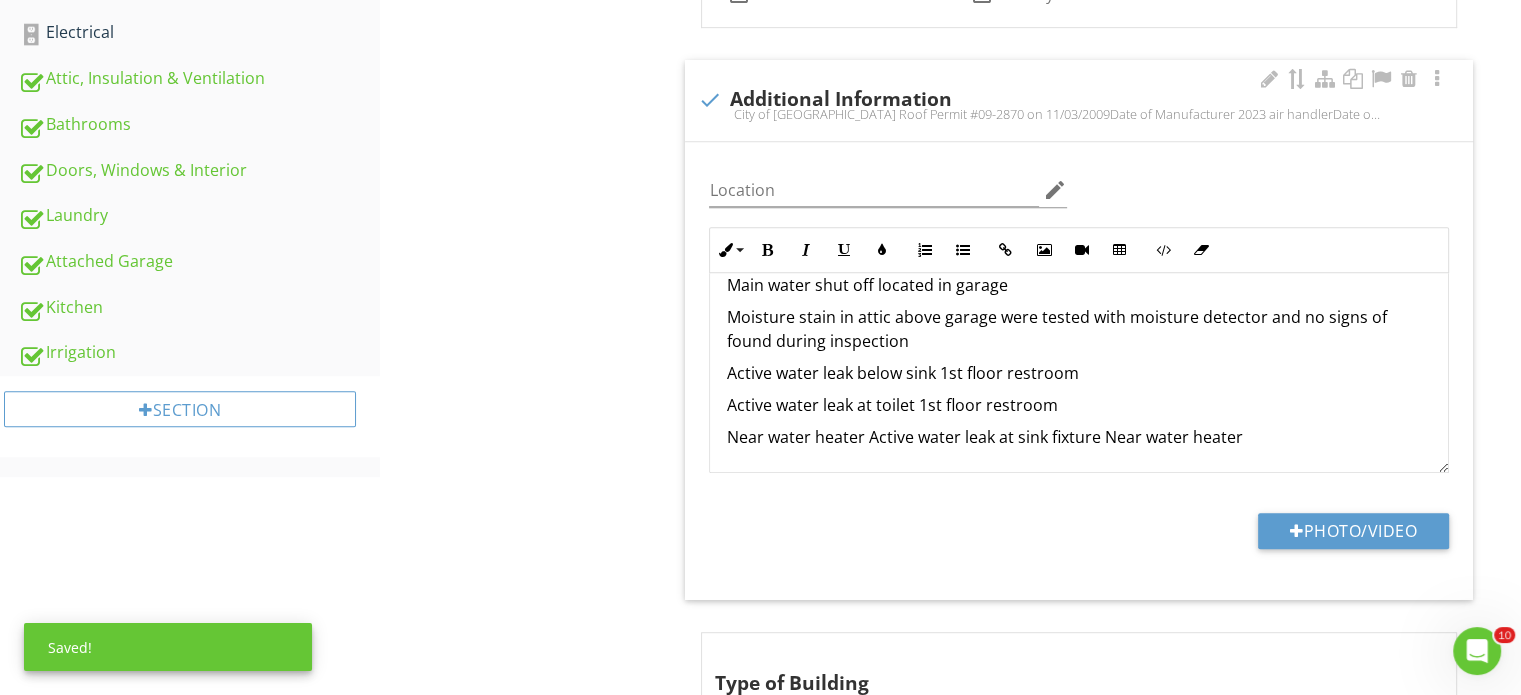 drag, startPoint x: 1112, startPoint y: 432, endPoint x: 1115, endPoint y: 443, distance: 11.401754 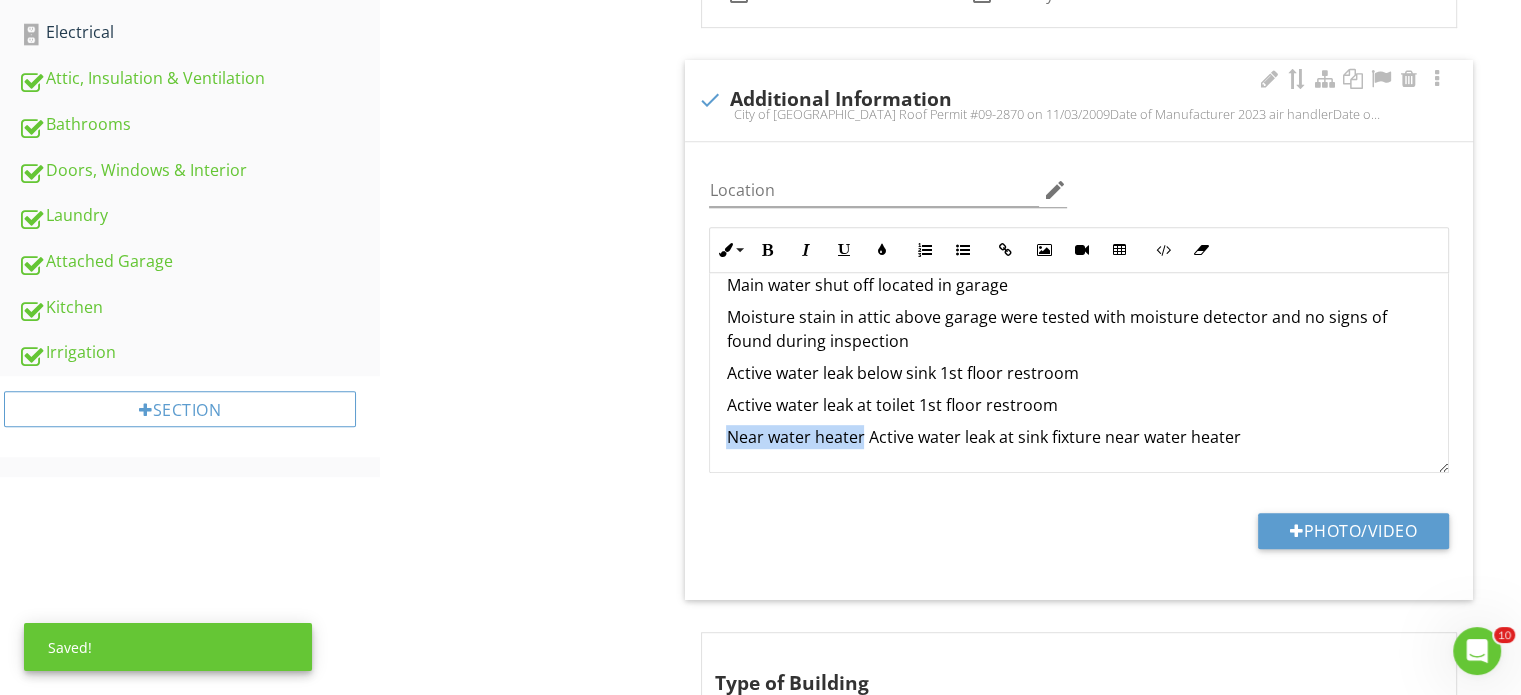 drag, startPoint x: 860, startPoint y: 432, endPoint x: 708, endPoint y: 467, distance: 155.97757 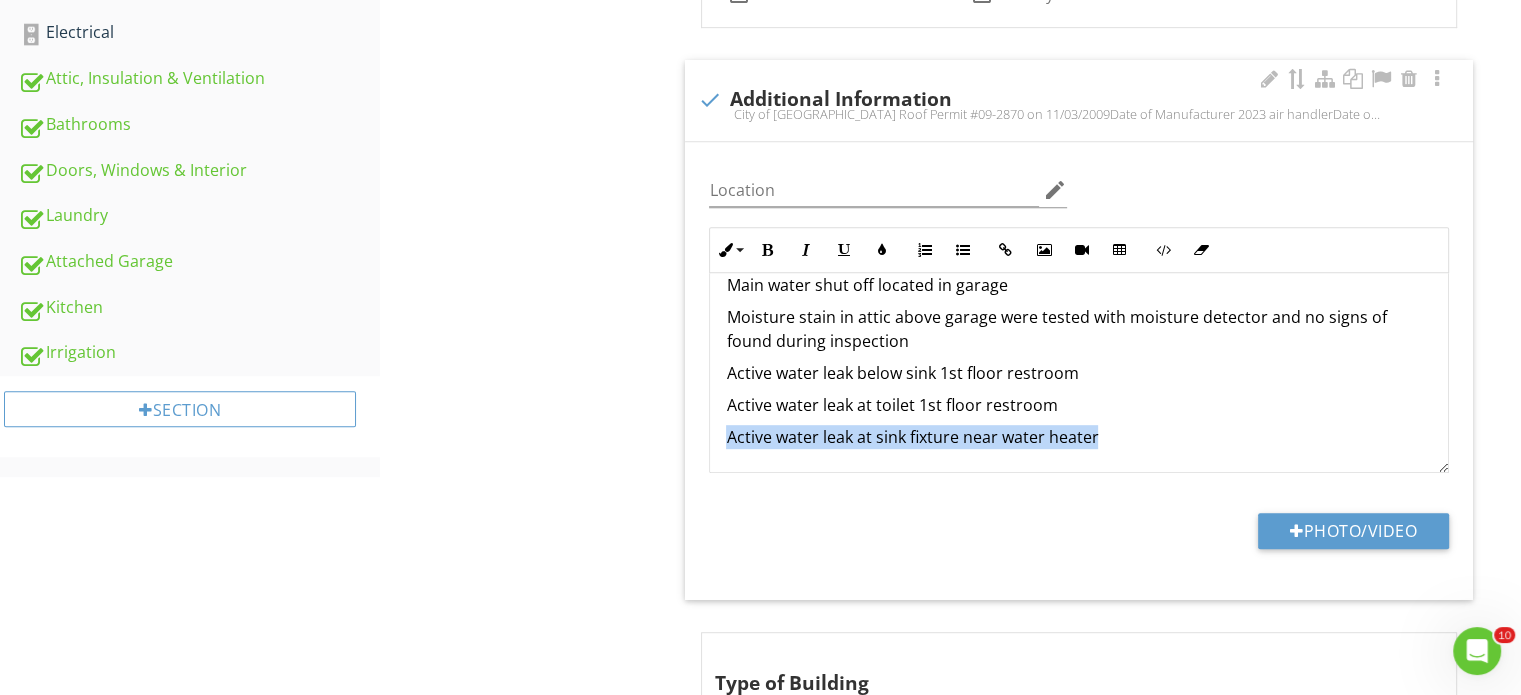 drag, startPoint x: 1100, startPoint y: 441, endPoint x: 725, endPoint y: 435, distance: 375.048 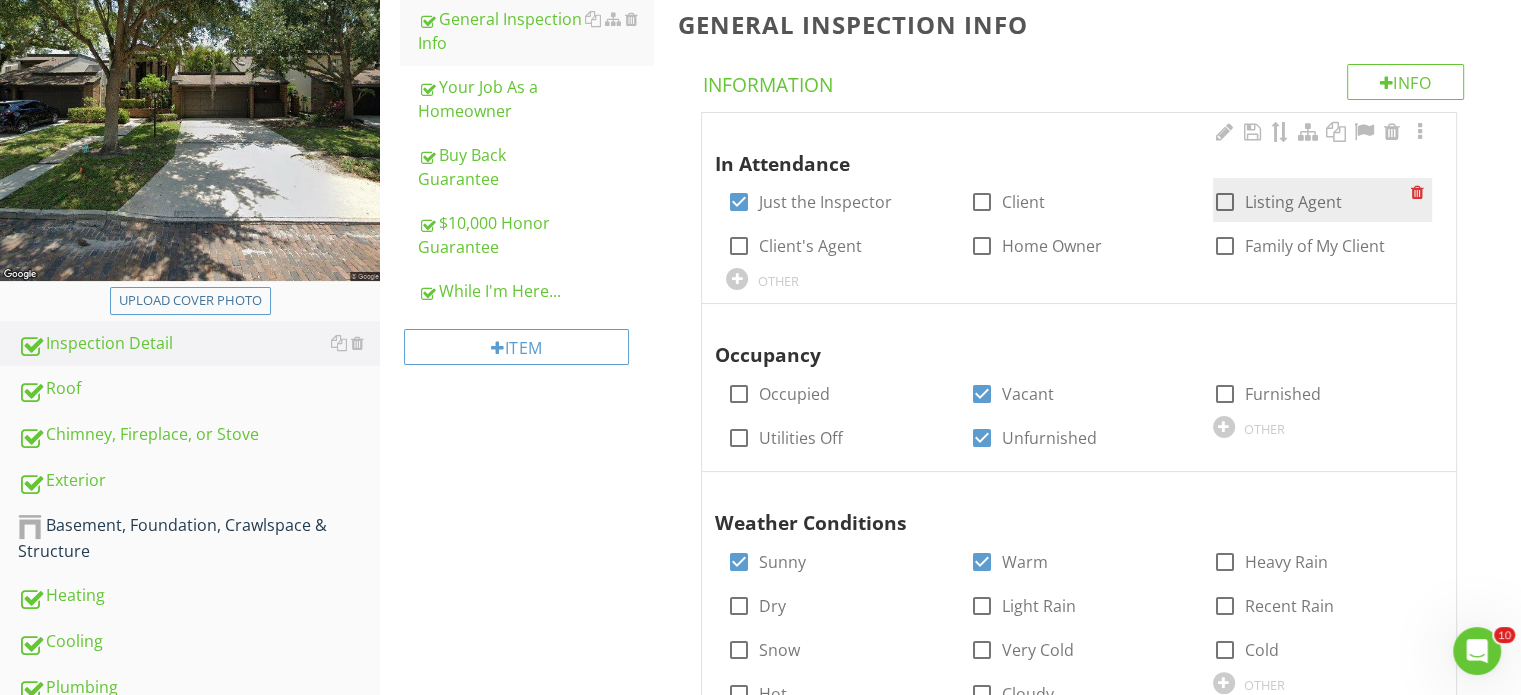 scroll, scrollTop: 0, scrollLeft: 0, axis: both 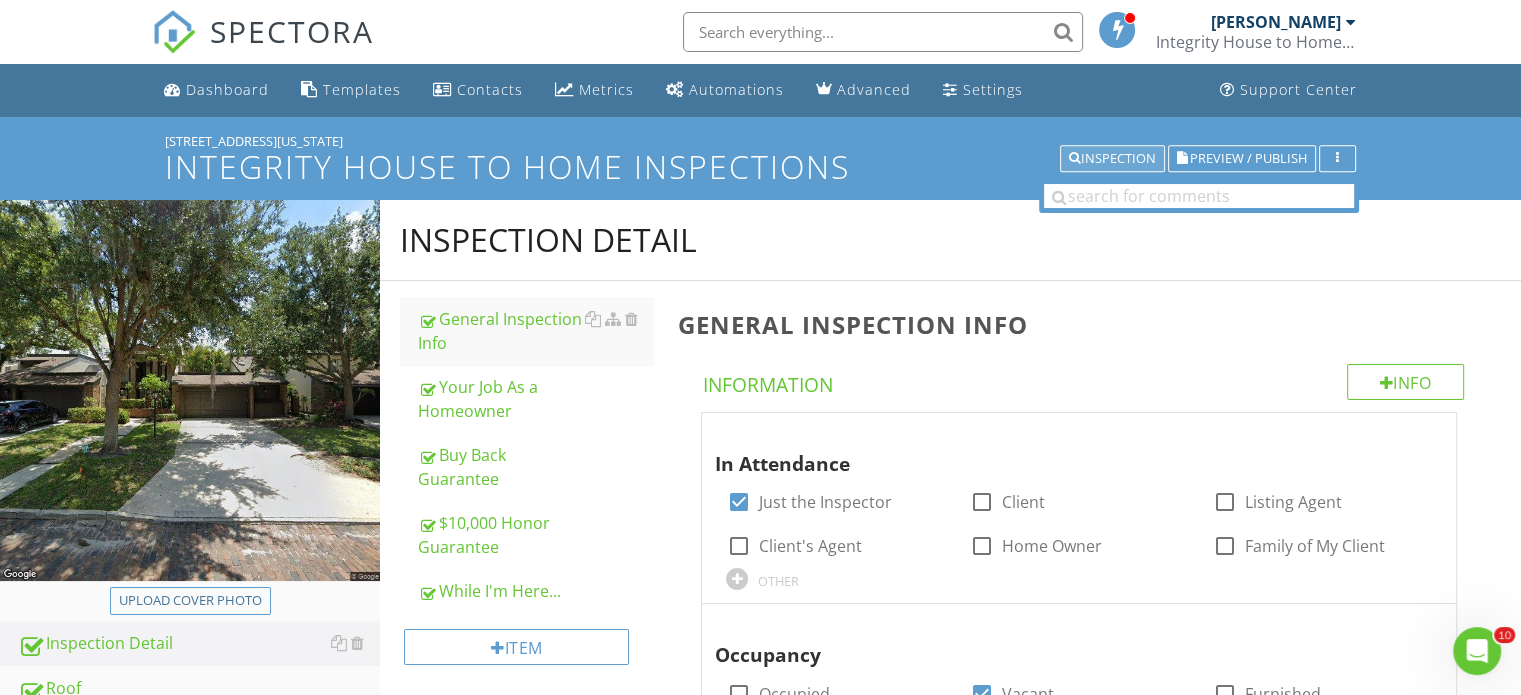 click on "Inspection" at bounding box center [1112, 159] 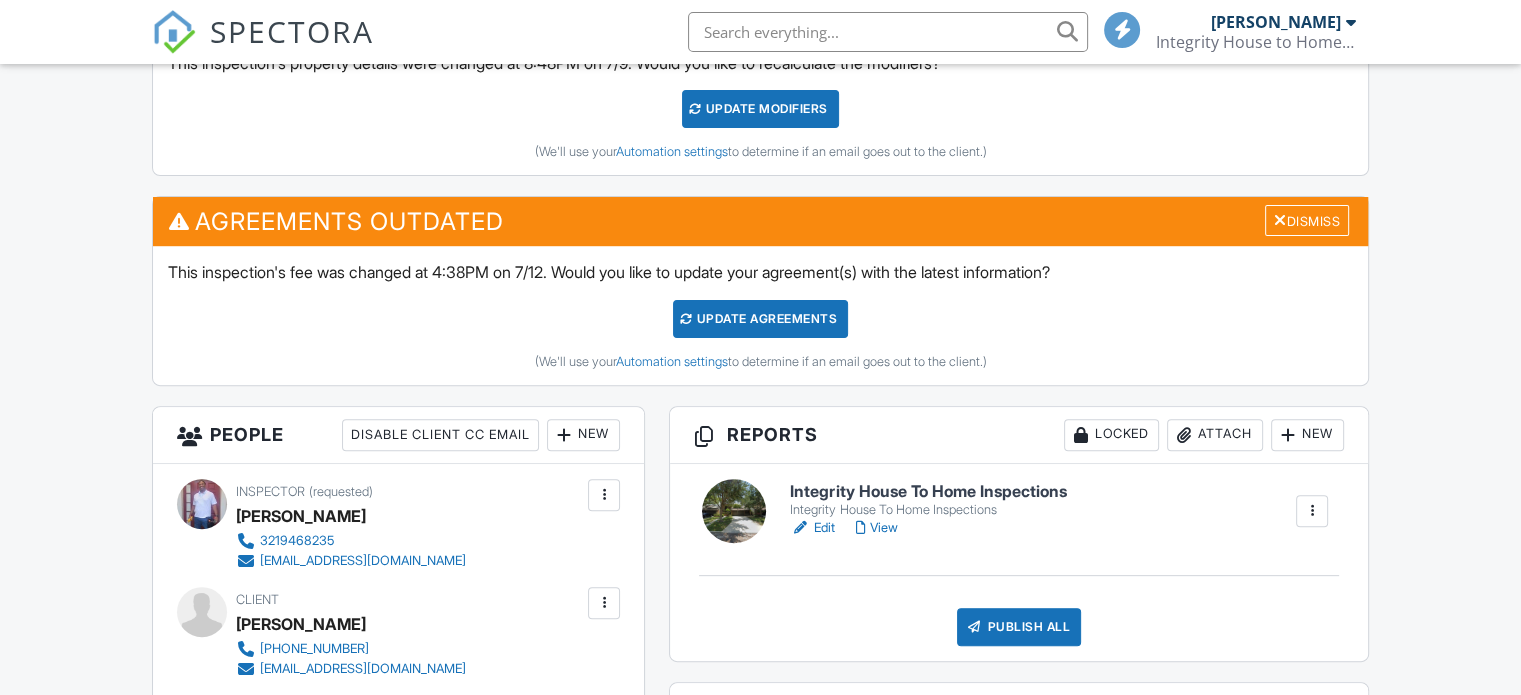 scroll, scrollTop: 900, scrollLeft: 0, axis: vertical 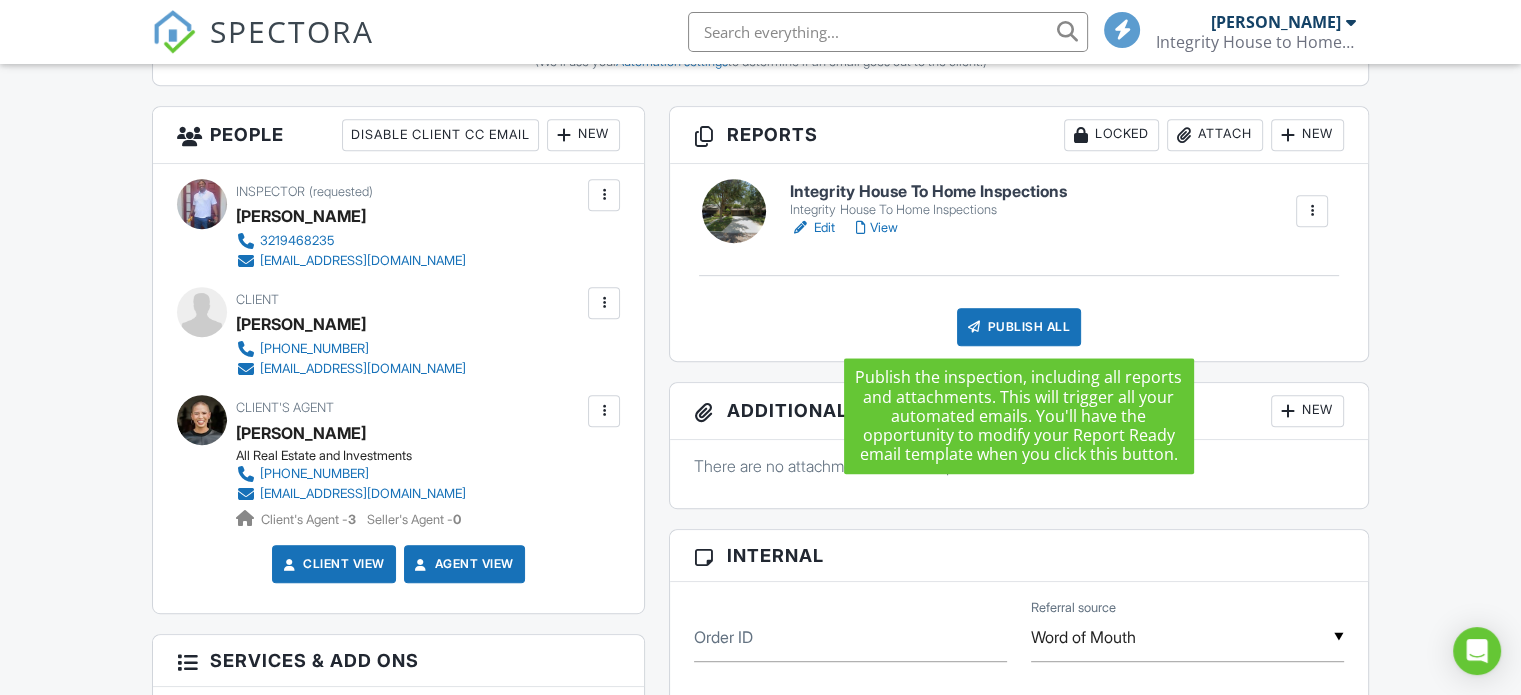 click on "Publish All" at bounding box center [1019, 327] 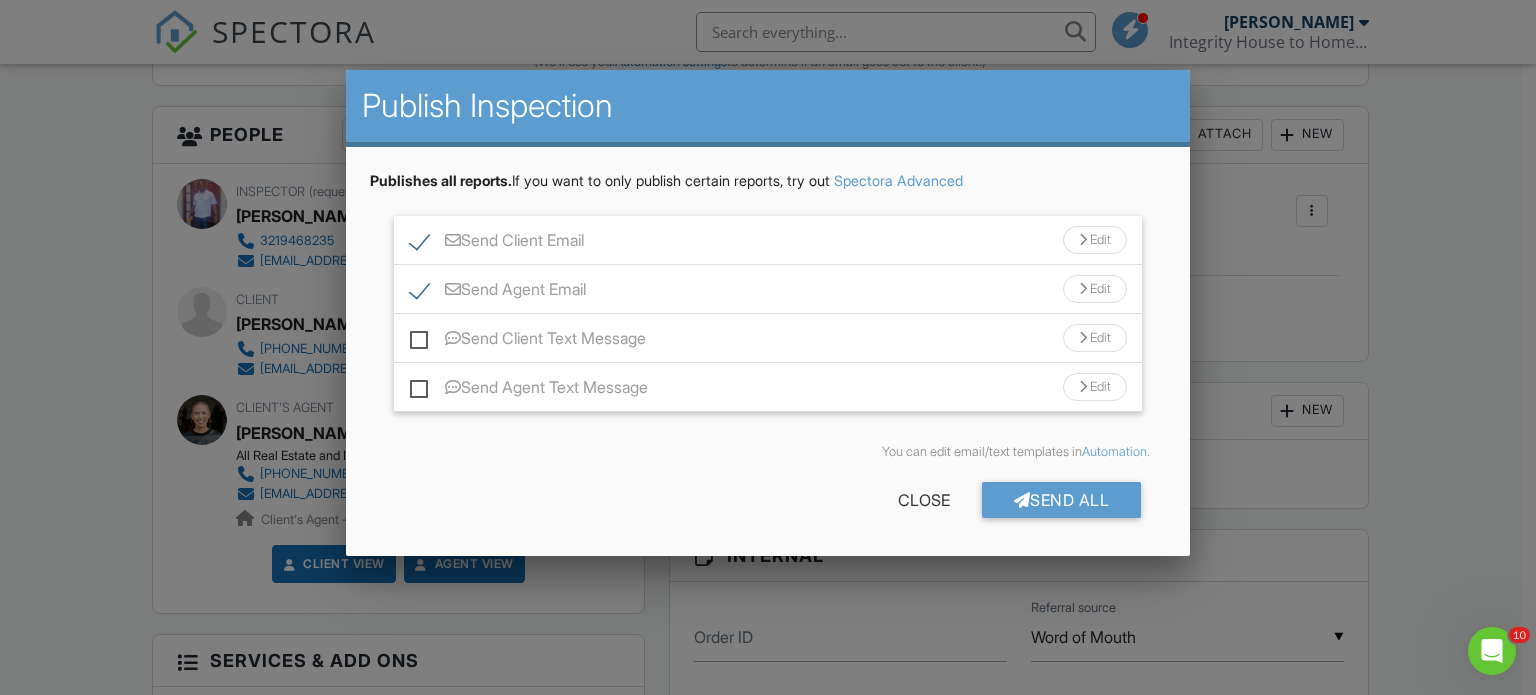 scroll, scrollTop: 0, scrollLeft: 0, axis: both 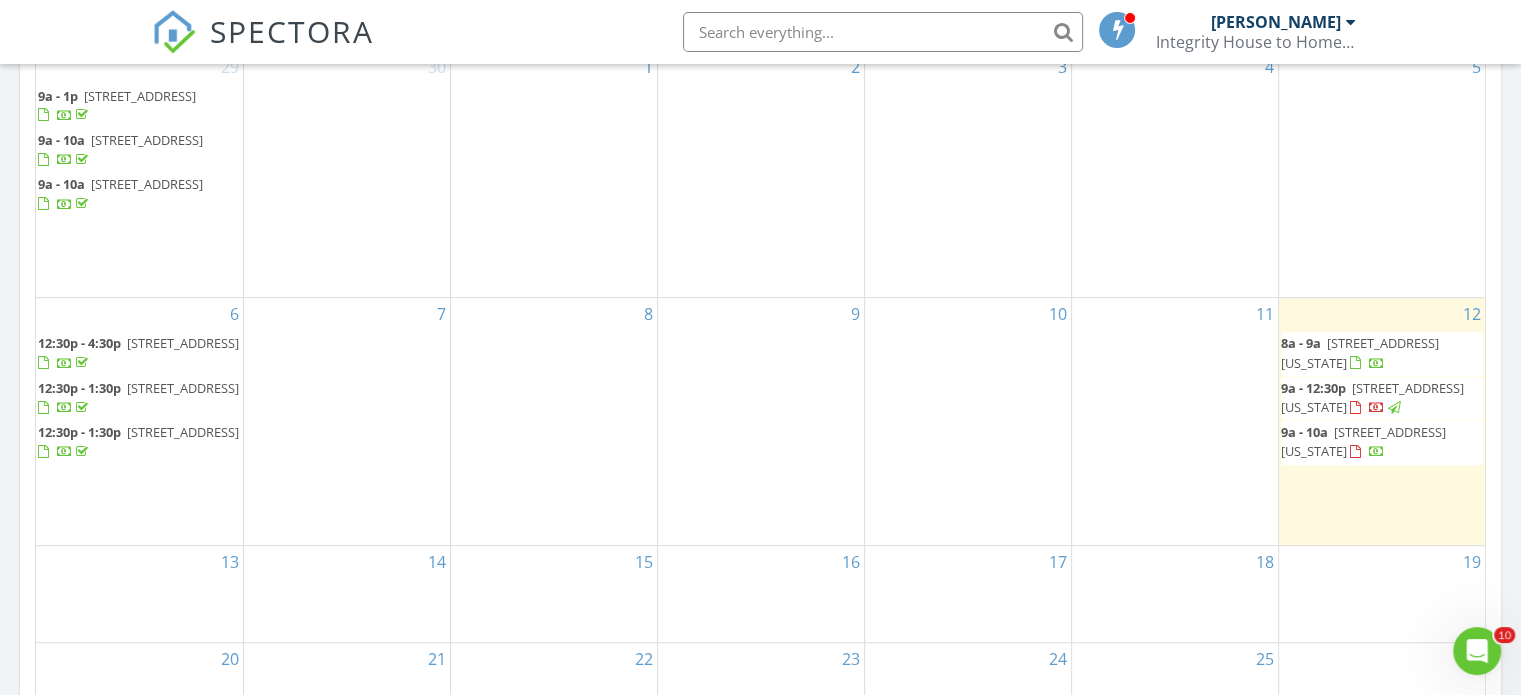 click on "1122 Washington Ave 7, Winter Park 32789" at bounding box center [1363, 441] 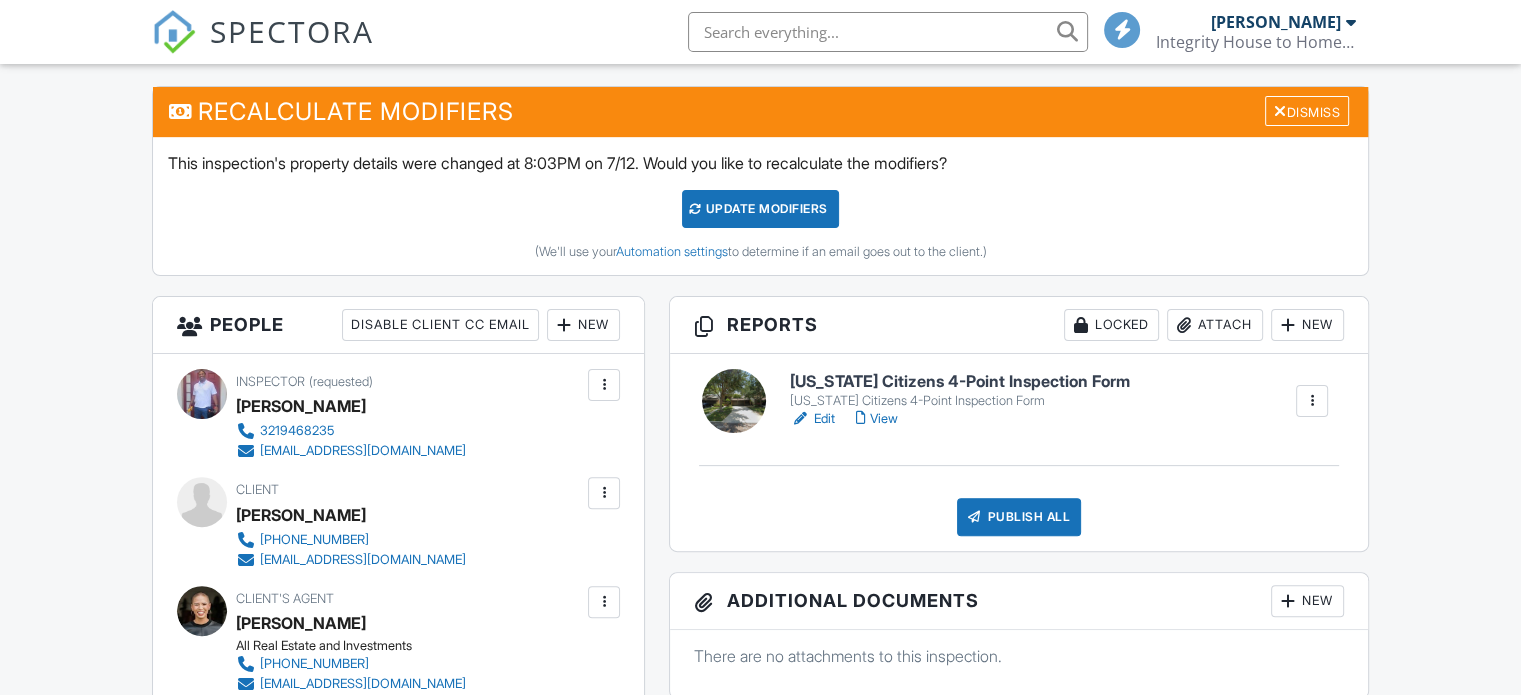 scroll, scrollTop: 500, scrollLeft: 0, axis: vertical 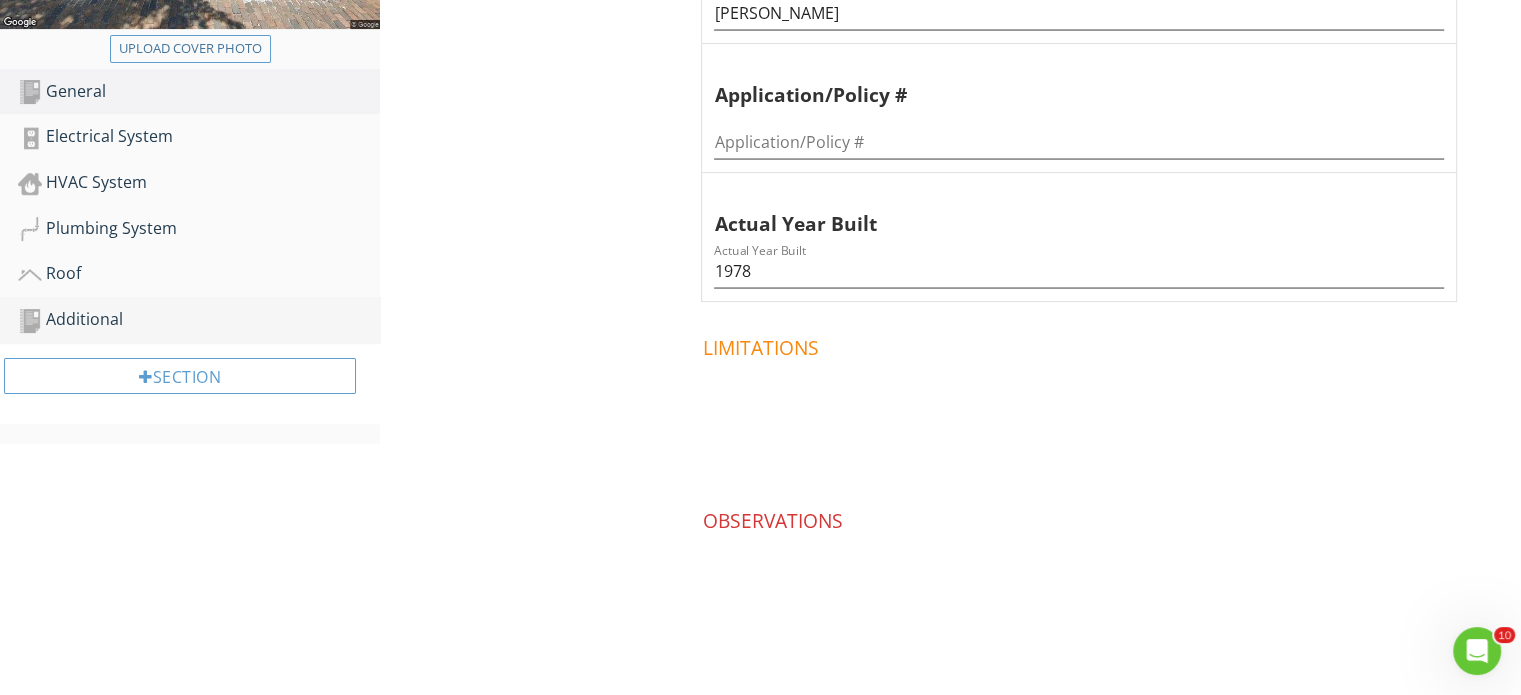 click on "Additional" at bounding box center [199, 320] 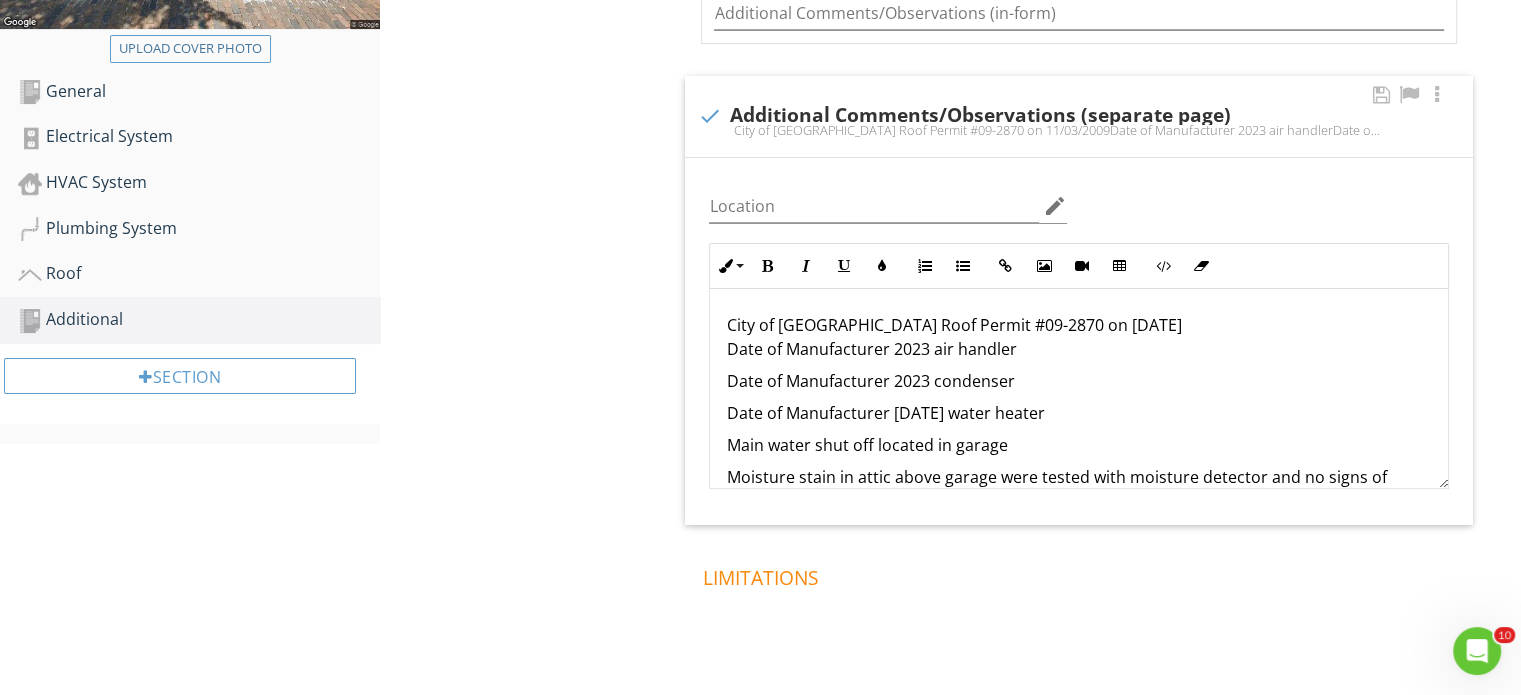 scroll, scrollTop: 112, scrollLeft: 0, axis: vertical 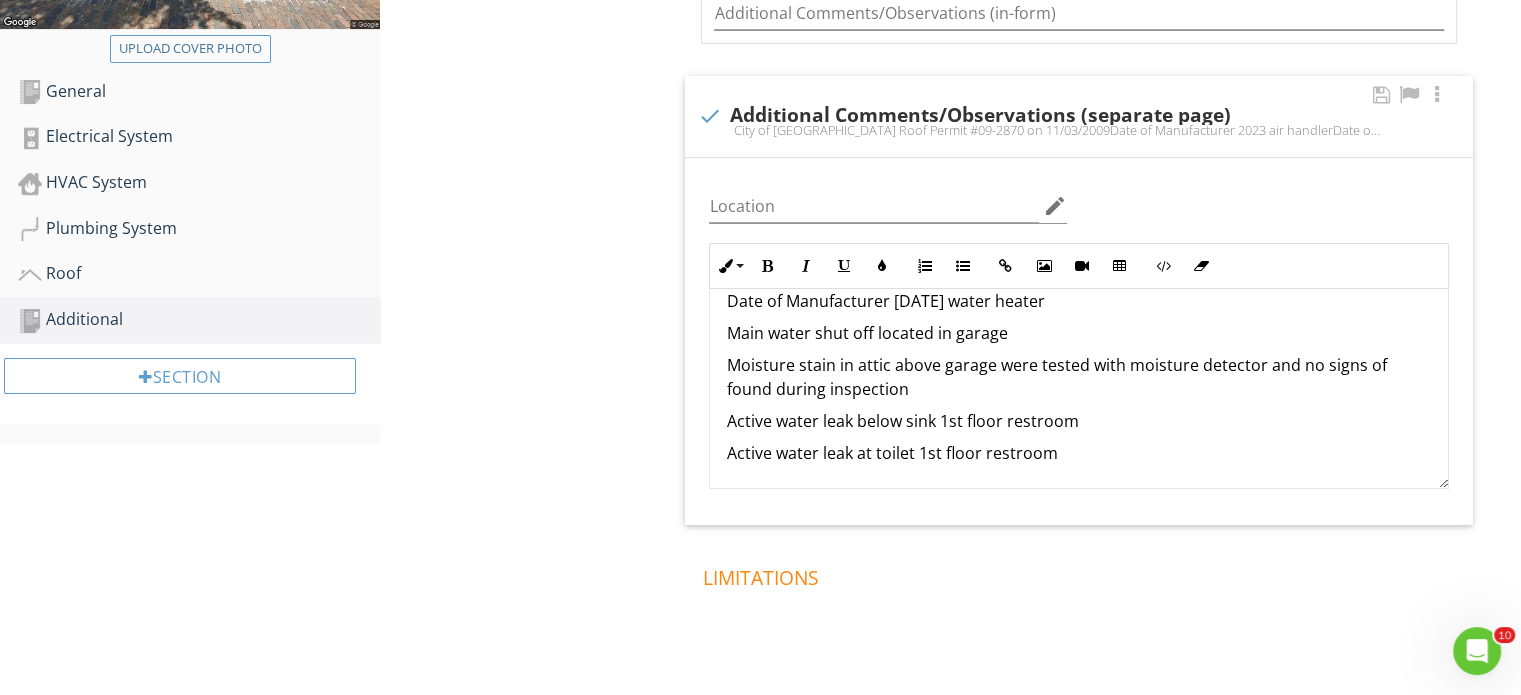 click on "City of Winter  Park Roof Permit #09-2870 on 11/03/2009 Date of Manufacturer 2023 air handler Date of Manufacturer 2023 condenser Date of Manufacturer August 2024 water heater Main water shut off located in garage Moisture stain in attic above garage were tested with moisture detector and no signs of found during inspection Active water leak below sink 1st floor restroom Active water leak at toilet 1st floor restroom" at bounding box center (1079, 333) 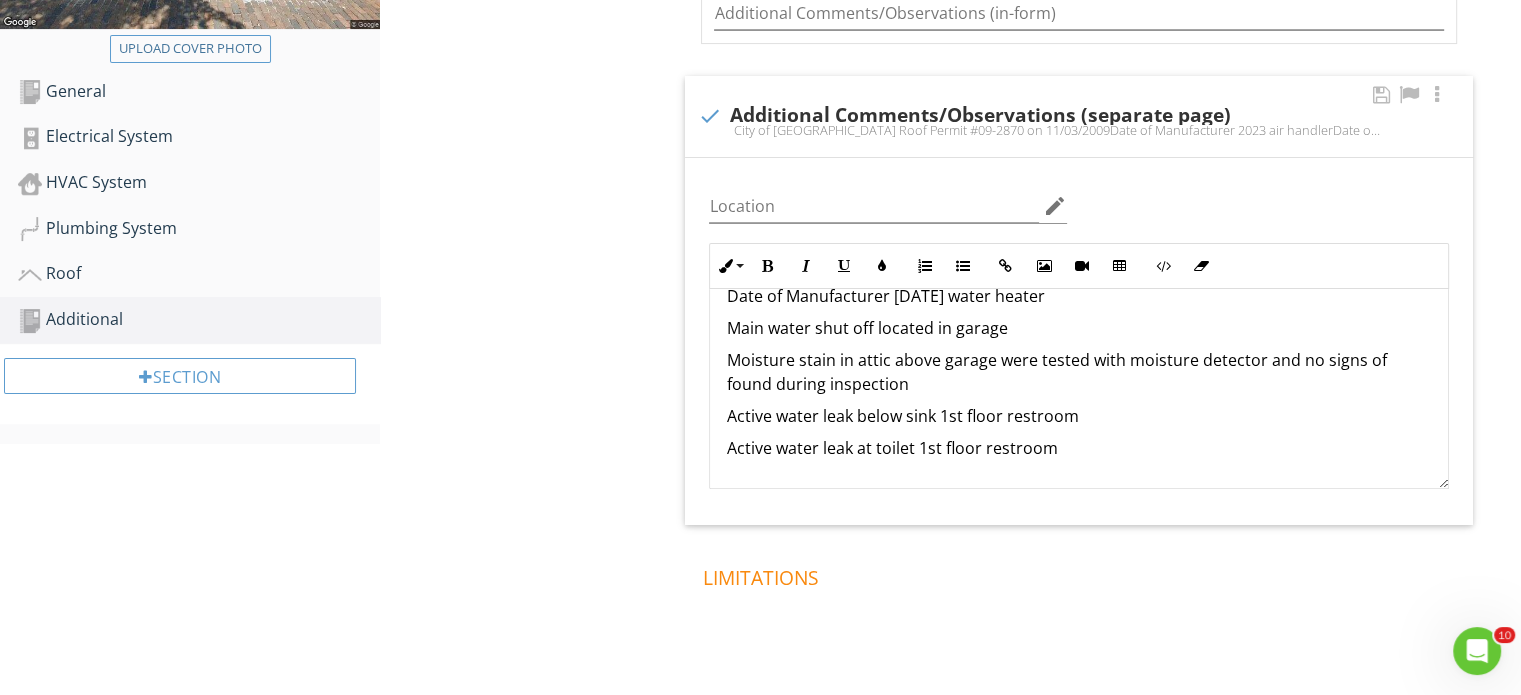 scroll, scrollTop: 144, scrollLeft: 0, axis: vertical 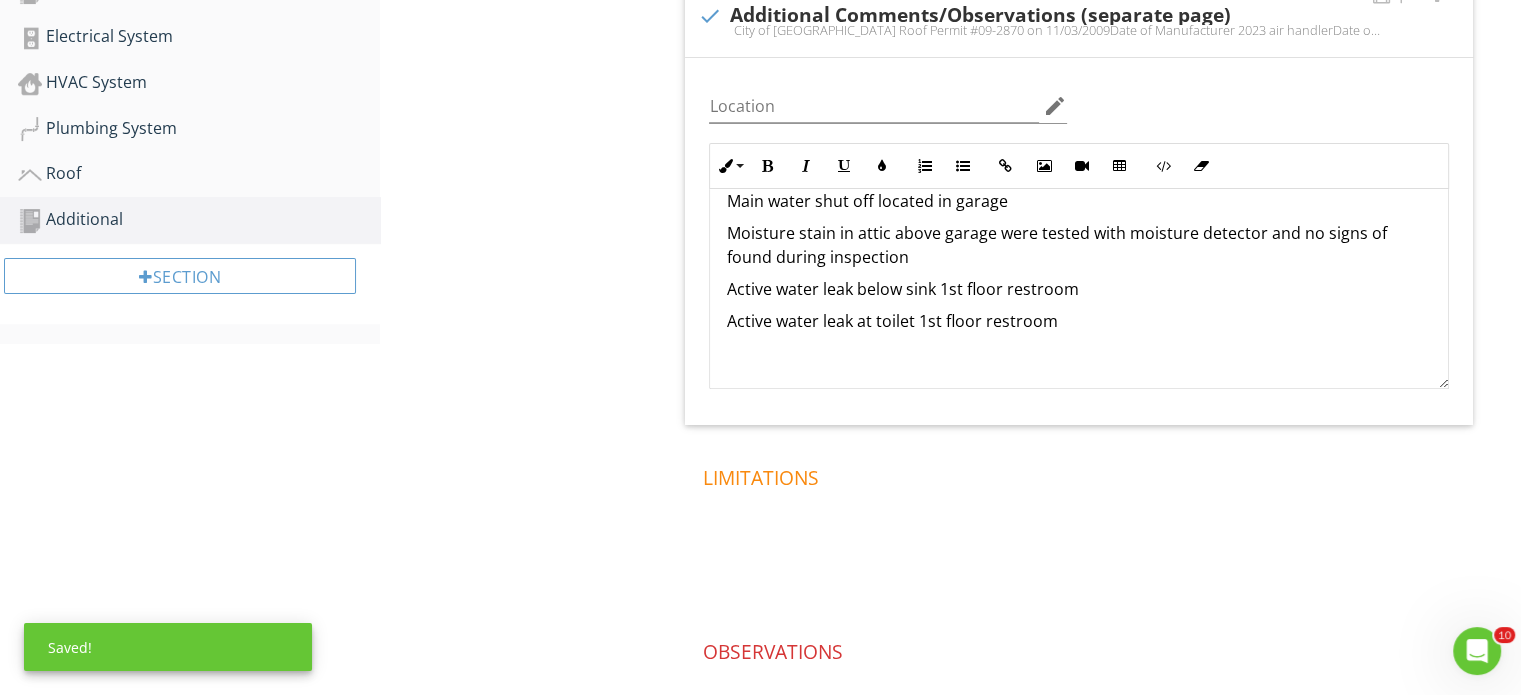 click at bounding box center [1079, 353] 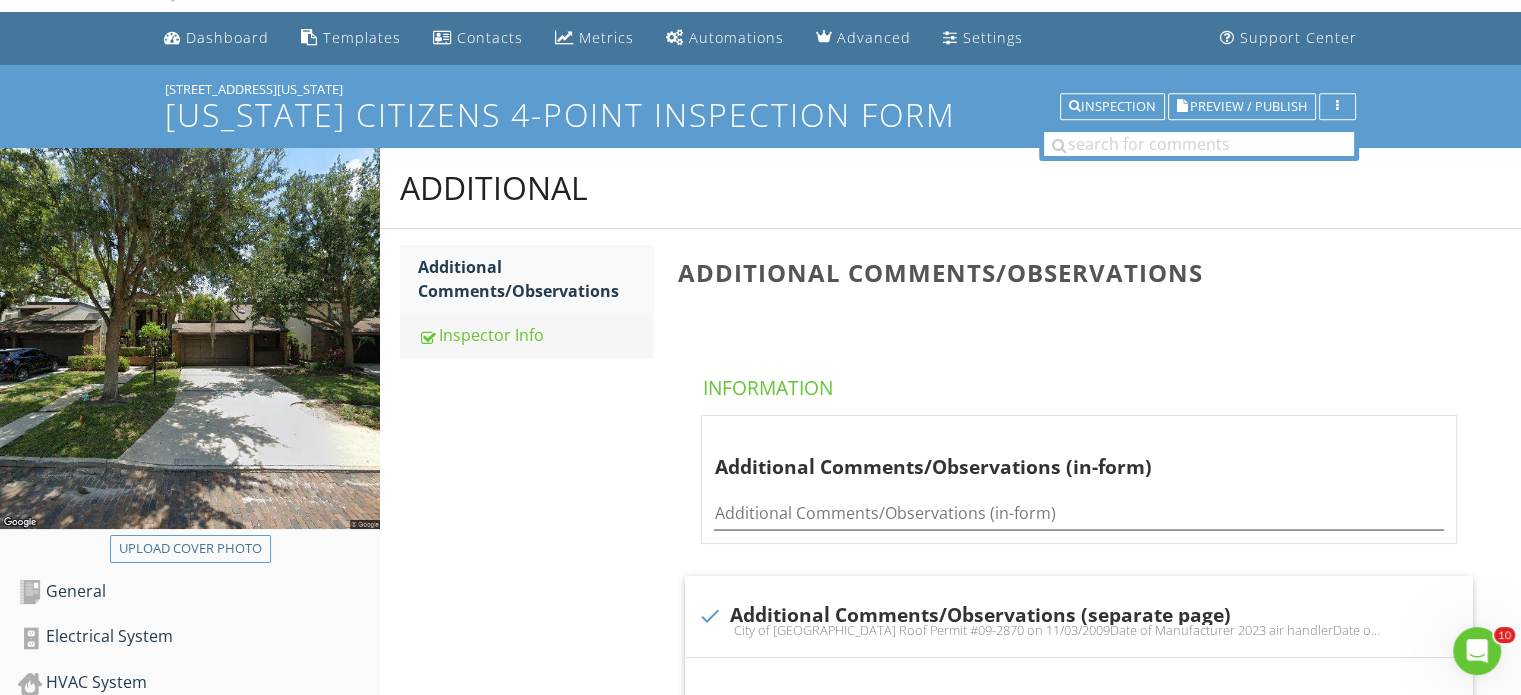 scroll, scrollTop: 252, scrollLeft: 0, axis: vertical 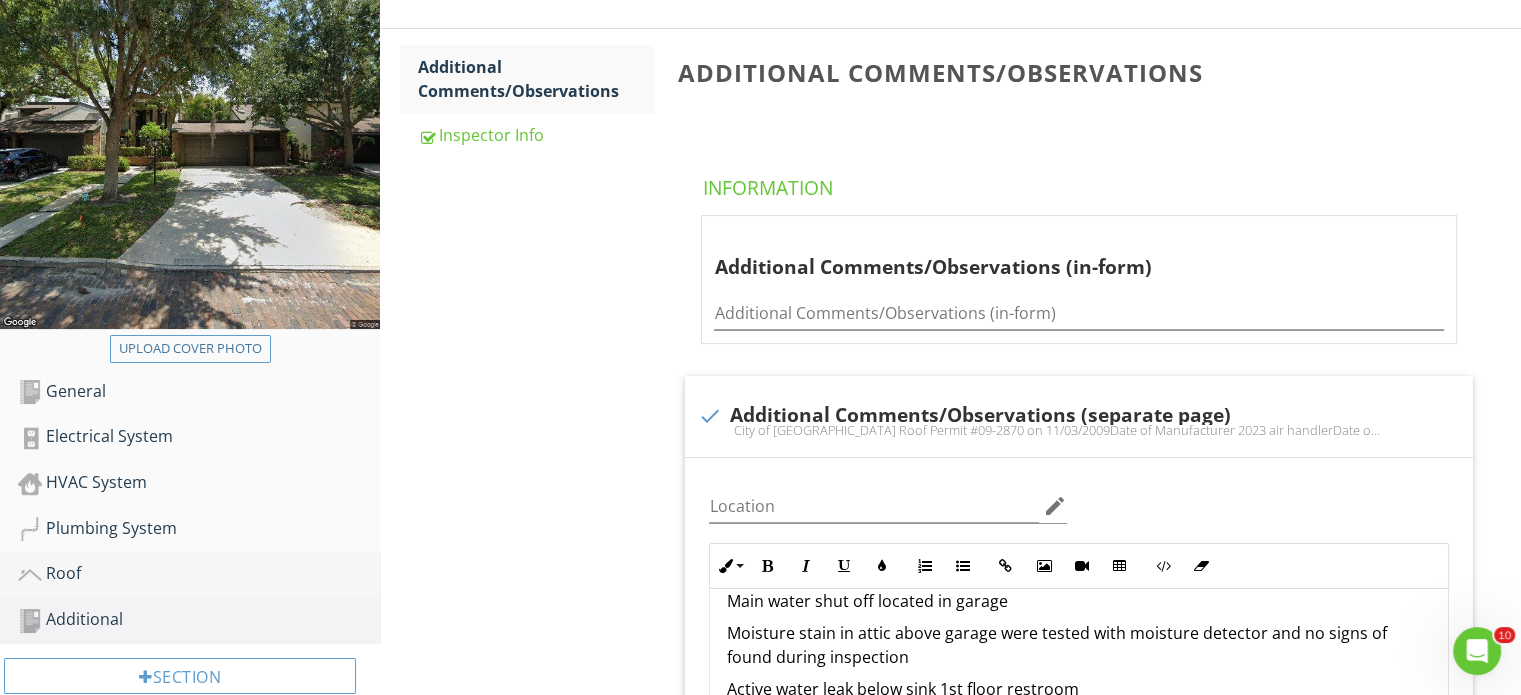 click on "Roof" at bounding box center (199, 574) 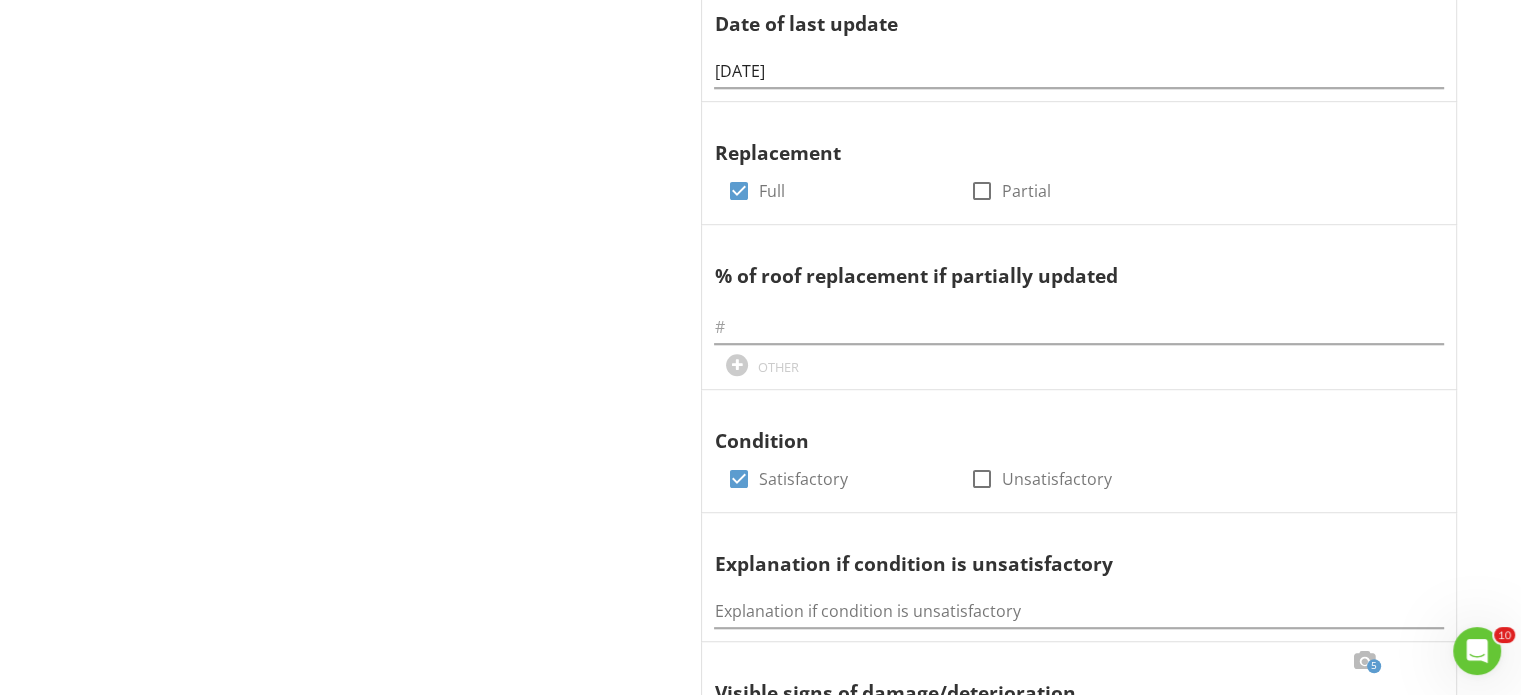 scroll, scrollTop: 1552, scrollLeft: 0, axis: vertical 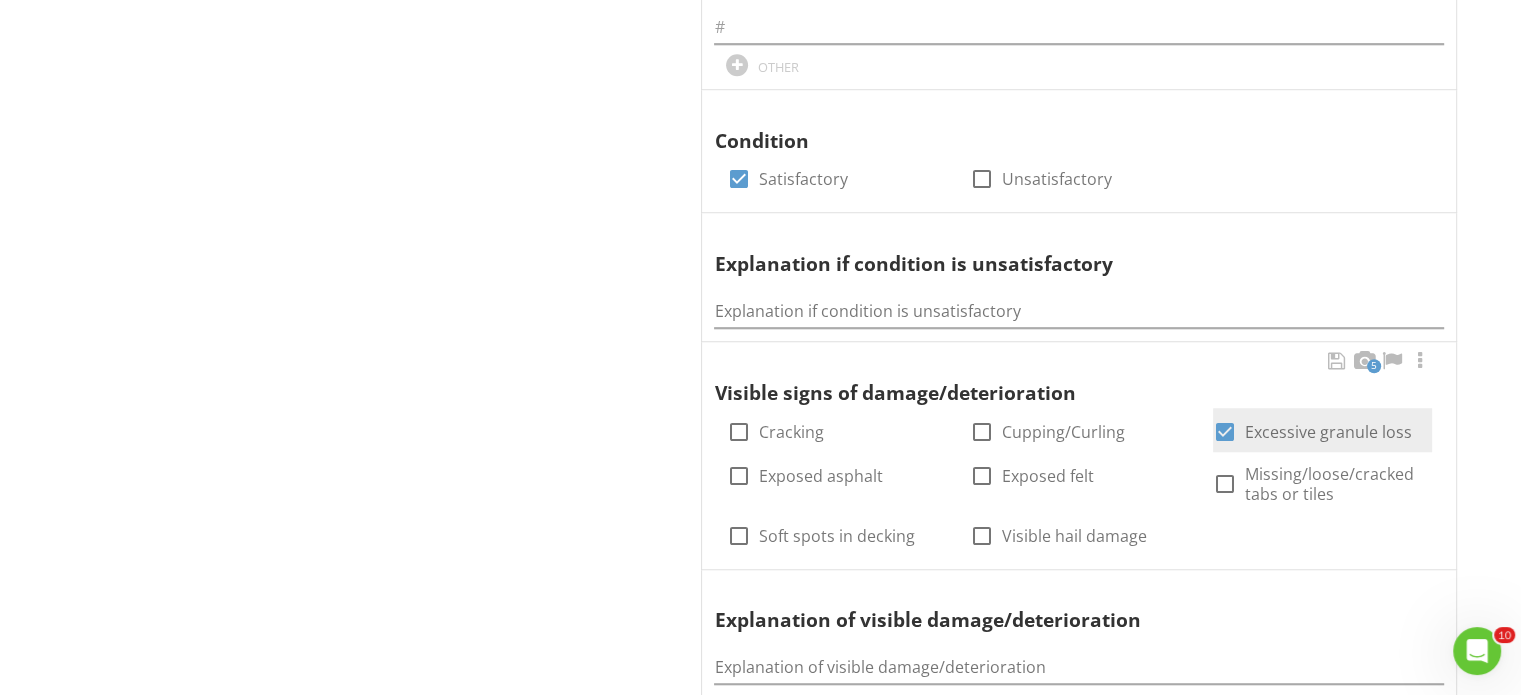 drag, startPoint x: 1390, startPoint y: 432, endPoint x: 1367, endPoint y: 431, distance: 23.021729 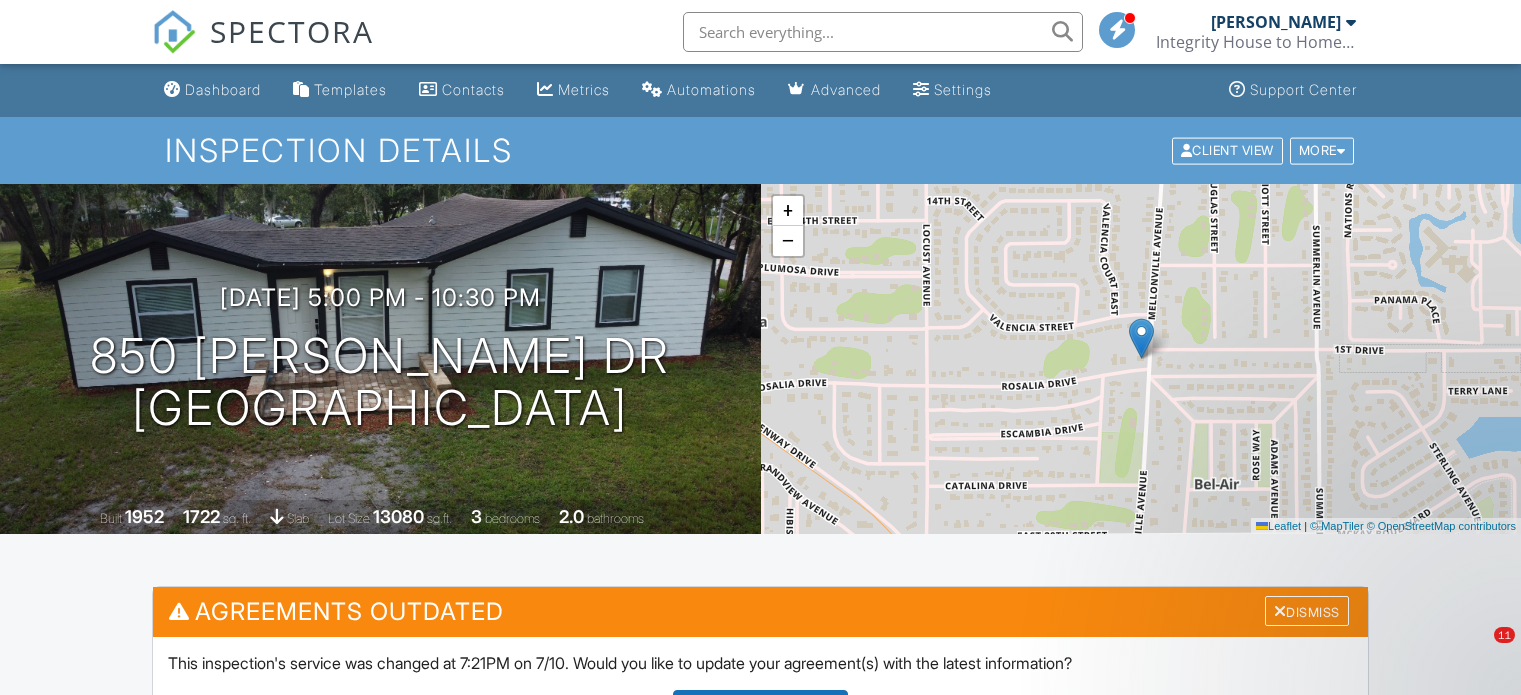 scroll, scrollTop: 1362, scrollLeft: 0, axis: vertical 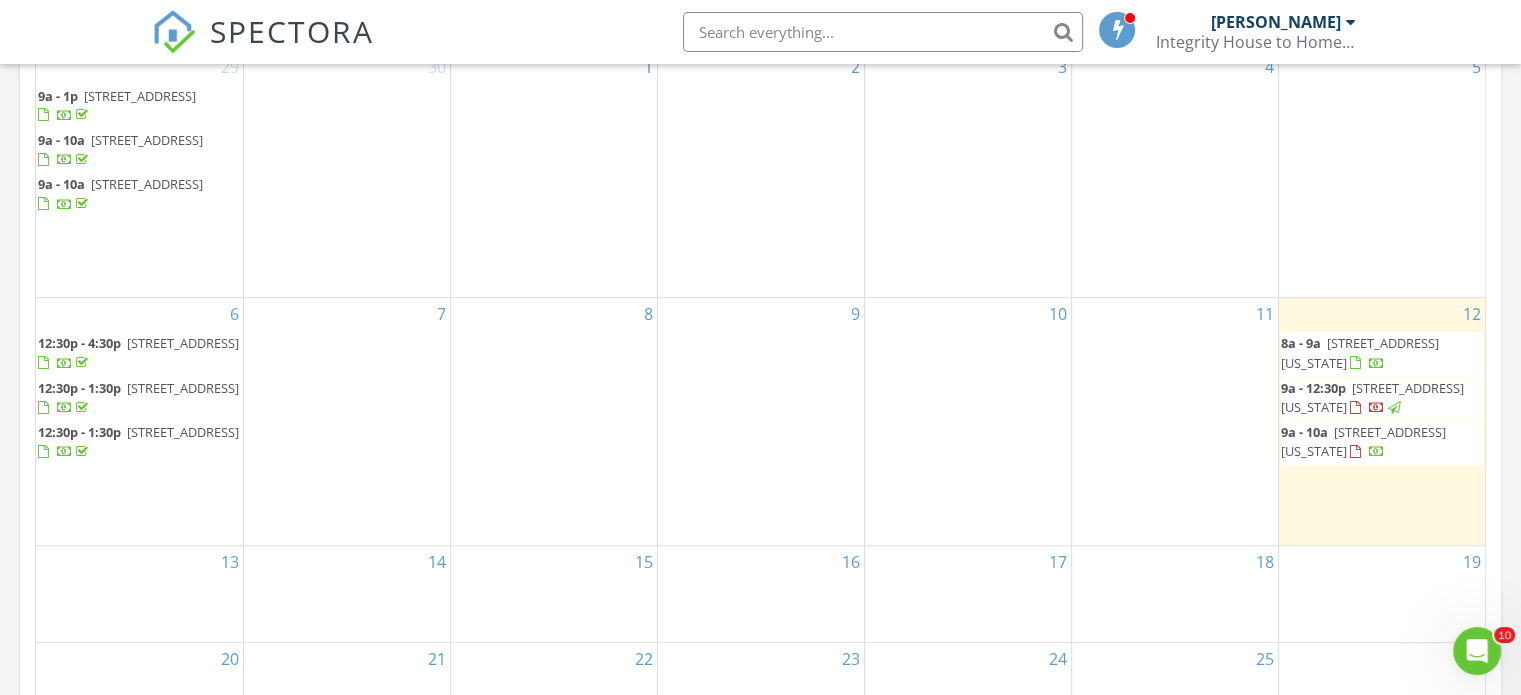 click on "[STREET_ADDRESS][US_STATE]" at bounding box center (1372, 397) 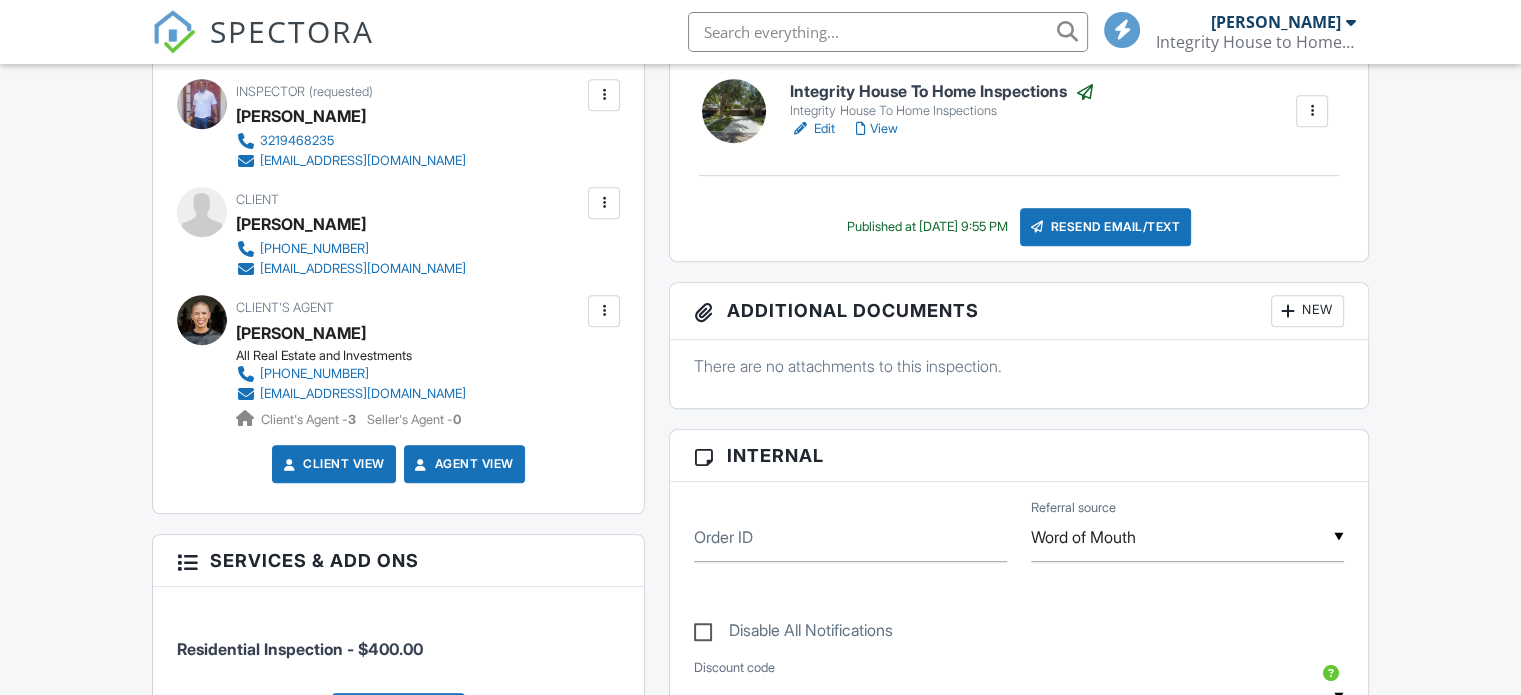 scroll, scrollTop: 1500, scrollLeft: 0, axis: vertical 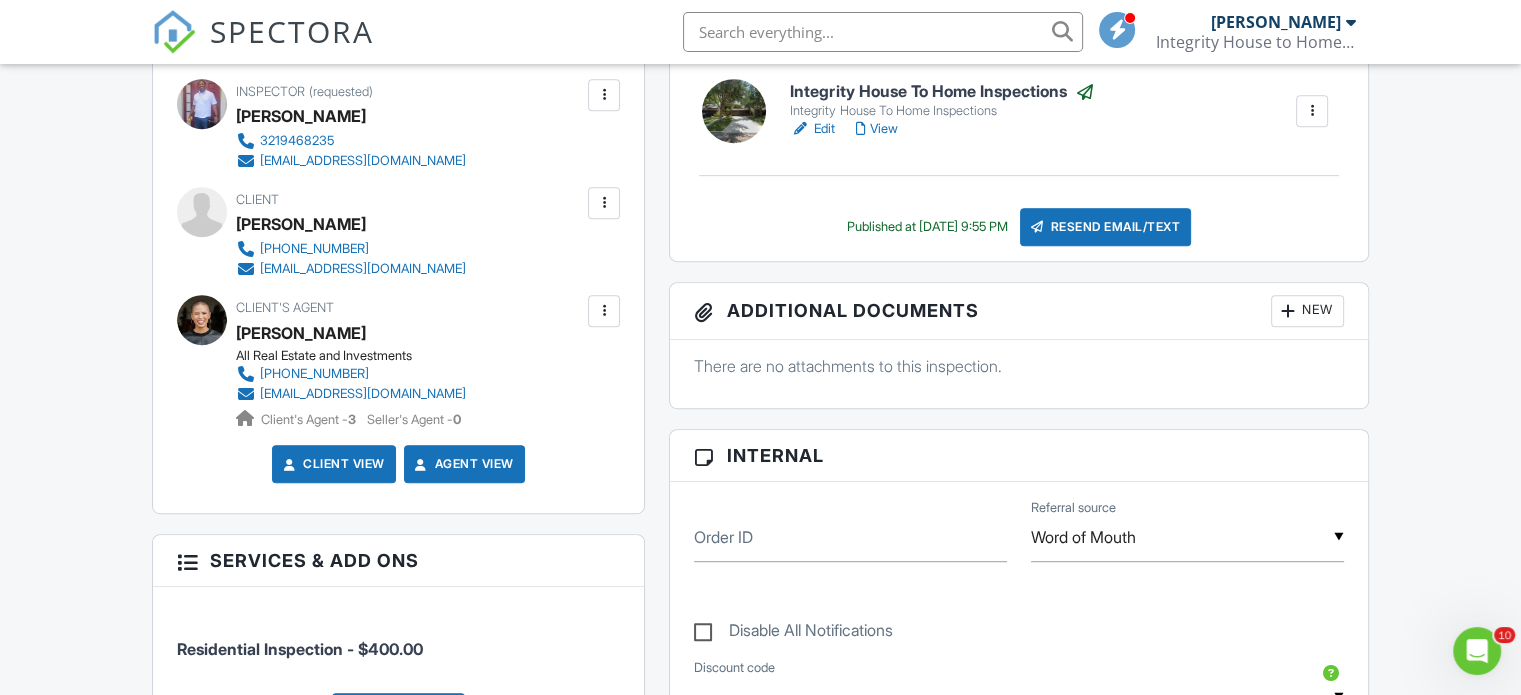 click on "Edit" at bounding box center [812, 129] 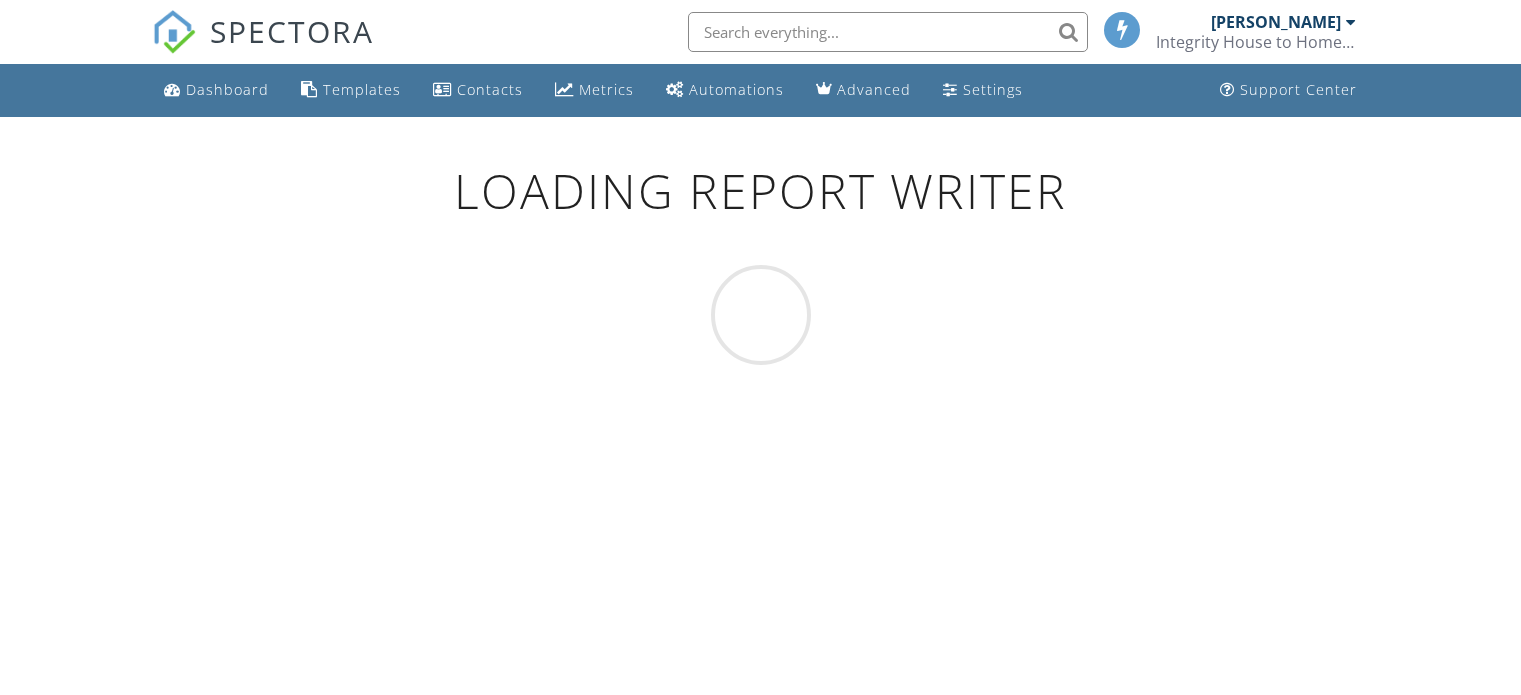 scroll, scrollTop: 0, scrollLeft: 0, axis: both 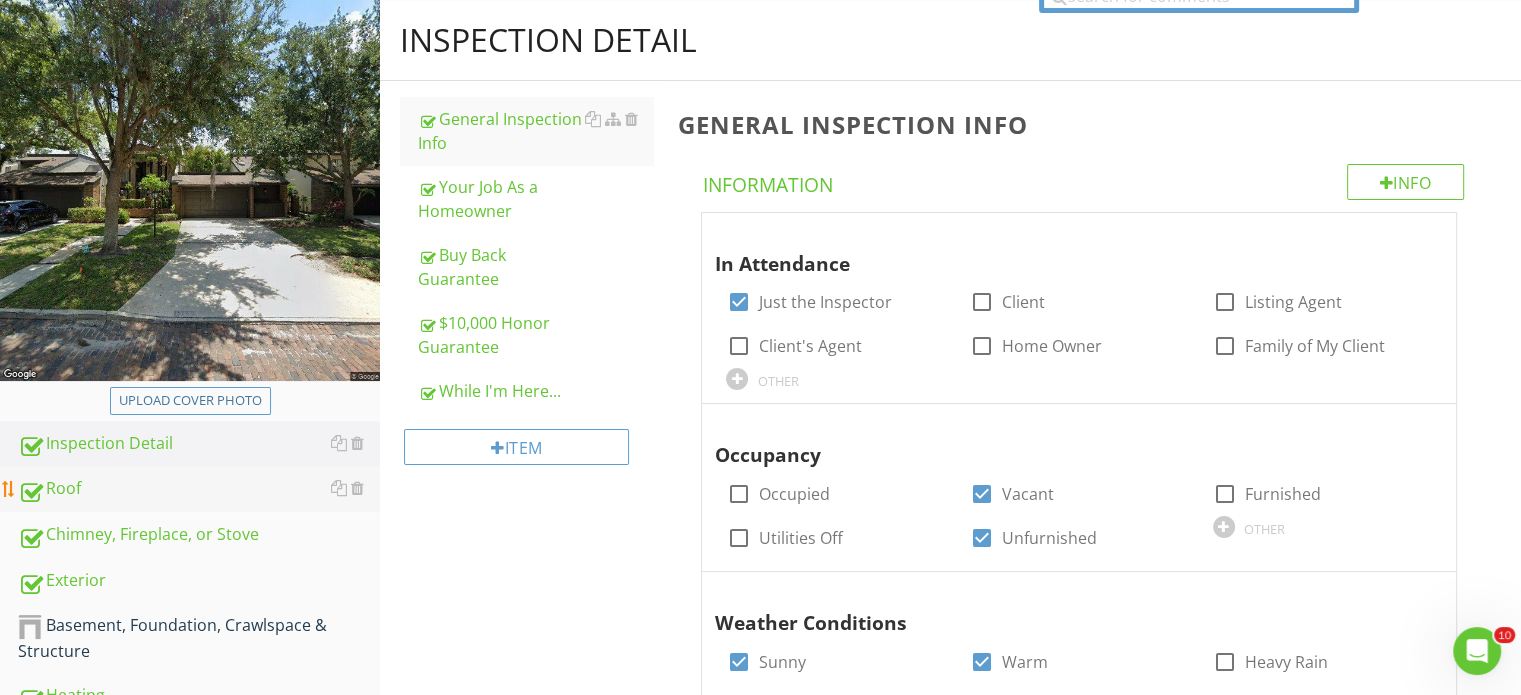 click on "Roof" at bounding box center (199, 489) 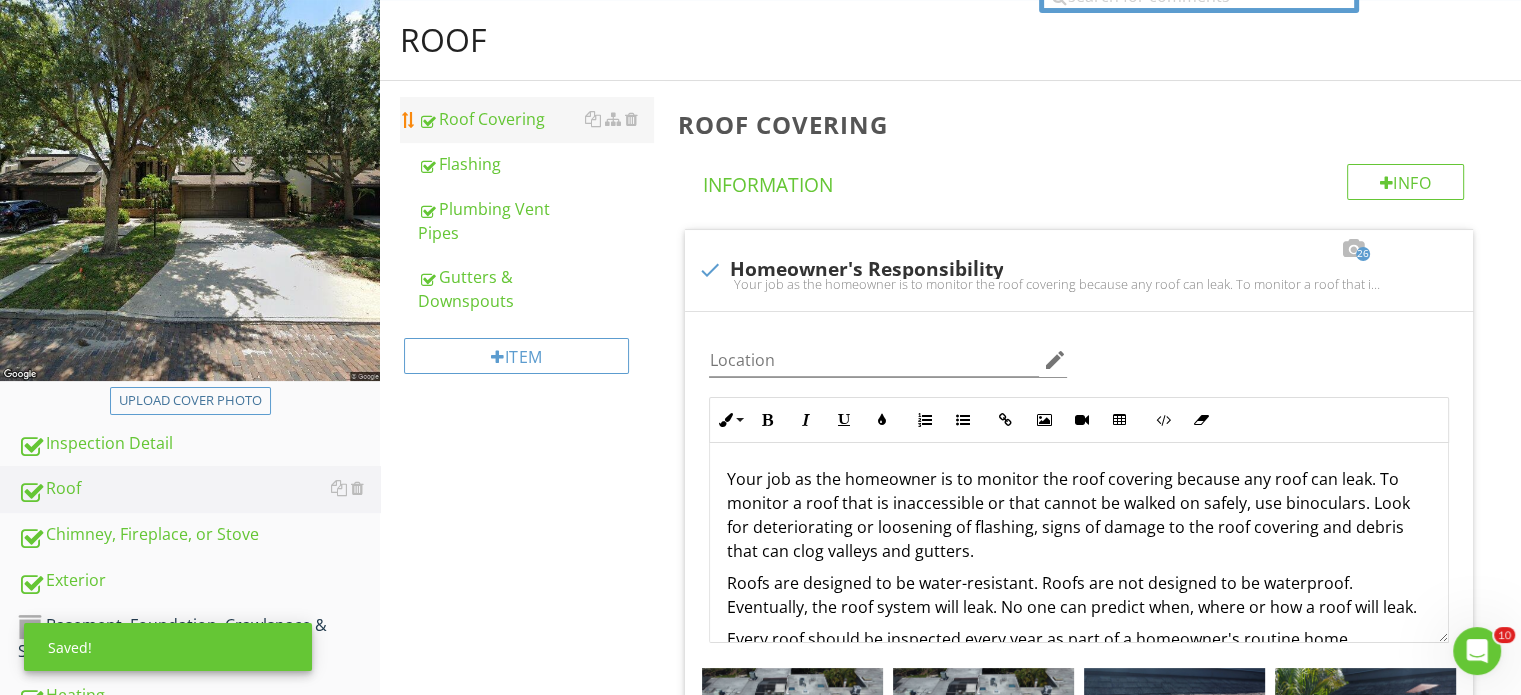 click on "Roof Covering" at bounding box center [535, 119] 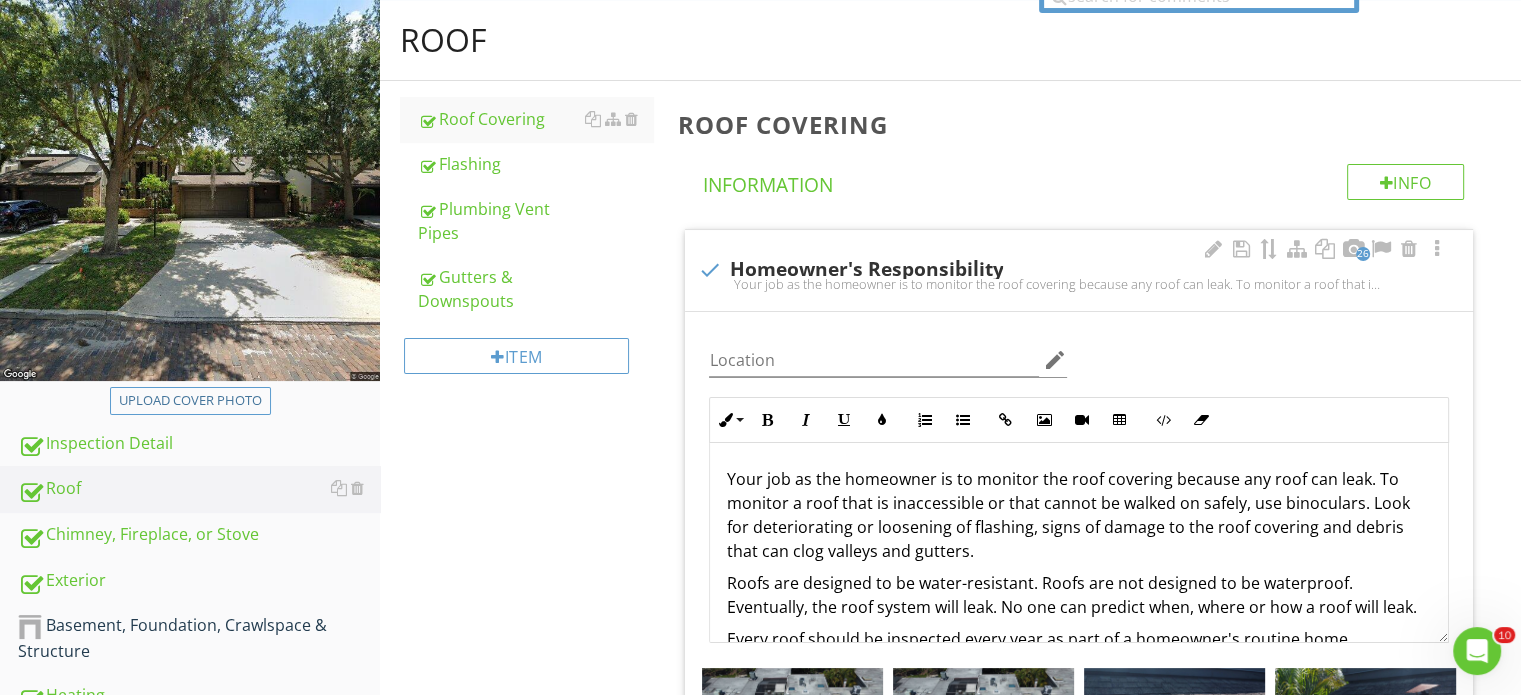 scroll, scrollTop: 300, scrollLeft: 0, axis: vertical 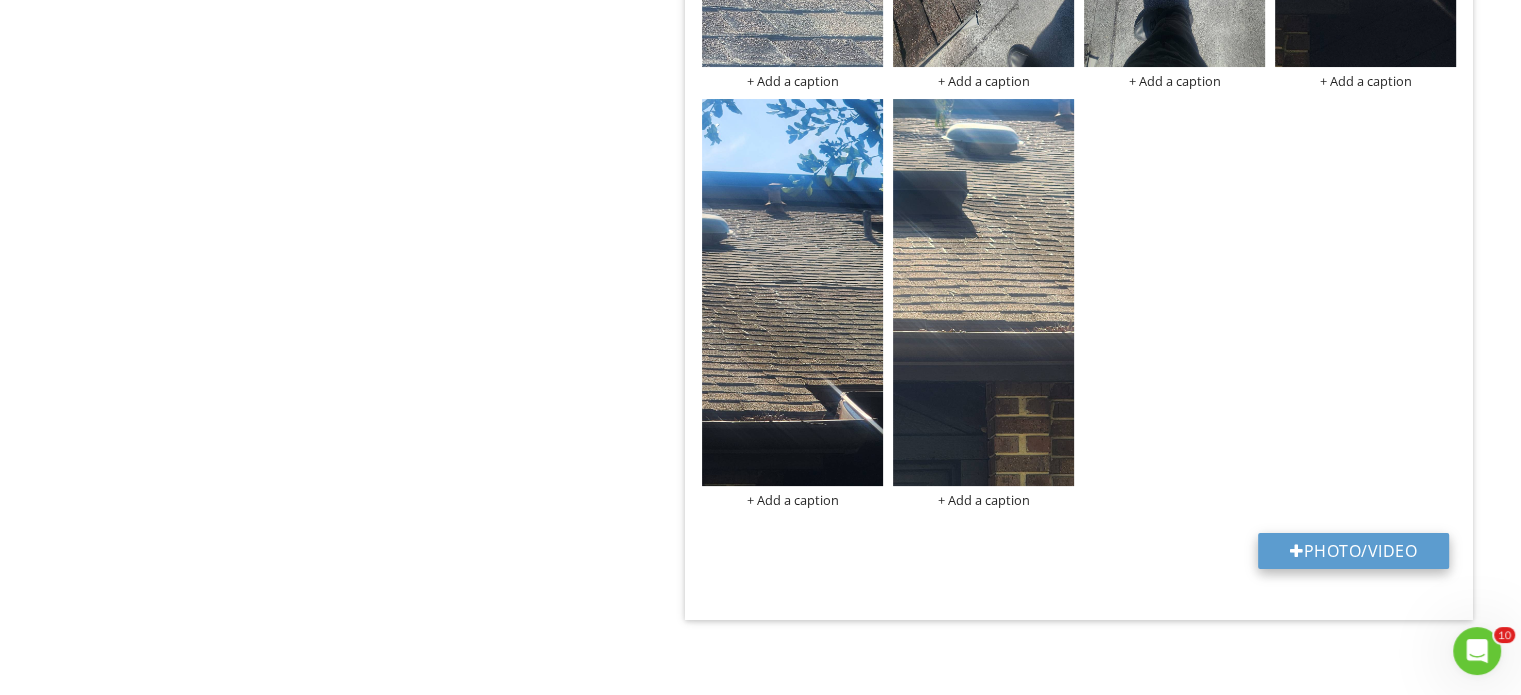 click on "Photo/Video" at bounding box center [1353, 551] 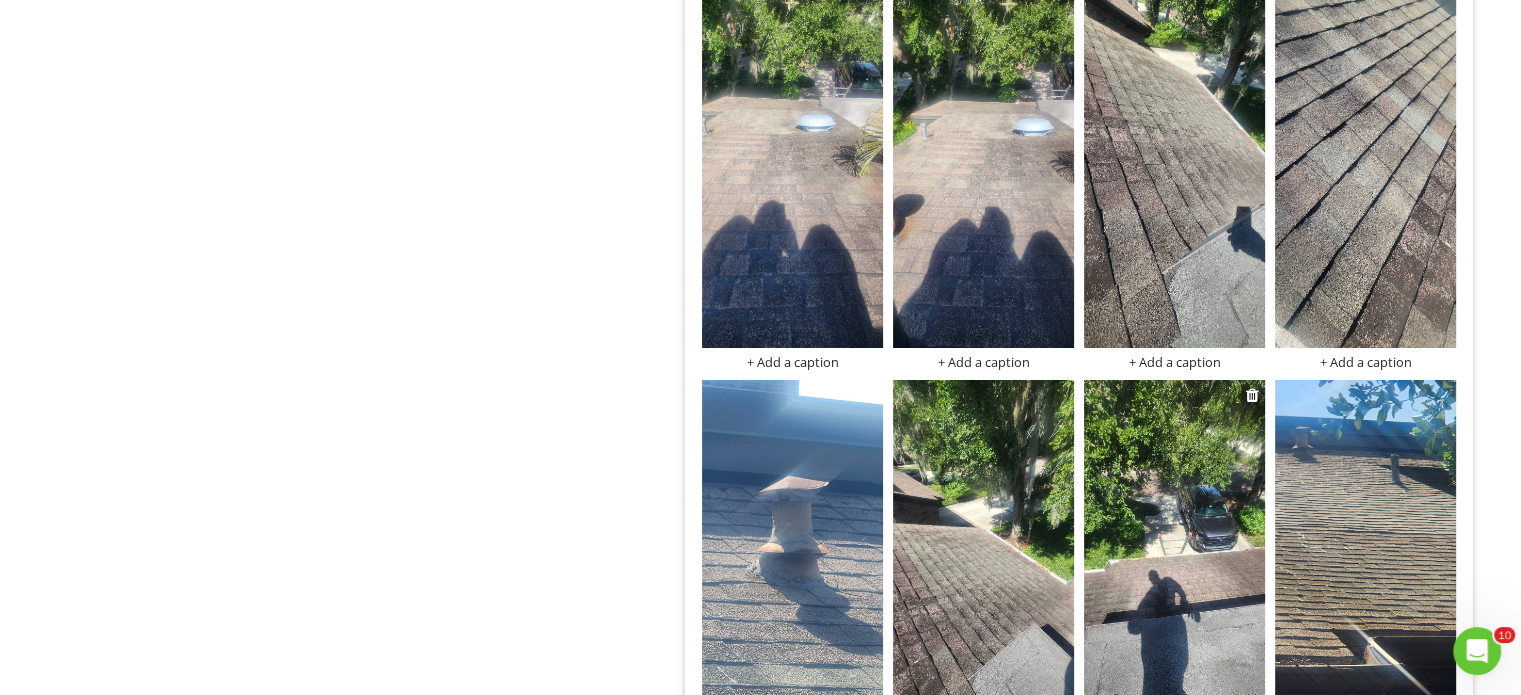 scroll, scrollTop: 7152, scrollLeft: 0, axis: vertical 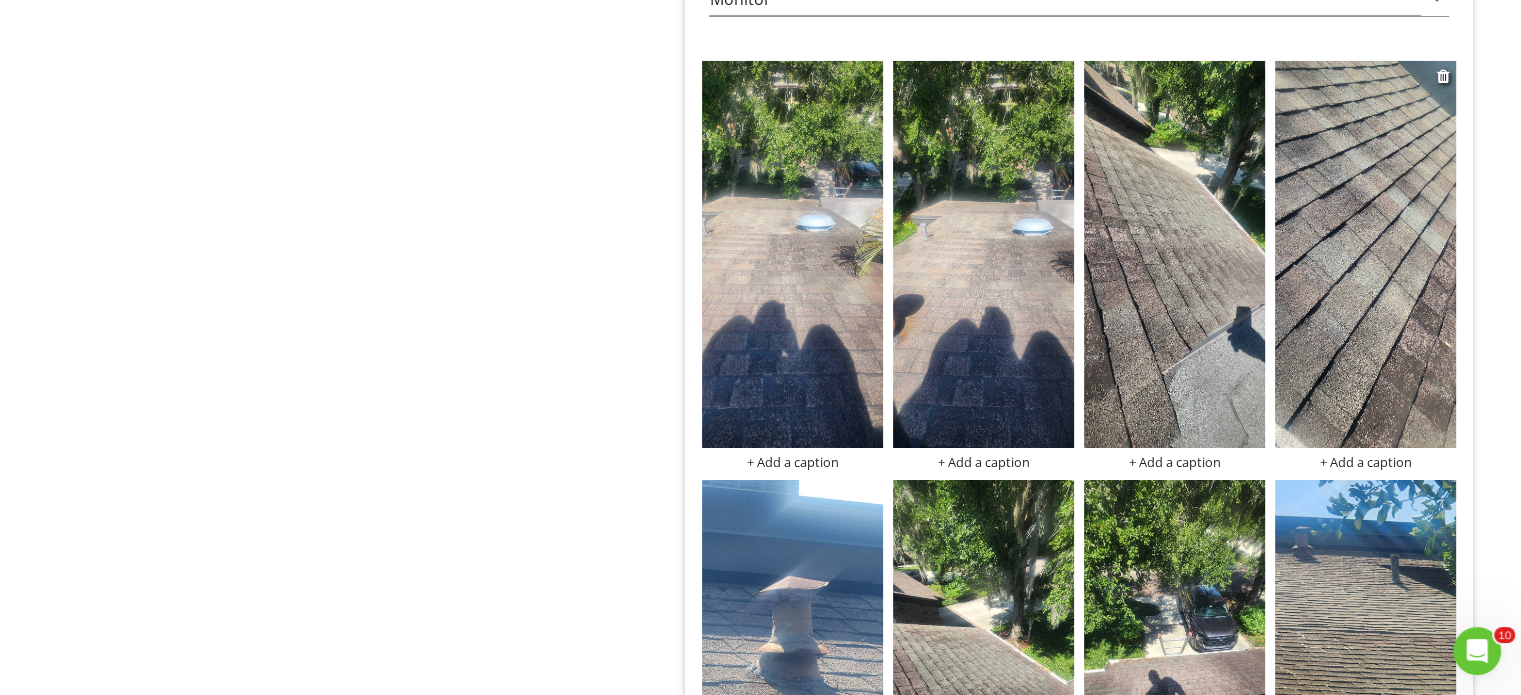 click at bounding box center (1365, 254) 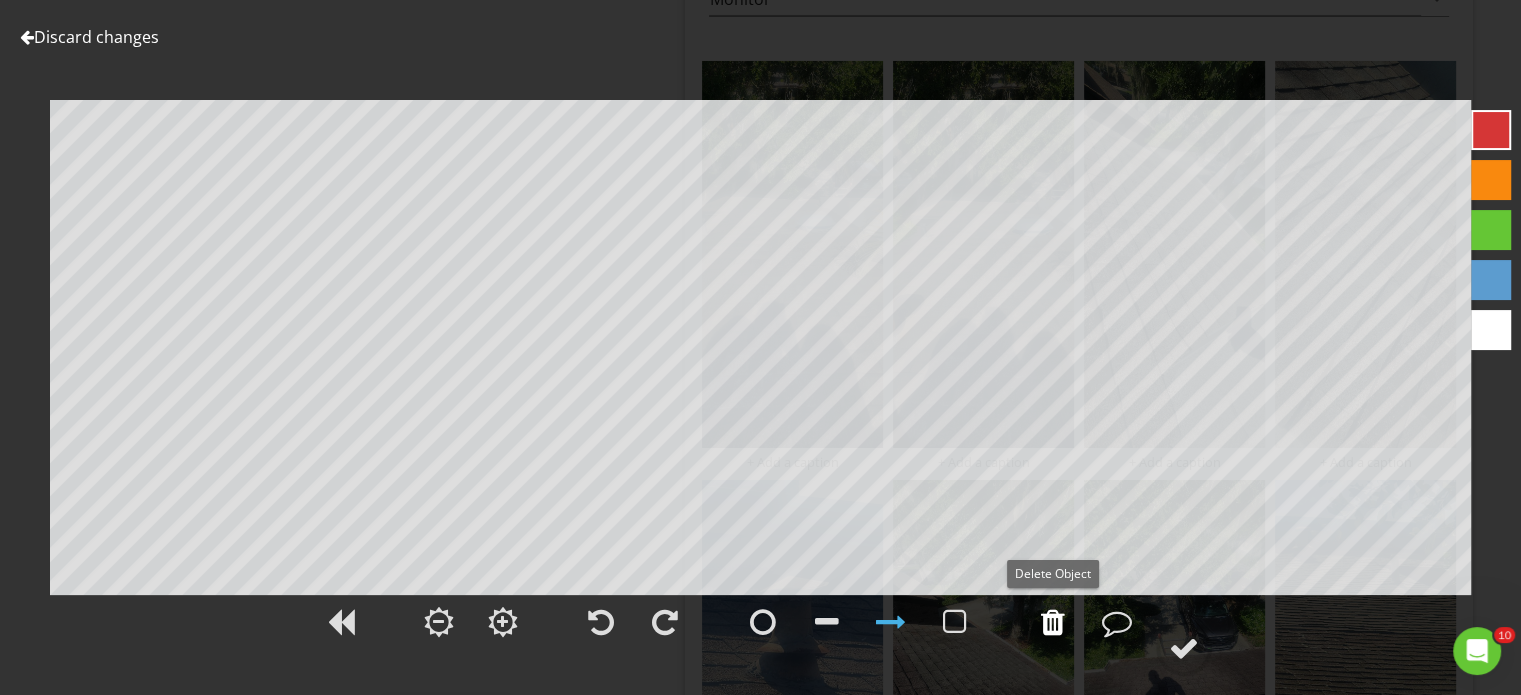 click at bounding box center (1053, 622) 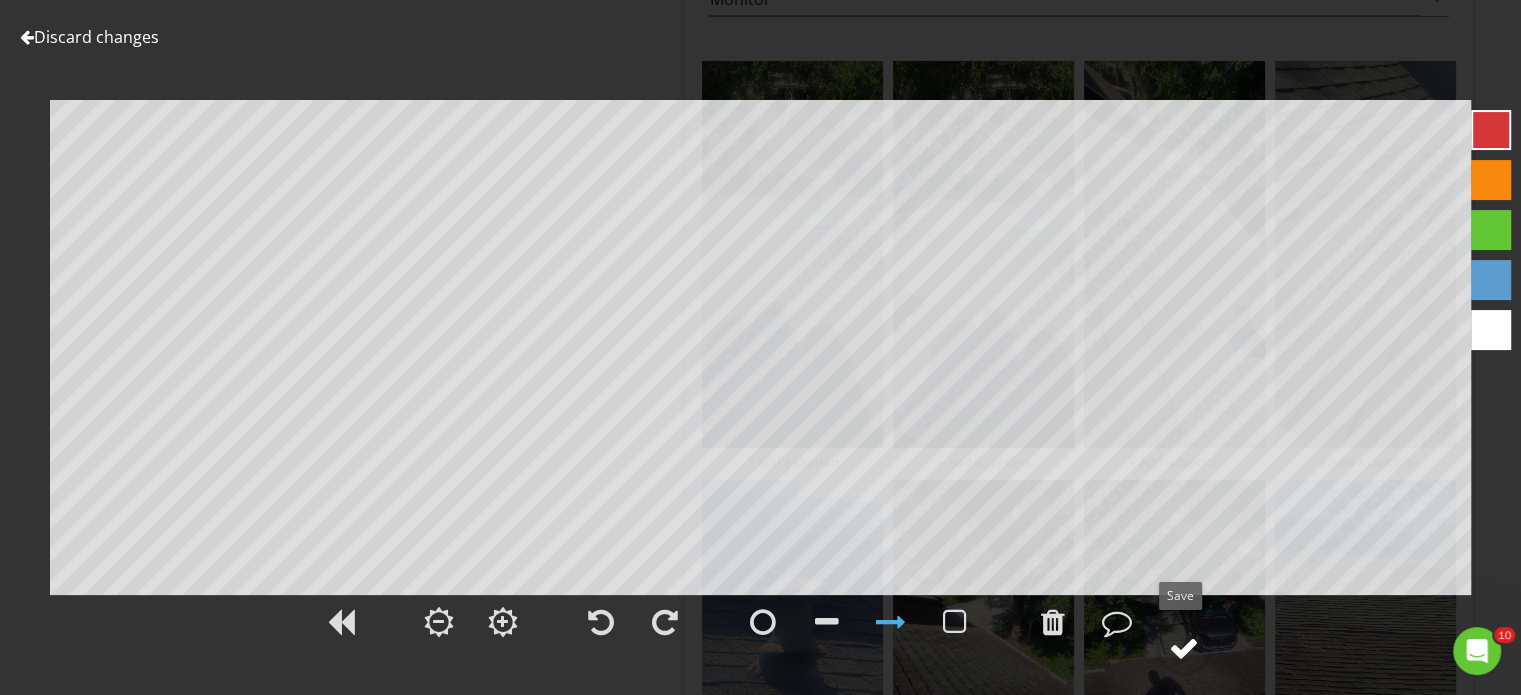 click at bounding box center (1184, 648) 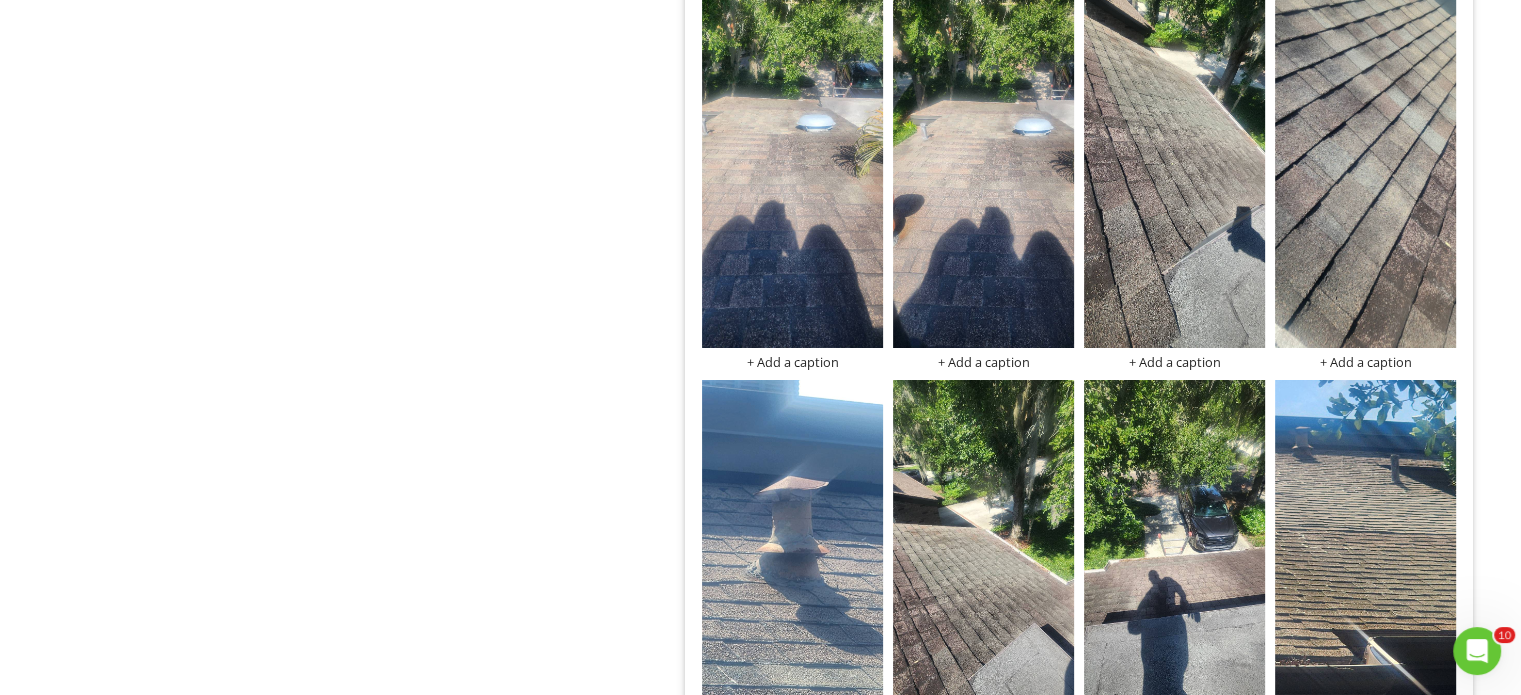 scroll, scrollTop: 7152, scrollLeft: 0, axis: vertical 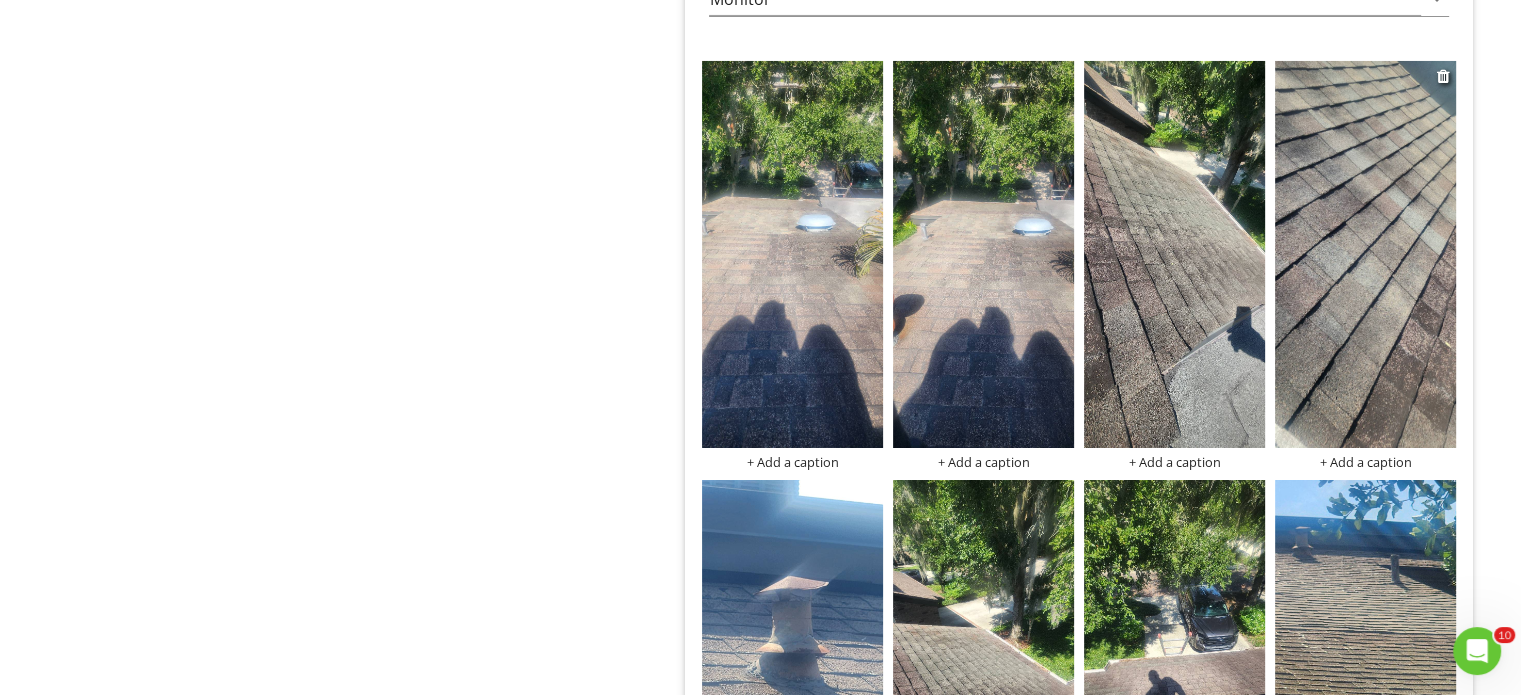 click on "+ Add a caption" at bounding box center [1365, 462] 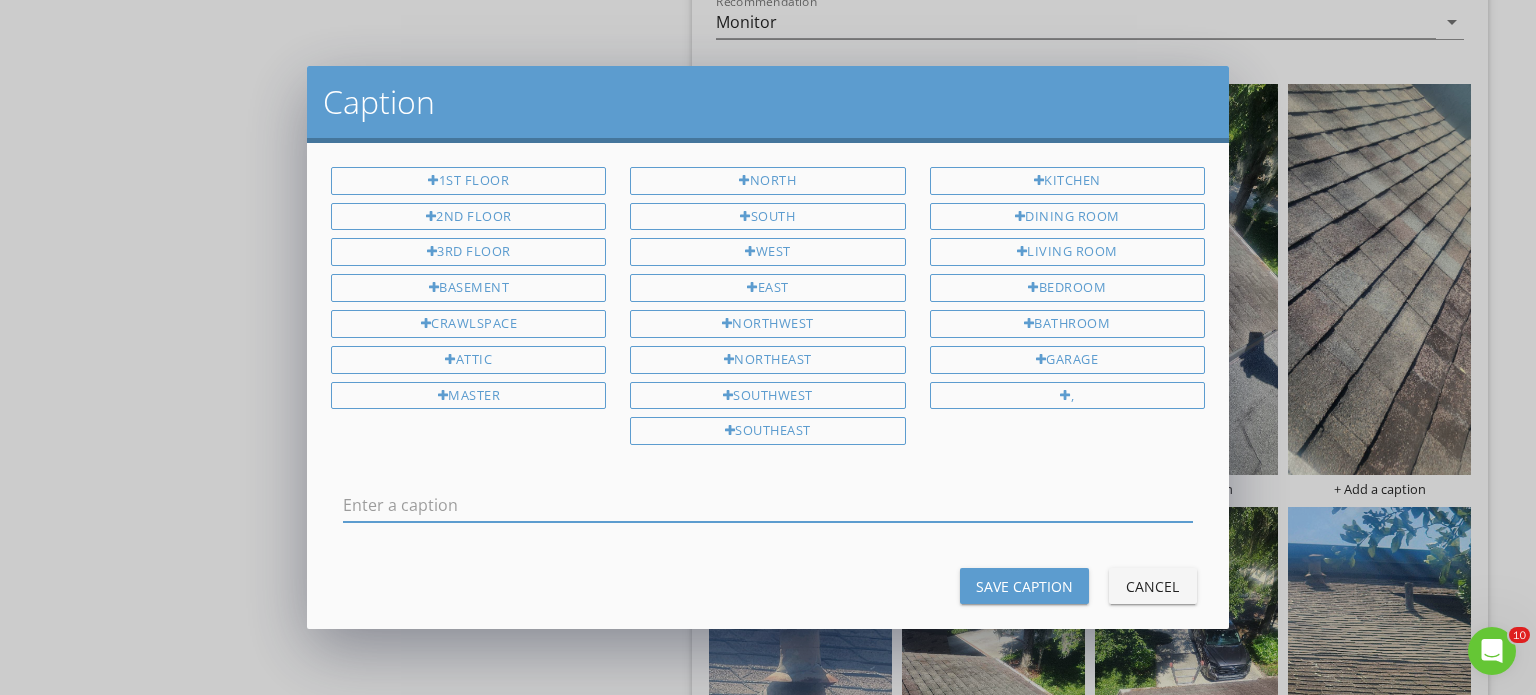 click at bounding box center [768, 505] 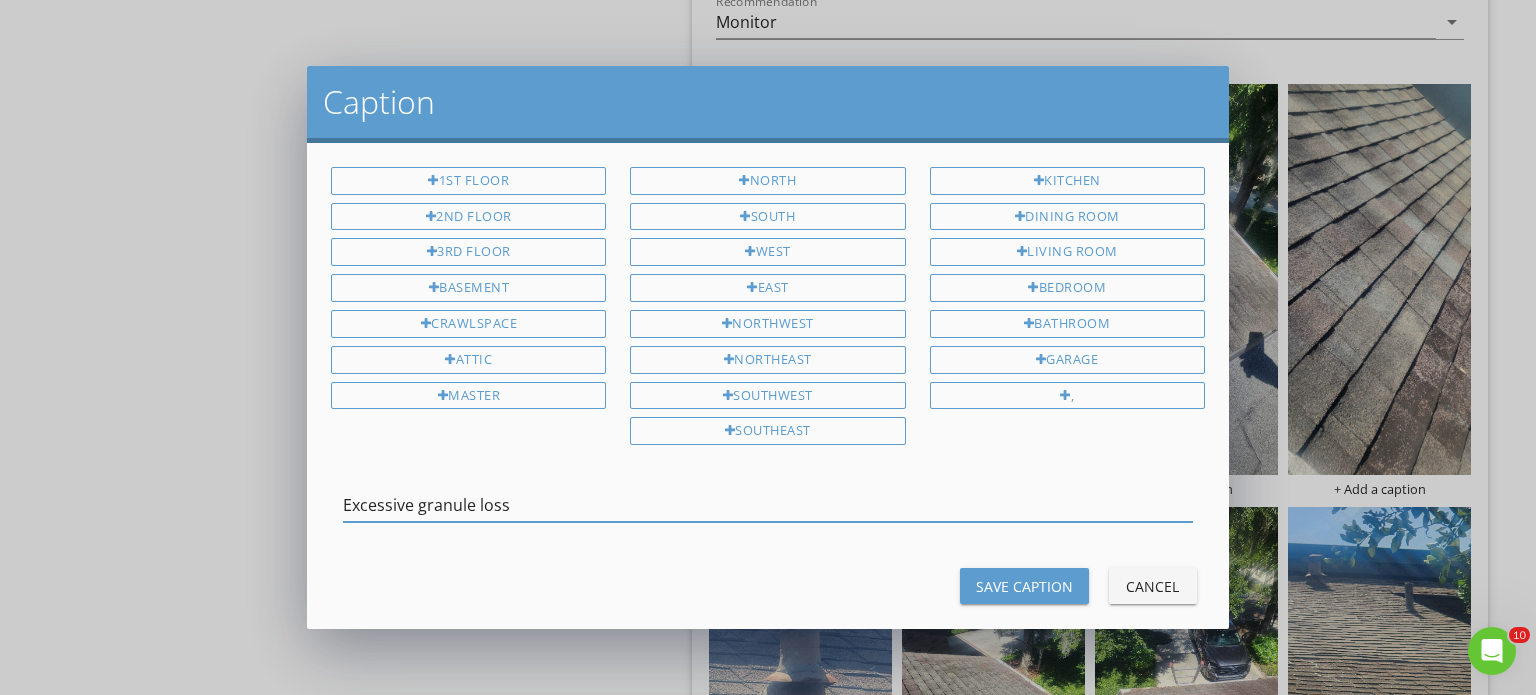 type on "Excessive granule loss" 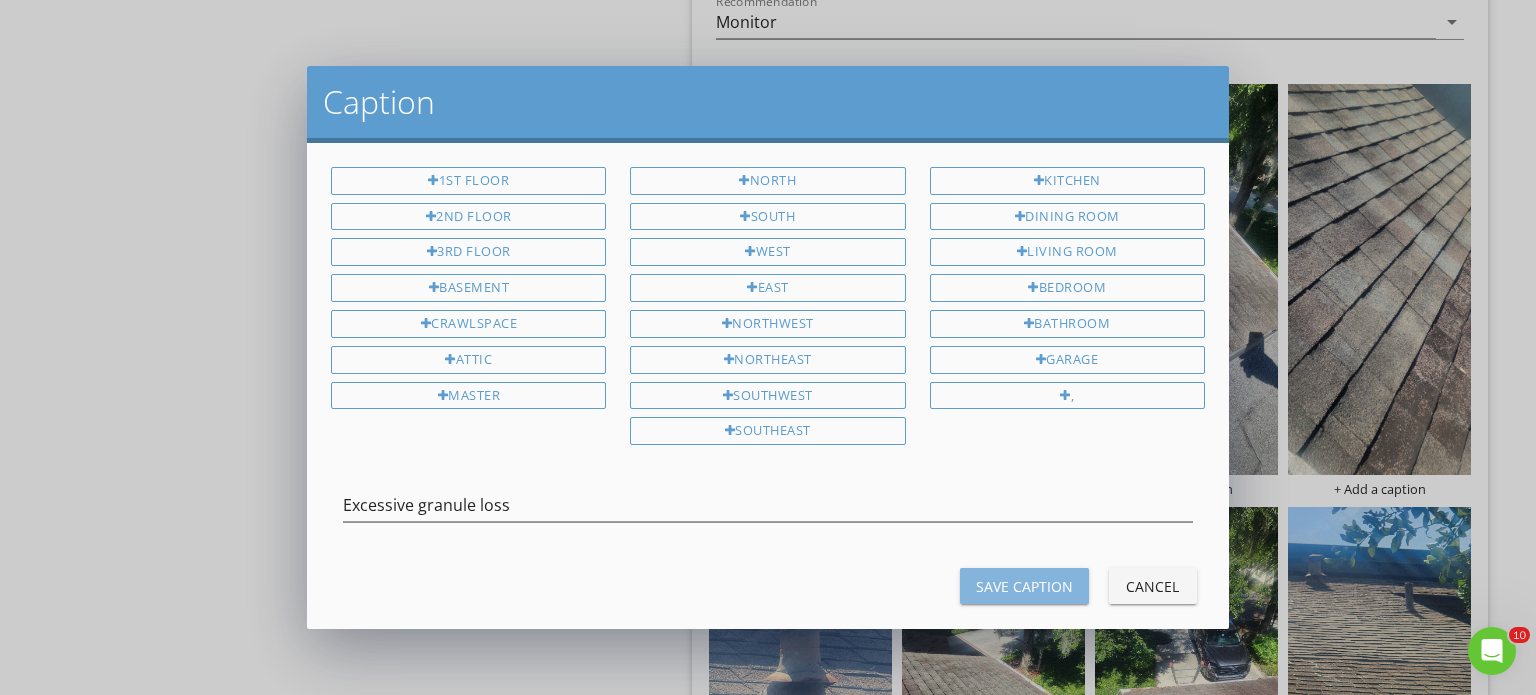 click on "Save Caption" at bounding box center (1024, 586) 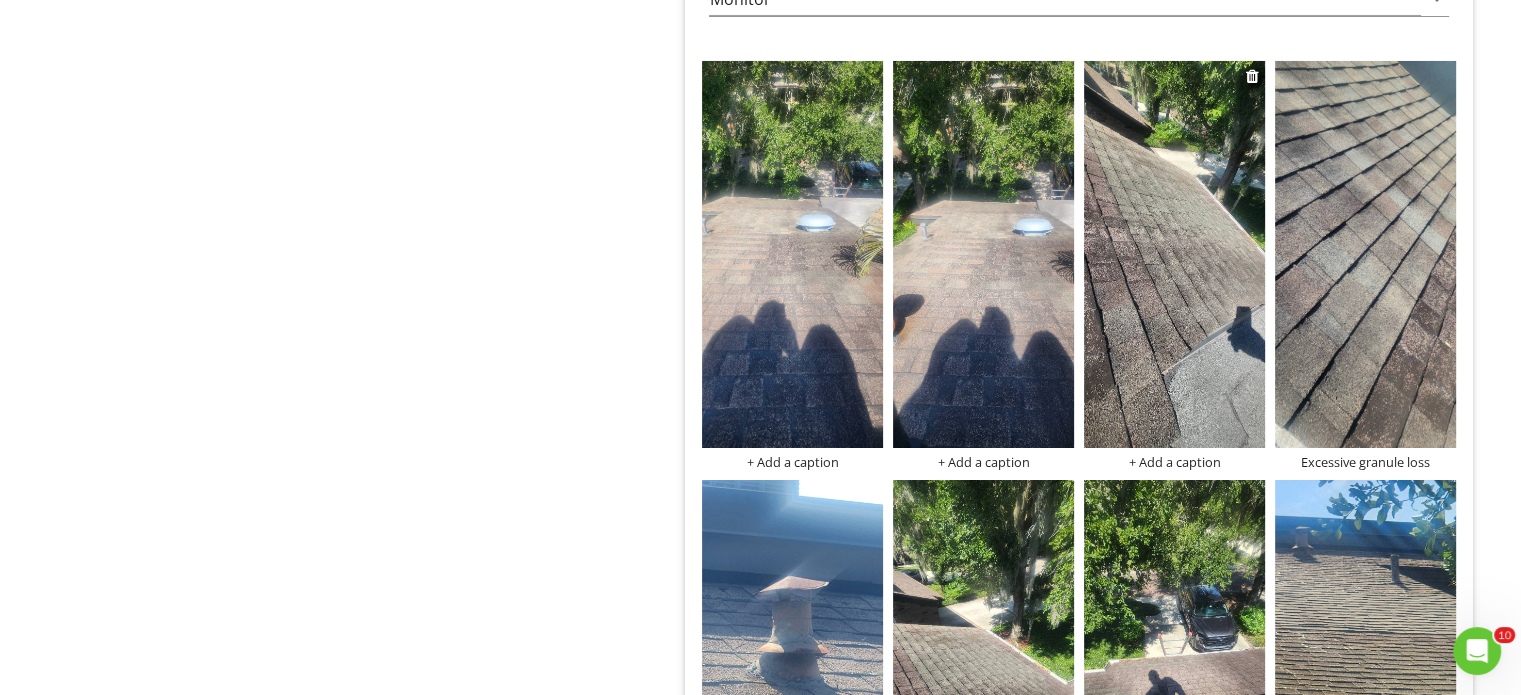 click at bounding box center (1174, 254) 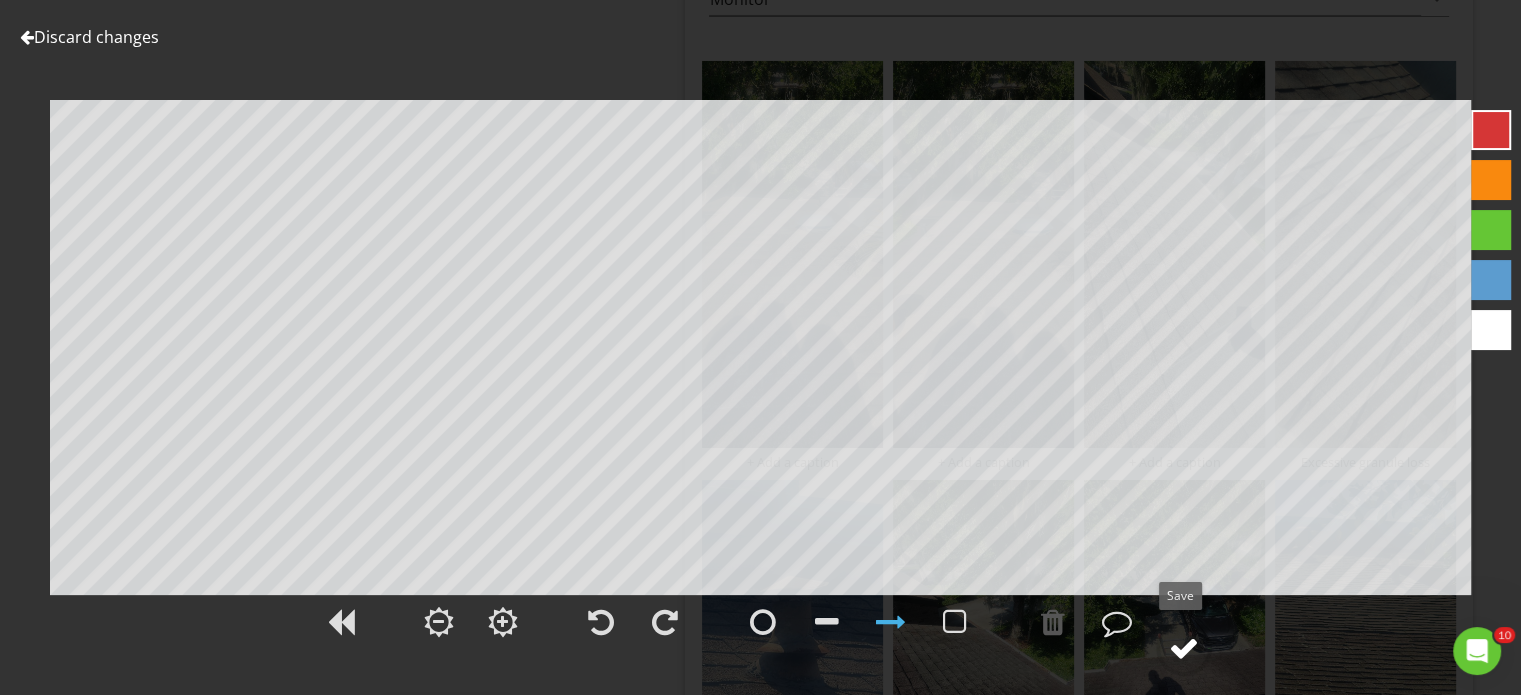 click at bounding box center [1184, 648] 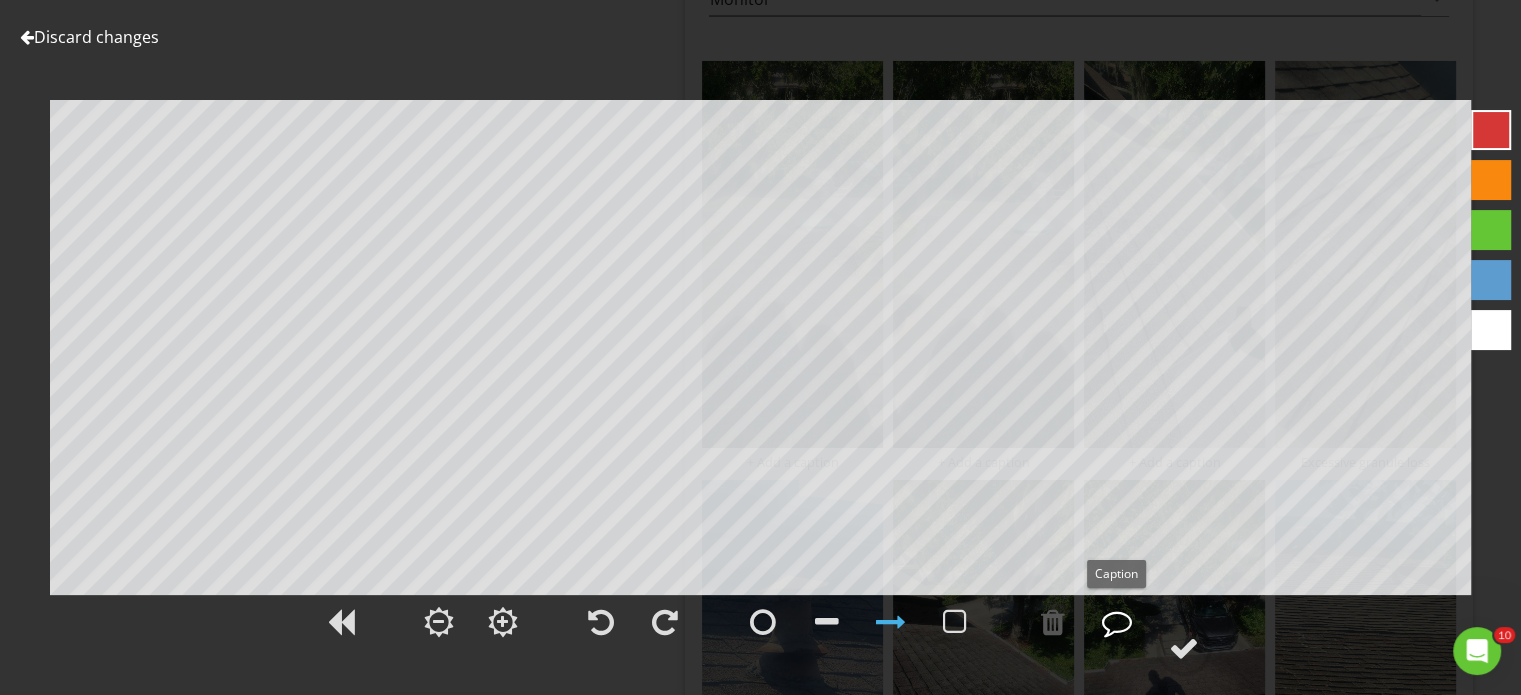 click at bounding box center (1117, 622) 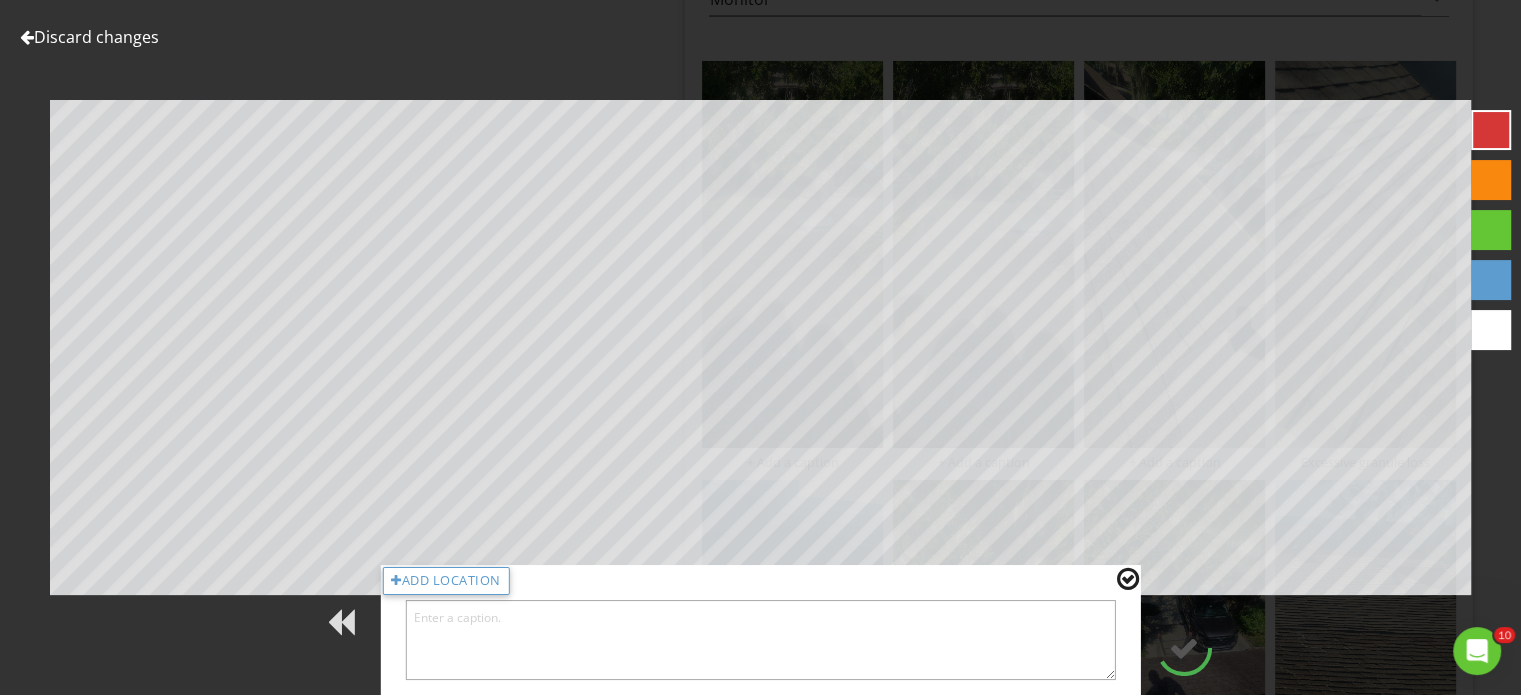 click at bounding box center [760, 640] 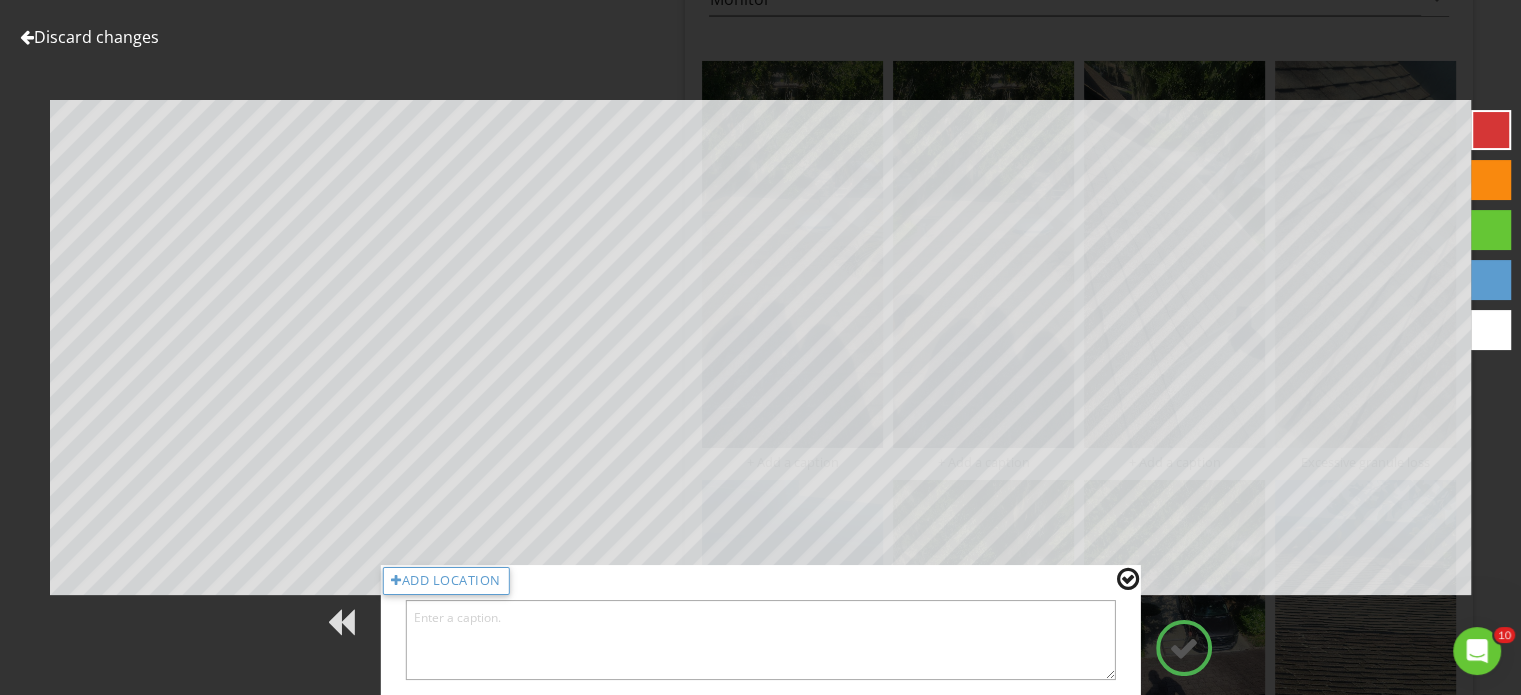 paste on "Excessive granule loss" 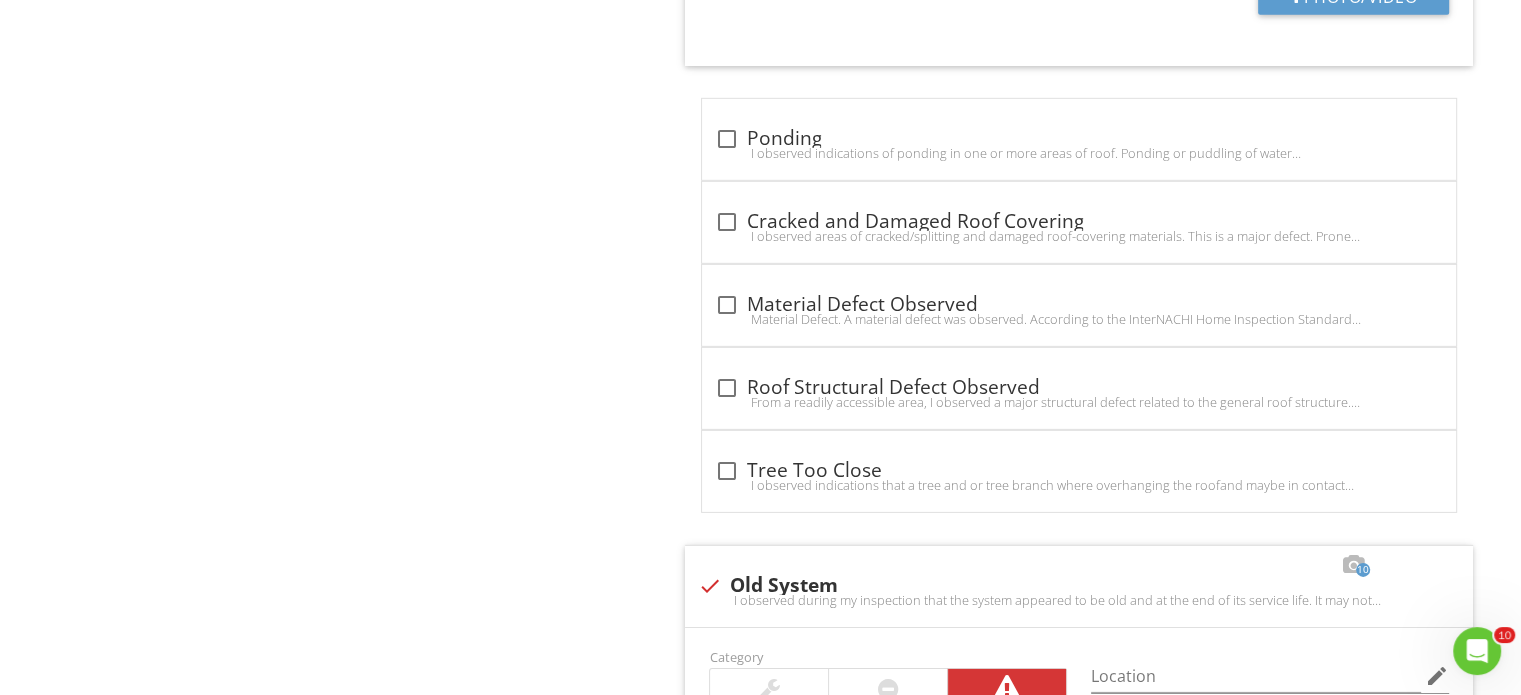 scroll, scrollTop: 6052, scrollLeft: 0, axis: vertical 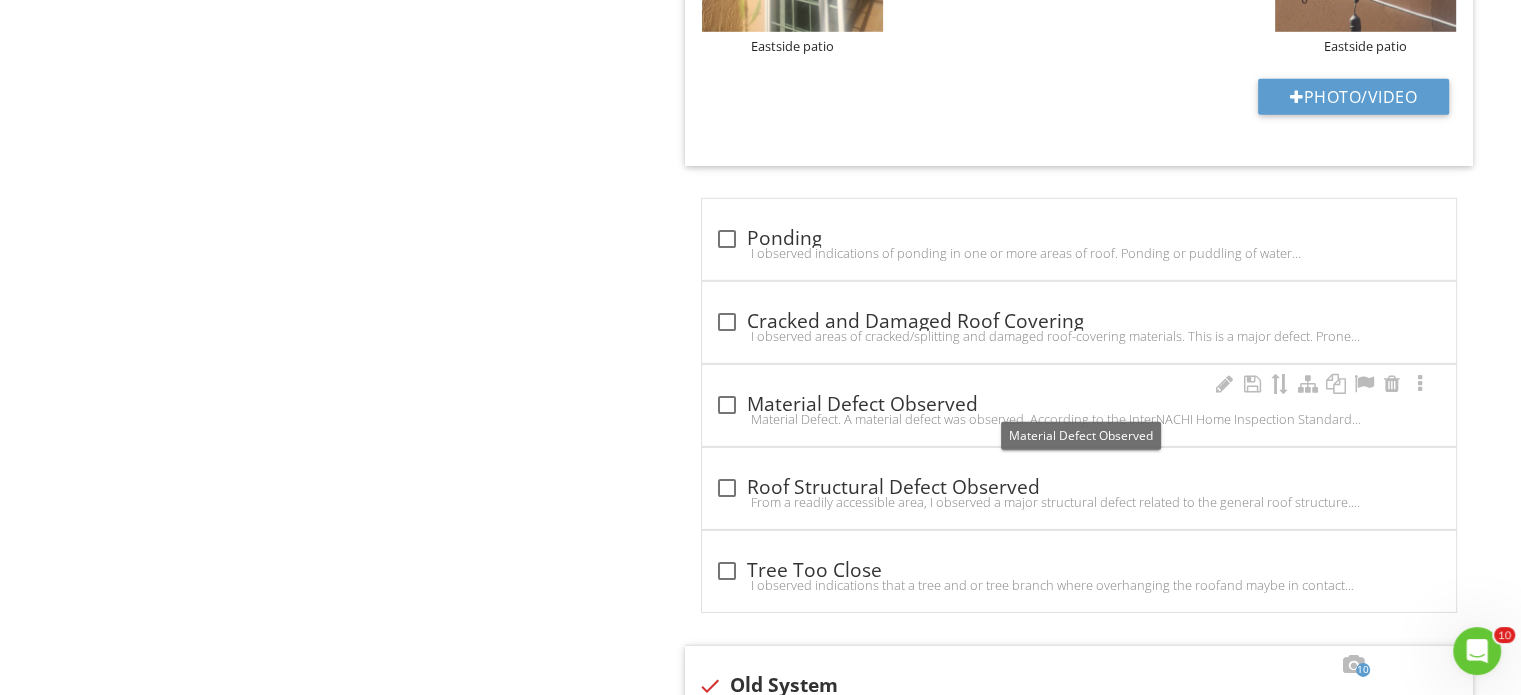 click at bounding box center [726, 405] 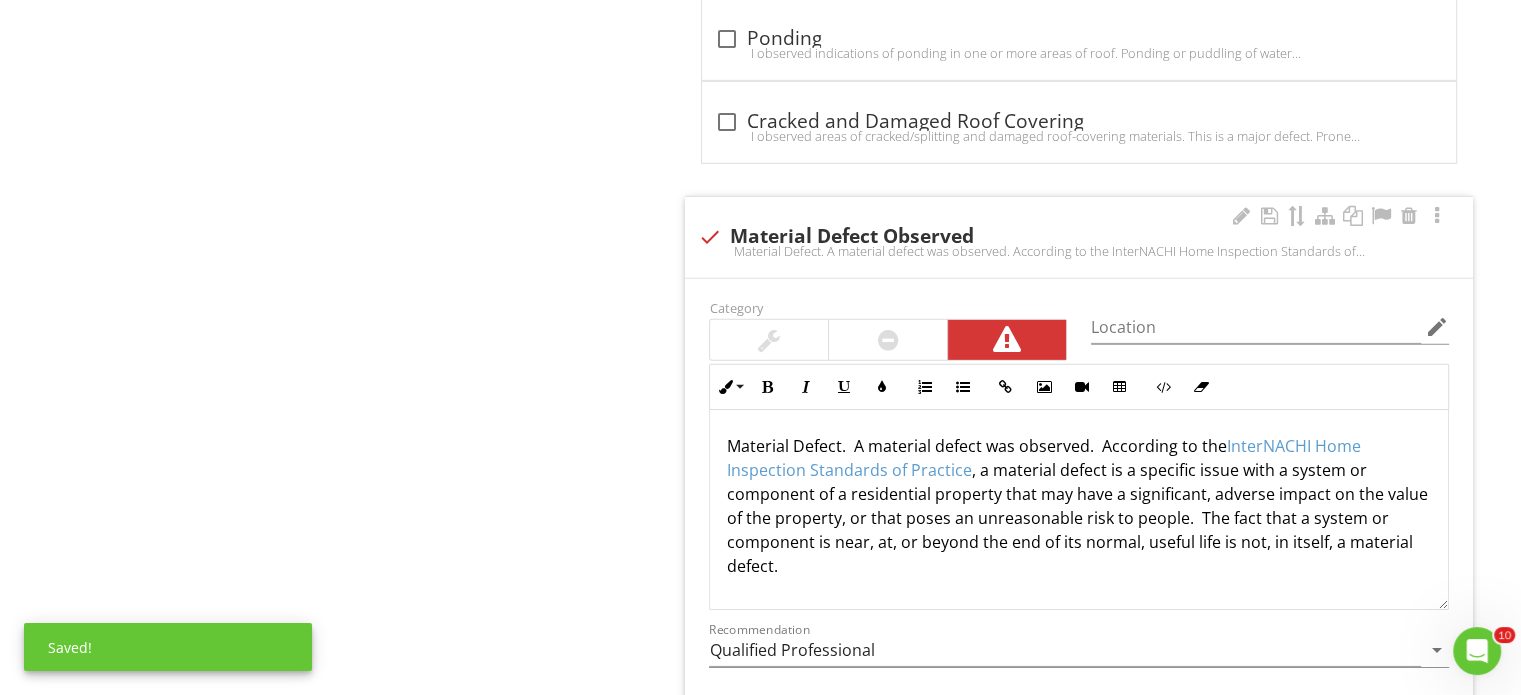 scroll, scrollTop: 6452, scrollLeft: 0, axis: vertical 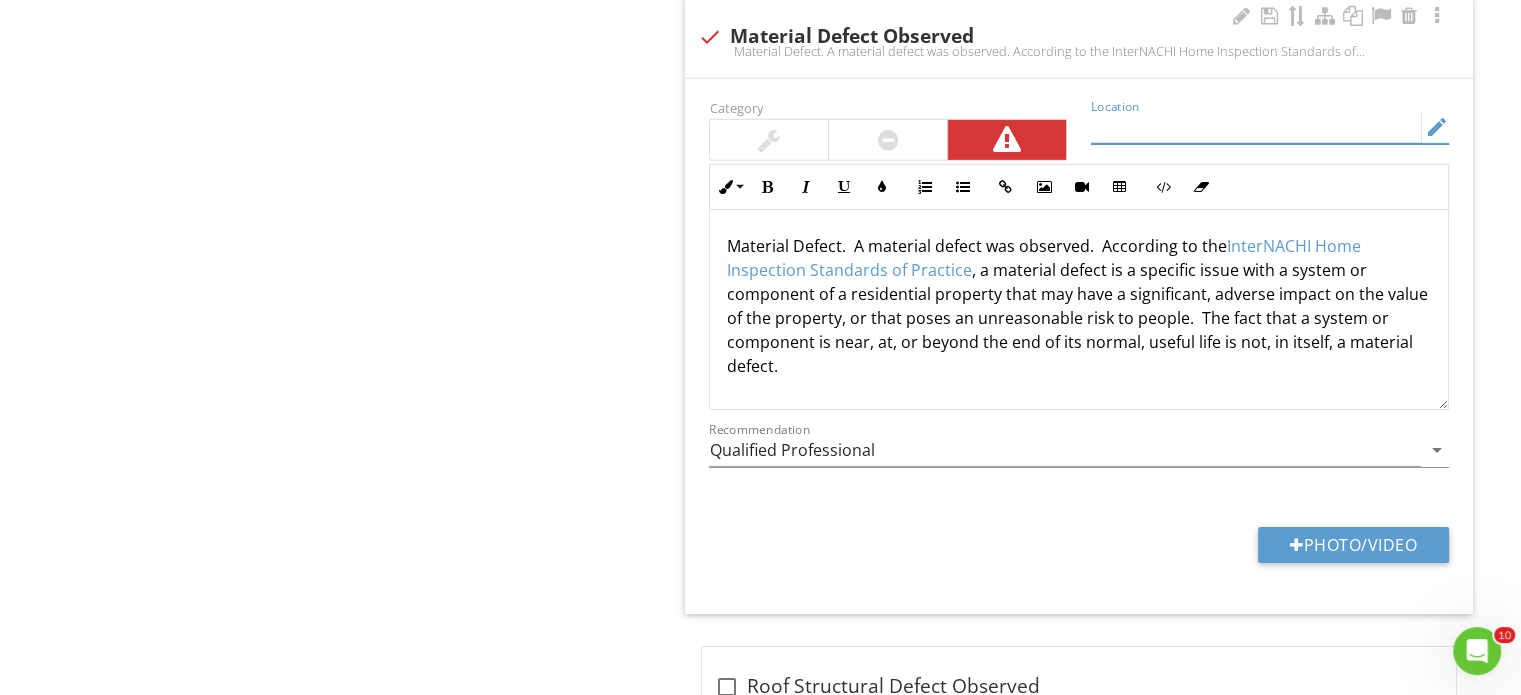 click at bounding box center (1256, 127) 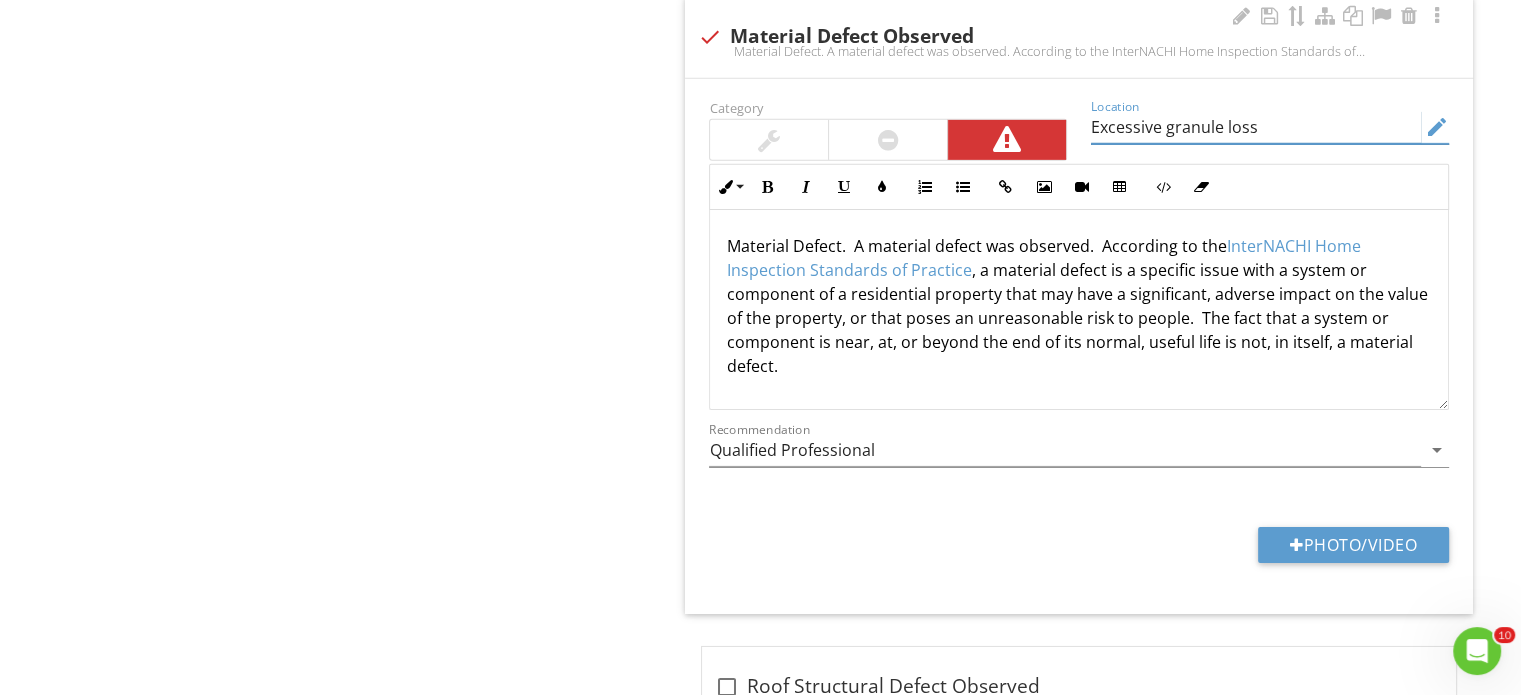 click on "Excessive granule loss" at bounding box center (1256, 127) 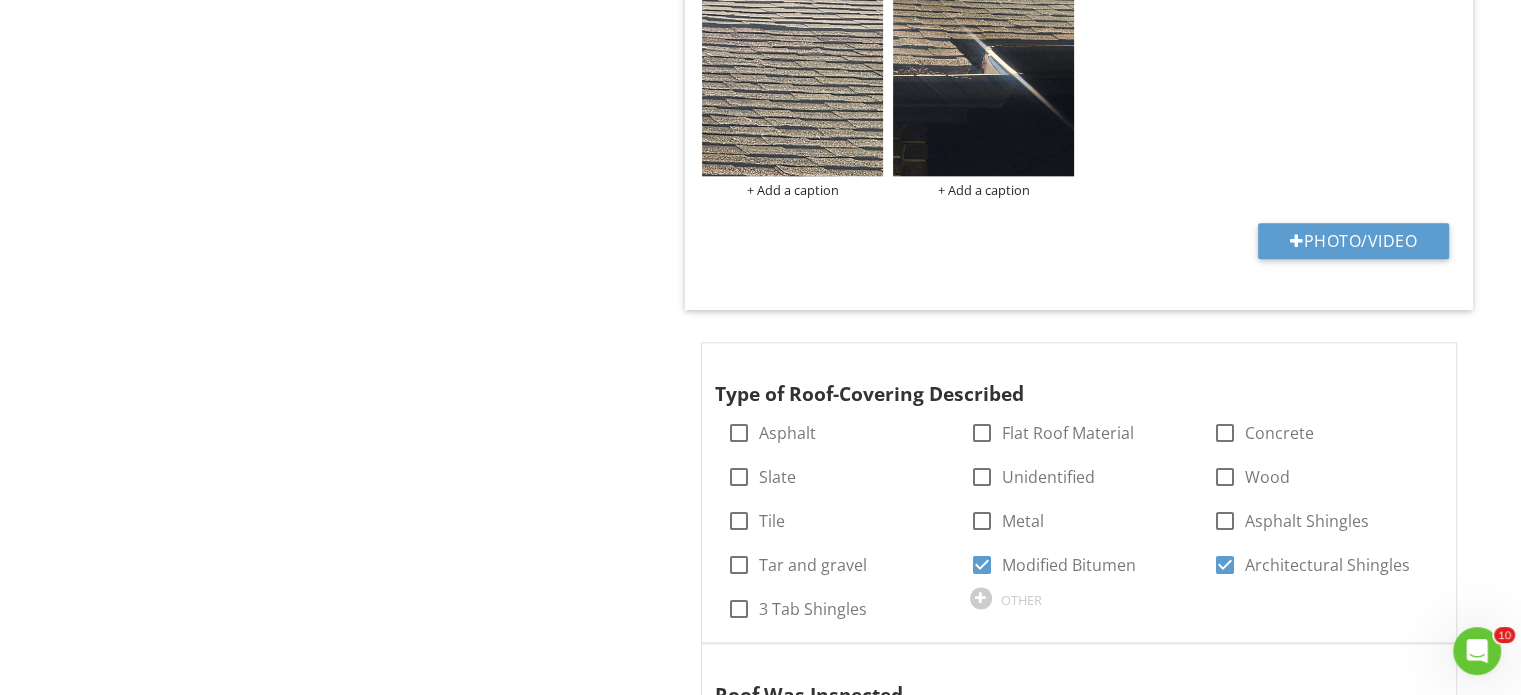 scroll, scrollTop: 2752, scrollLeft: 0, axis: vertical 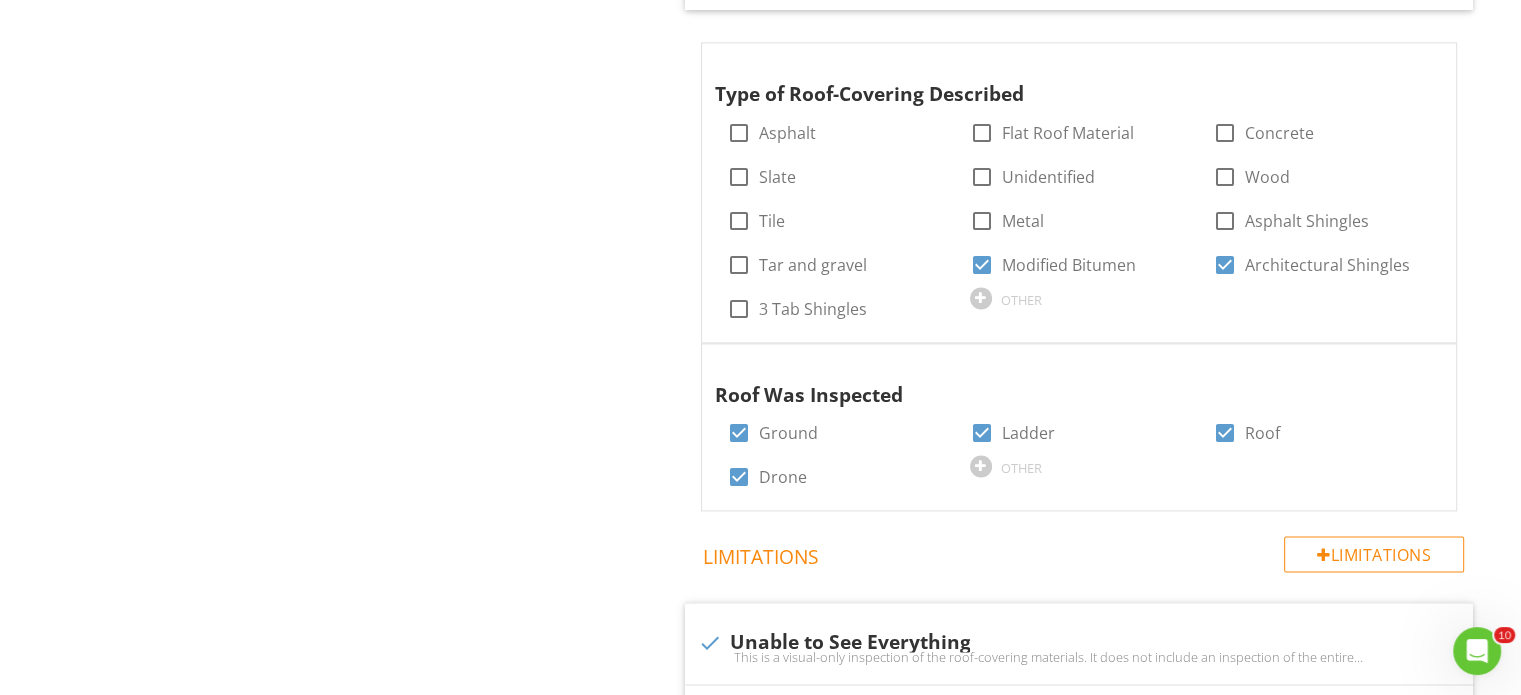type on "Excessive granule loss" 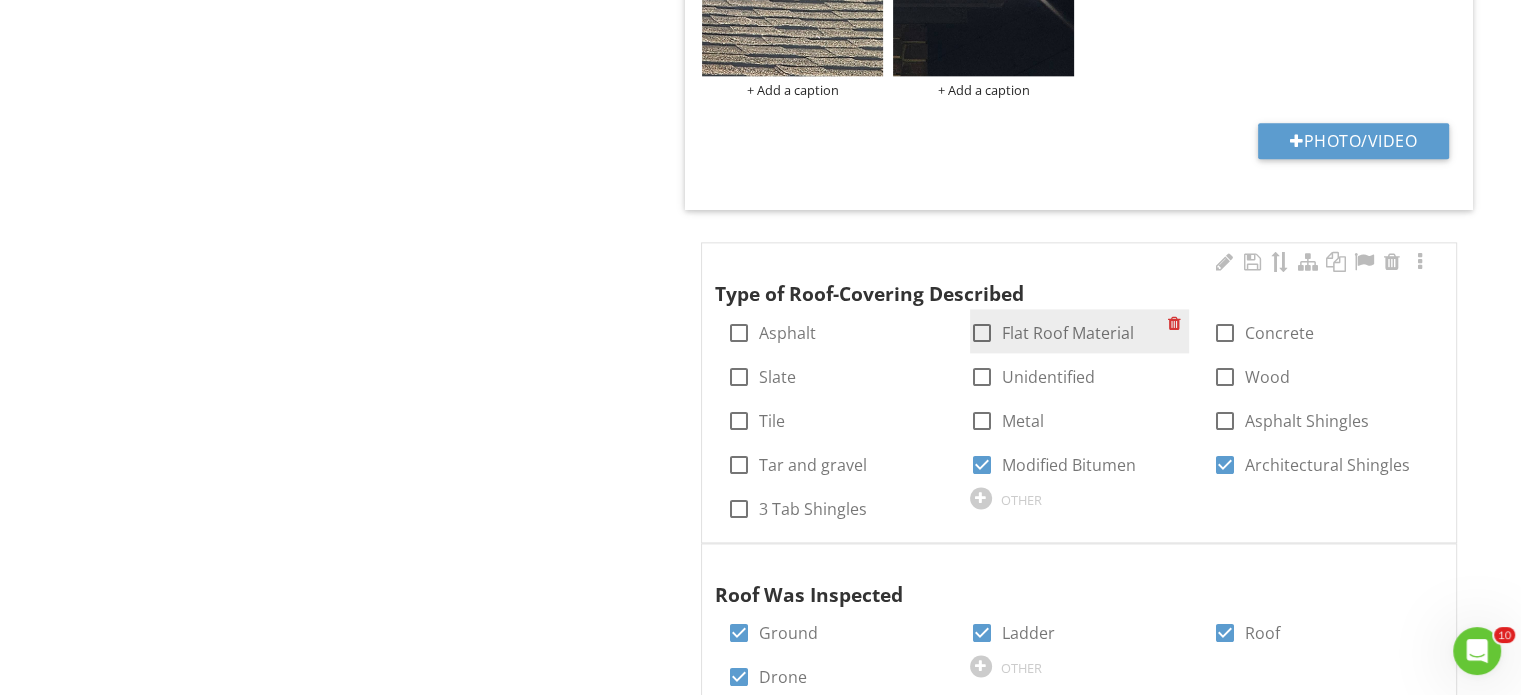 click at bounding box center [982, 333] 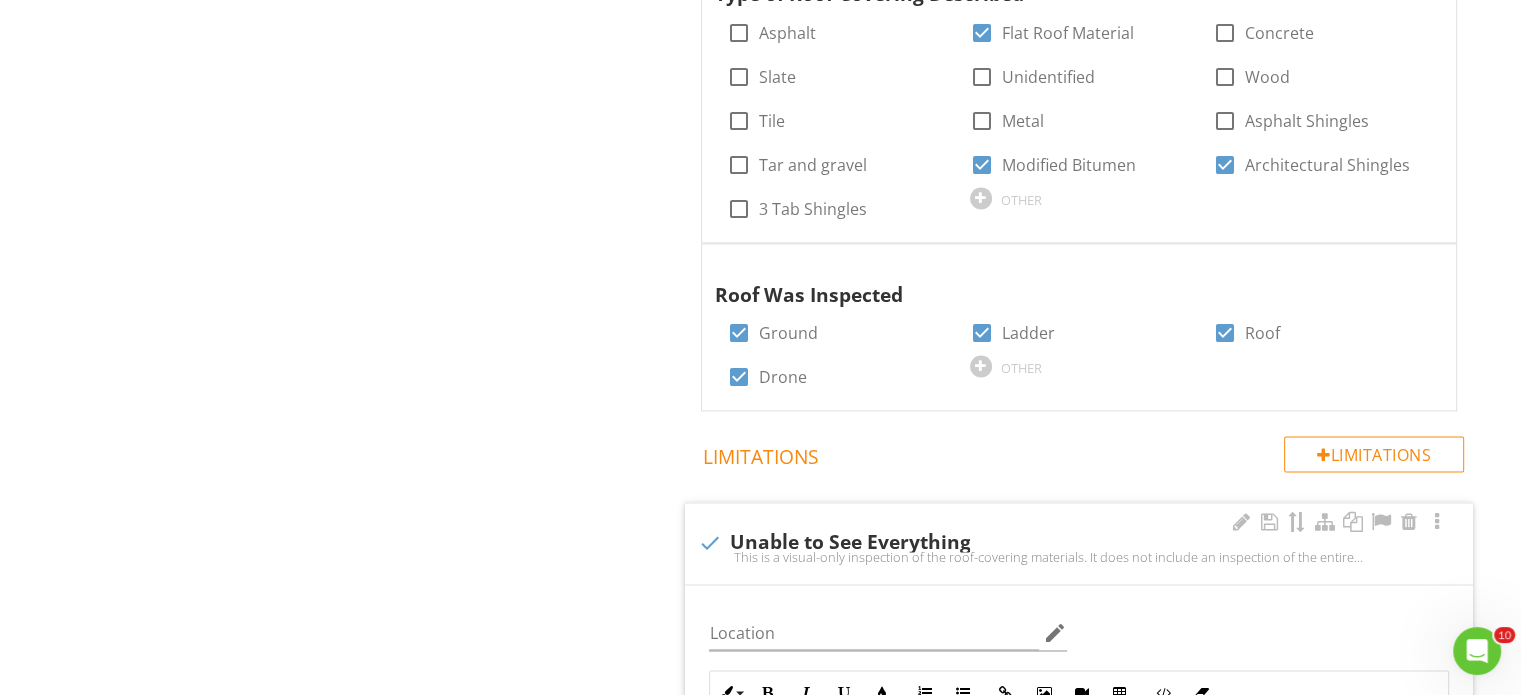 scroll, scrollTop: 3052, scrollLeft: 0, axis: vertical 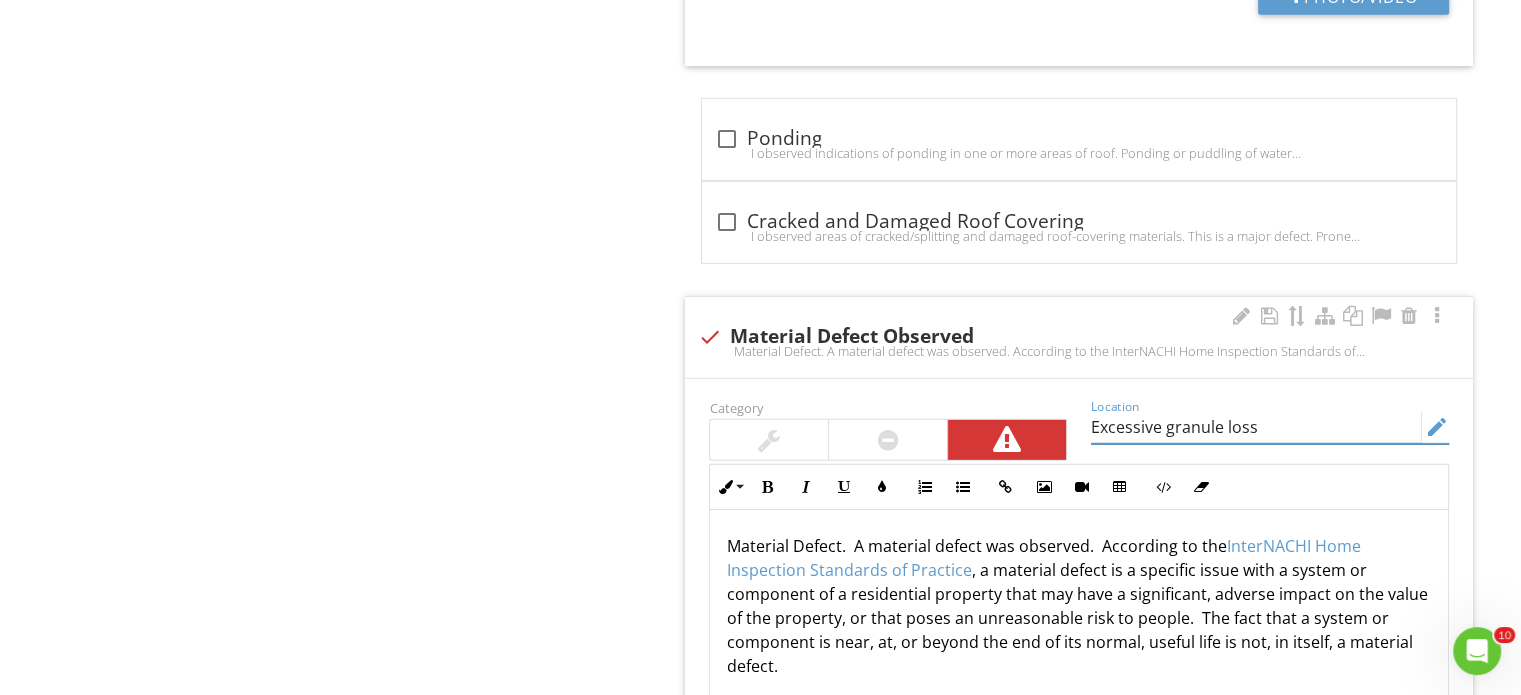 click on "Excessive granule loss" at bounding box center (1256, 427) 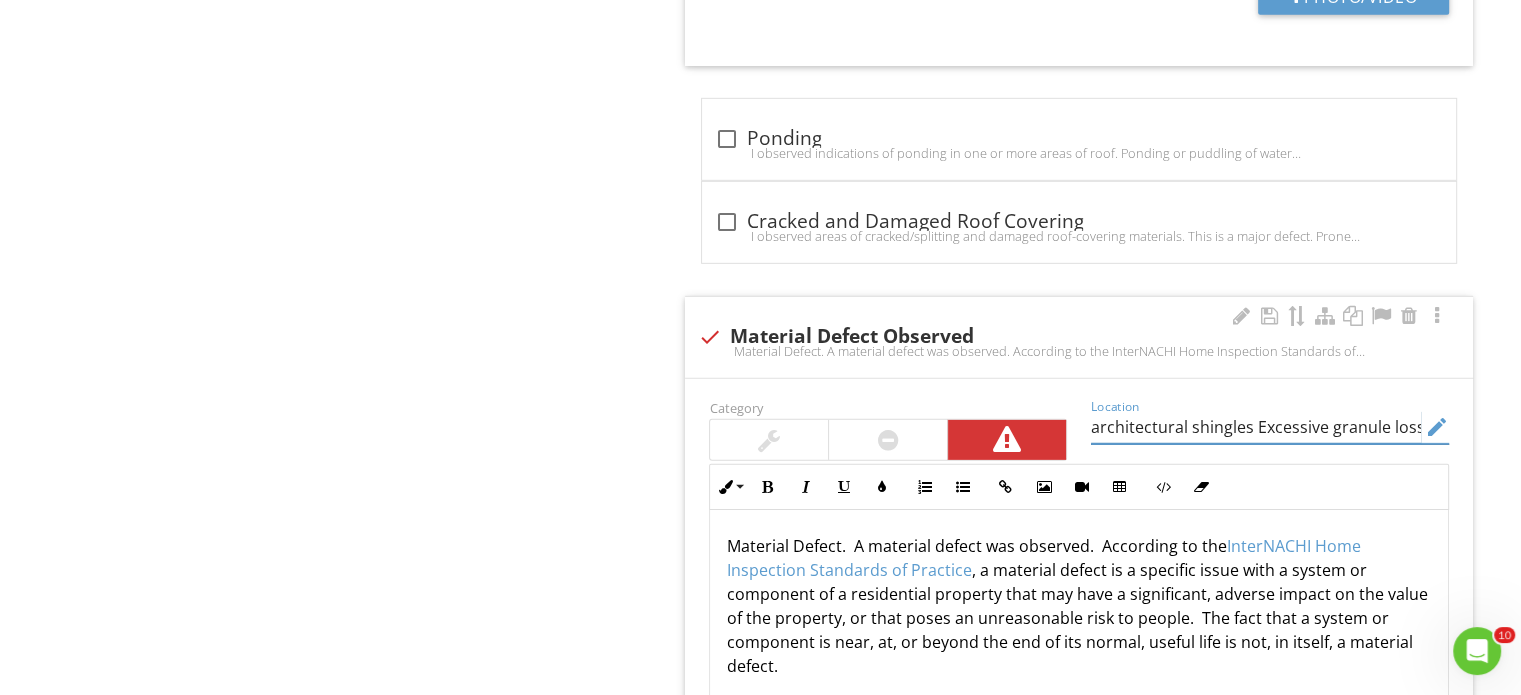 click on "architectural shingles Excessive granule loss" at bounding box center [1256, 427] 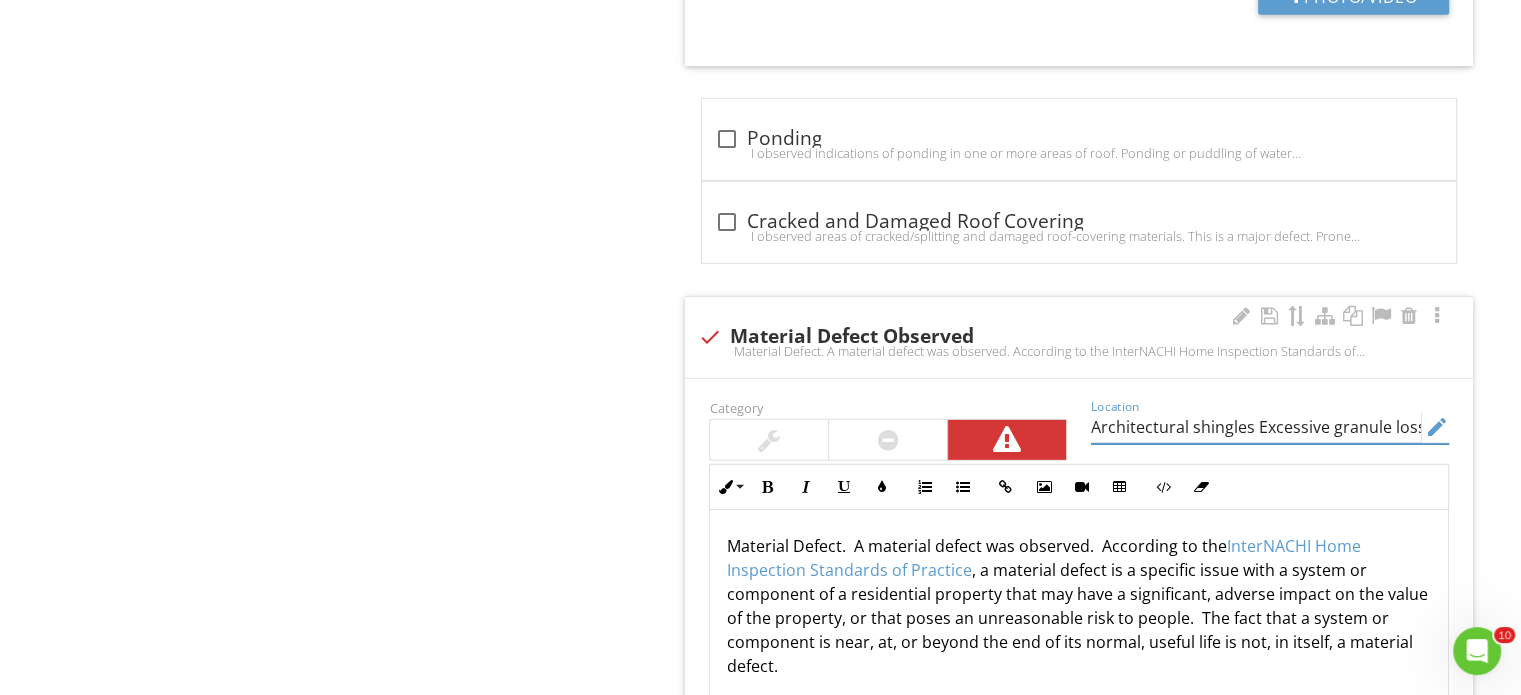 drag, startPoint x: 1091, startPoint y: 423, endPoint x: 1420, endPoint y: 419, distance: 329.02432 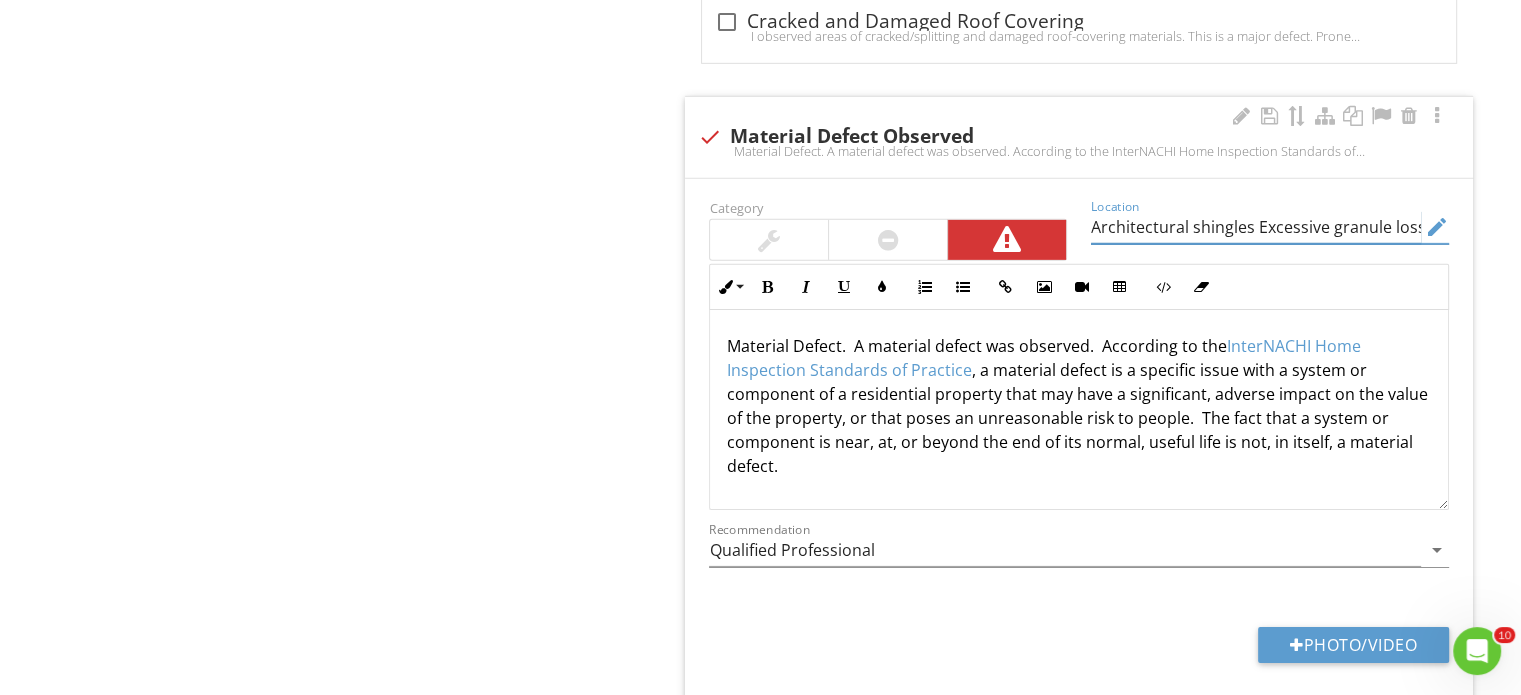 scroll, scrollTop: 6452, scrollLeft: 0, axis: vertical 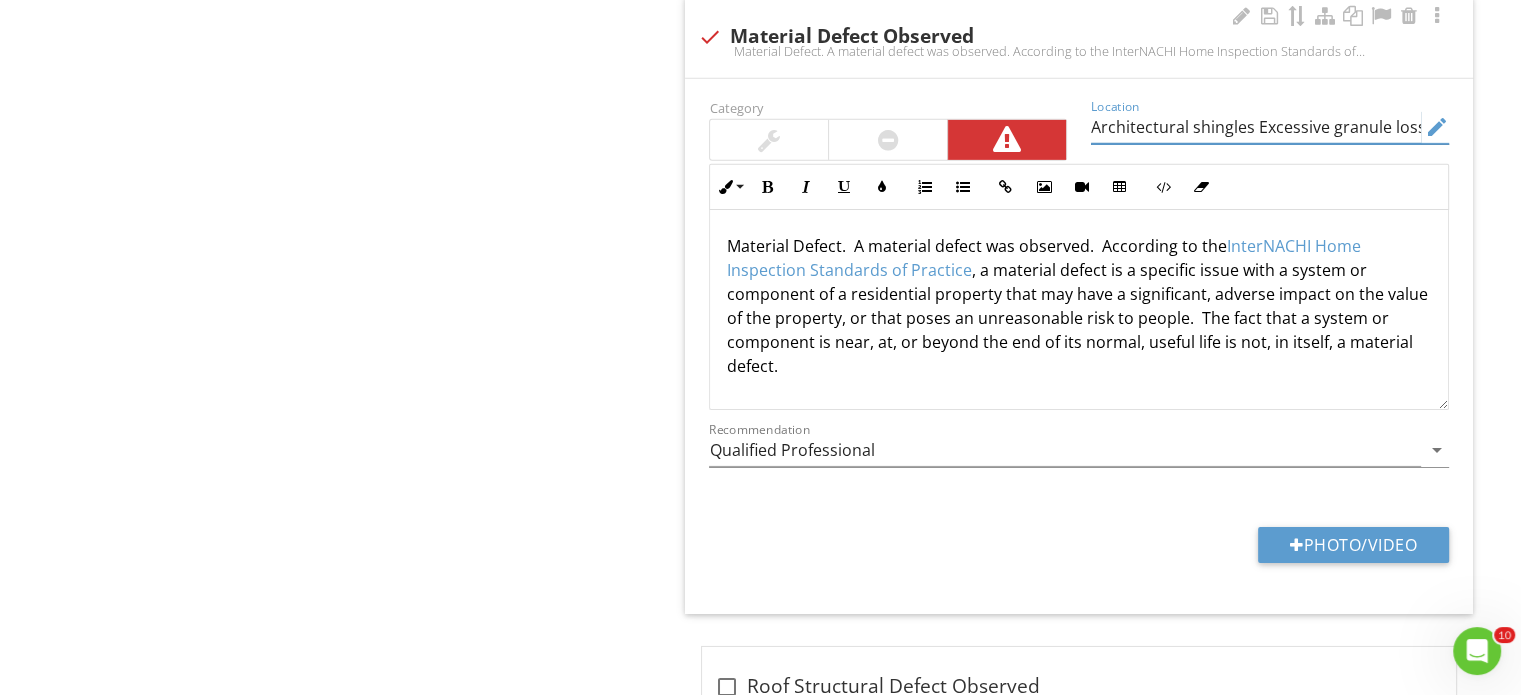 click on "Architectural shingles Excessive granule loss" at bounding box center (1256, 127) 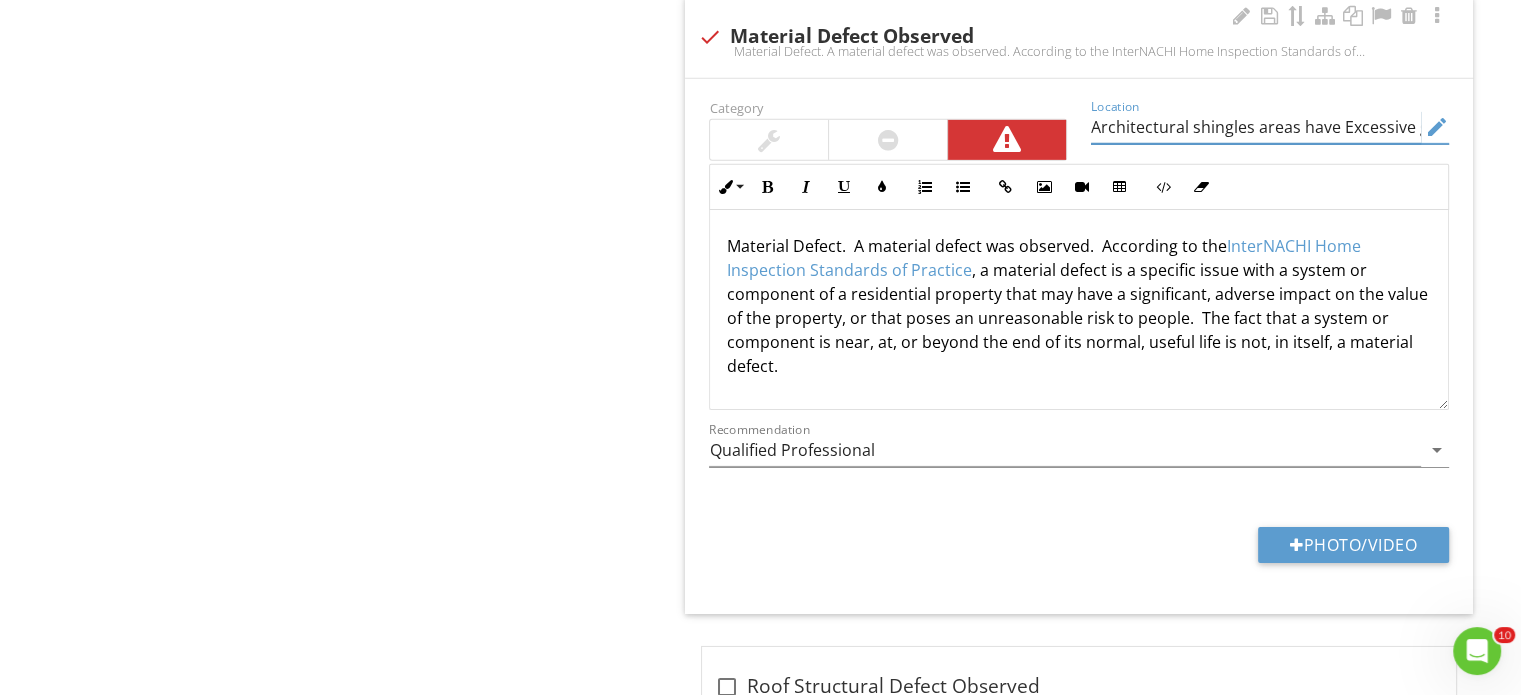 scroll, scrollTop: 0, scrollLeft: 82, axis: horizontal 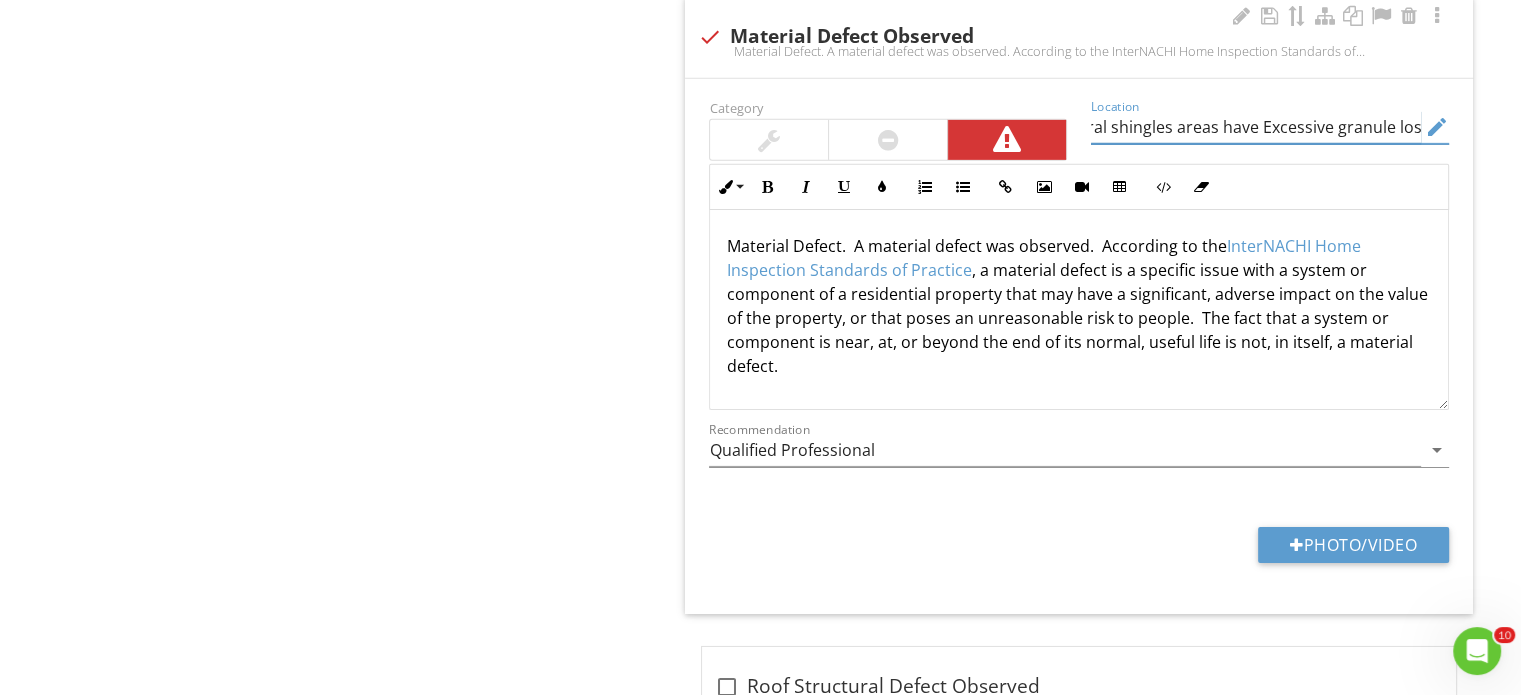 drag, startPoint x: 1092, startPoint y: 117, endPoint x: 1458, endPoint y: 119, distance: 366.00546 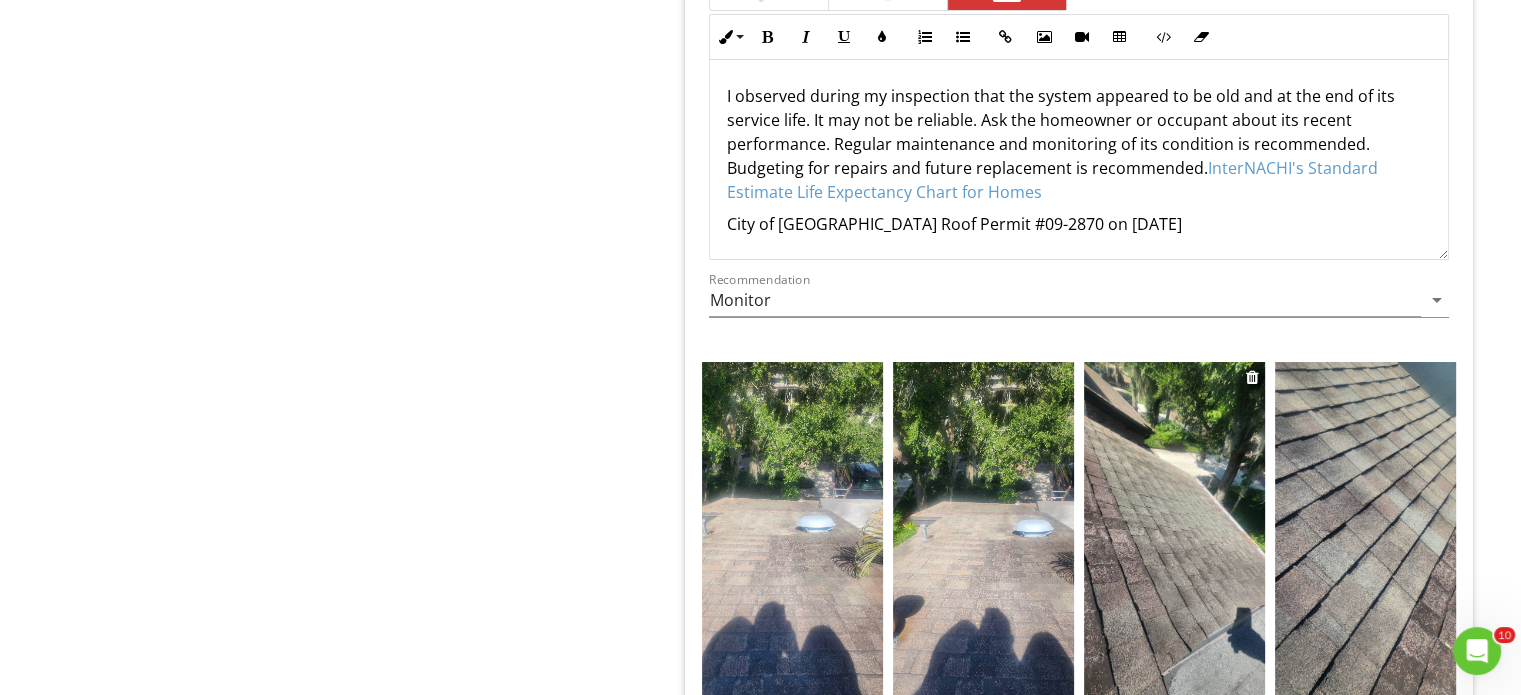 scroll, scrollTop: 7350, scrollLeft: 0, axis: vertical 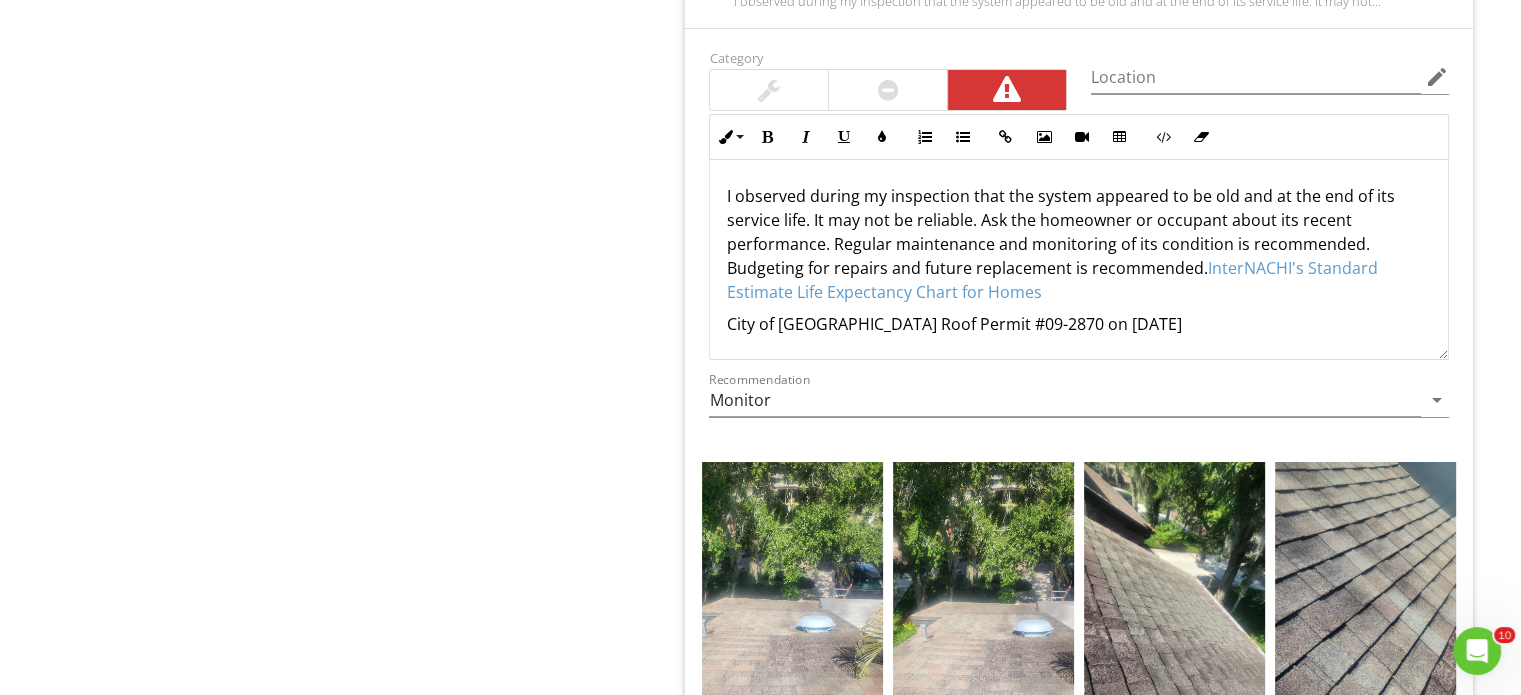 type on "Architectural shingles areas have Excessive granule loss" 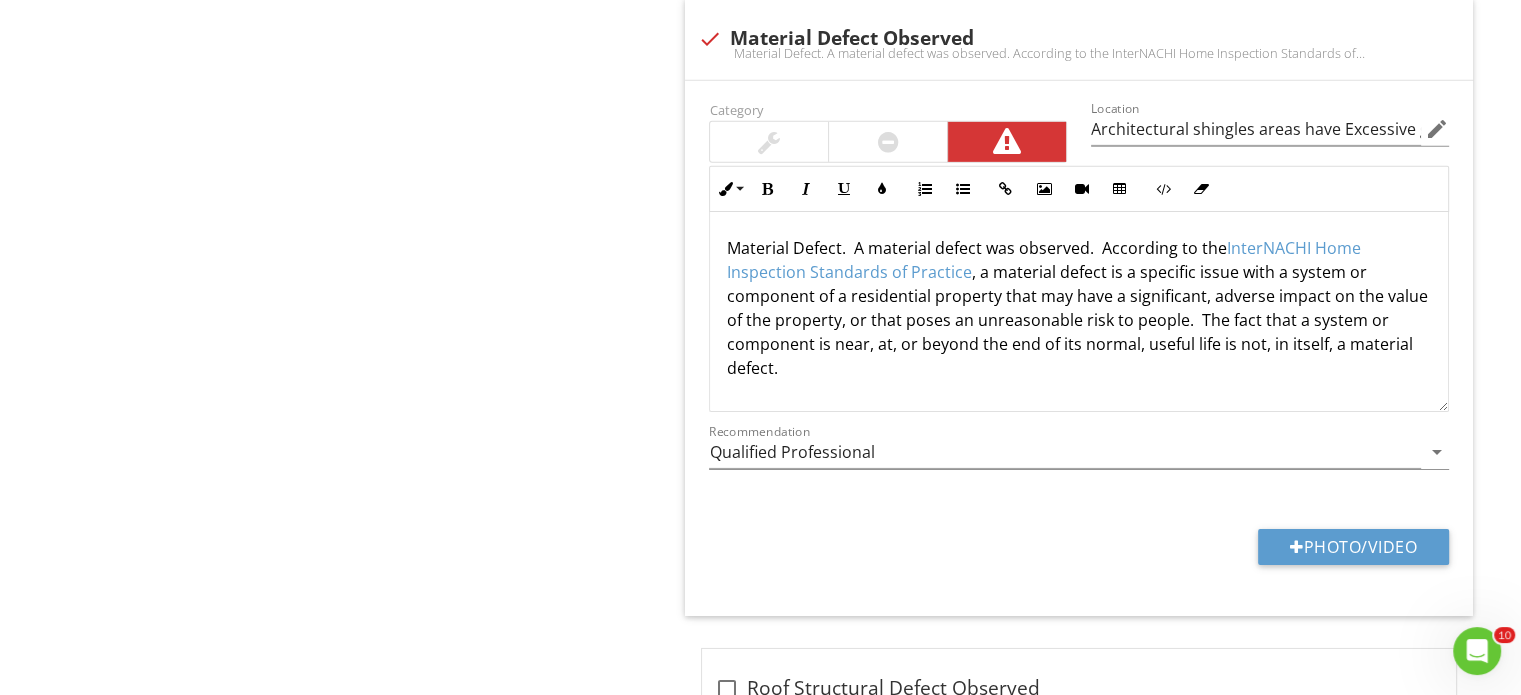 scroll, scrollTop: 6350, scrollLeft: 0, axis: vertical 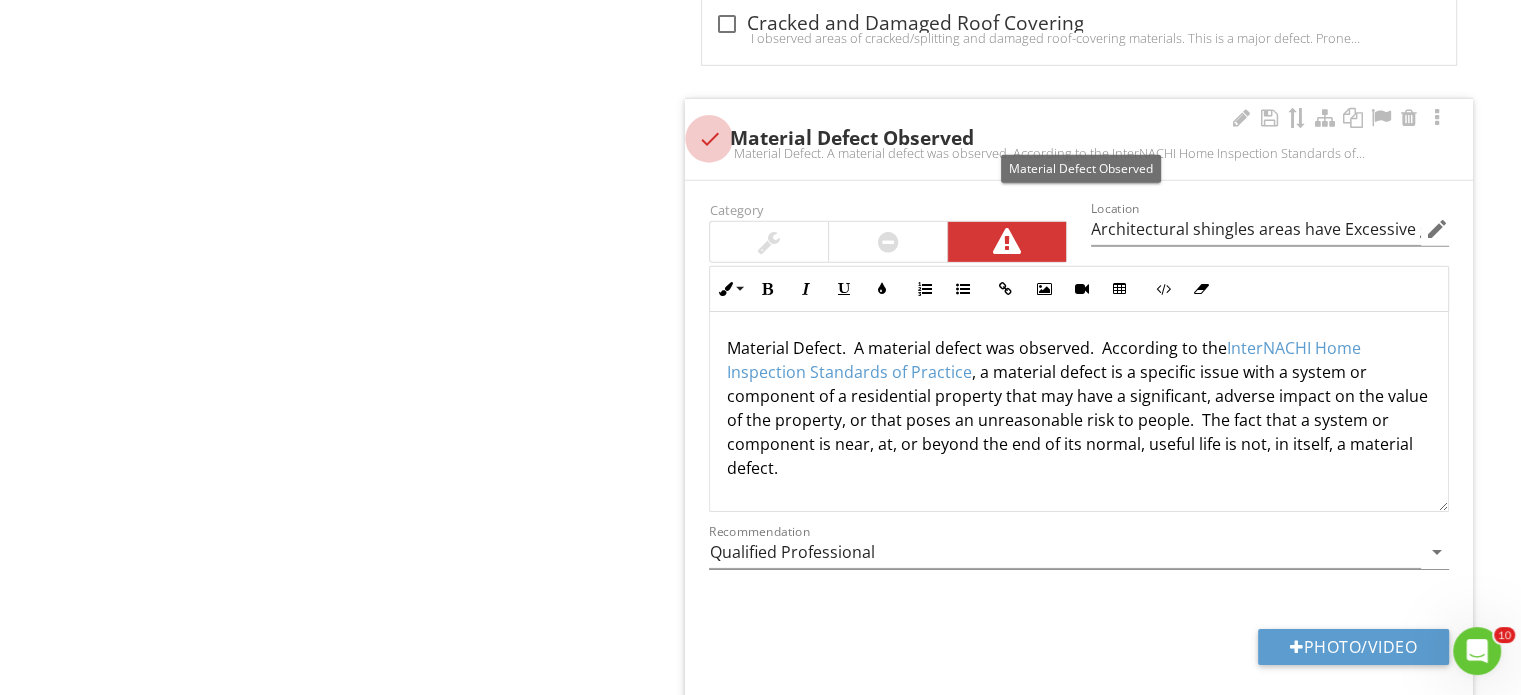 click at bounding box center [709, 139] 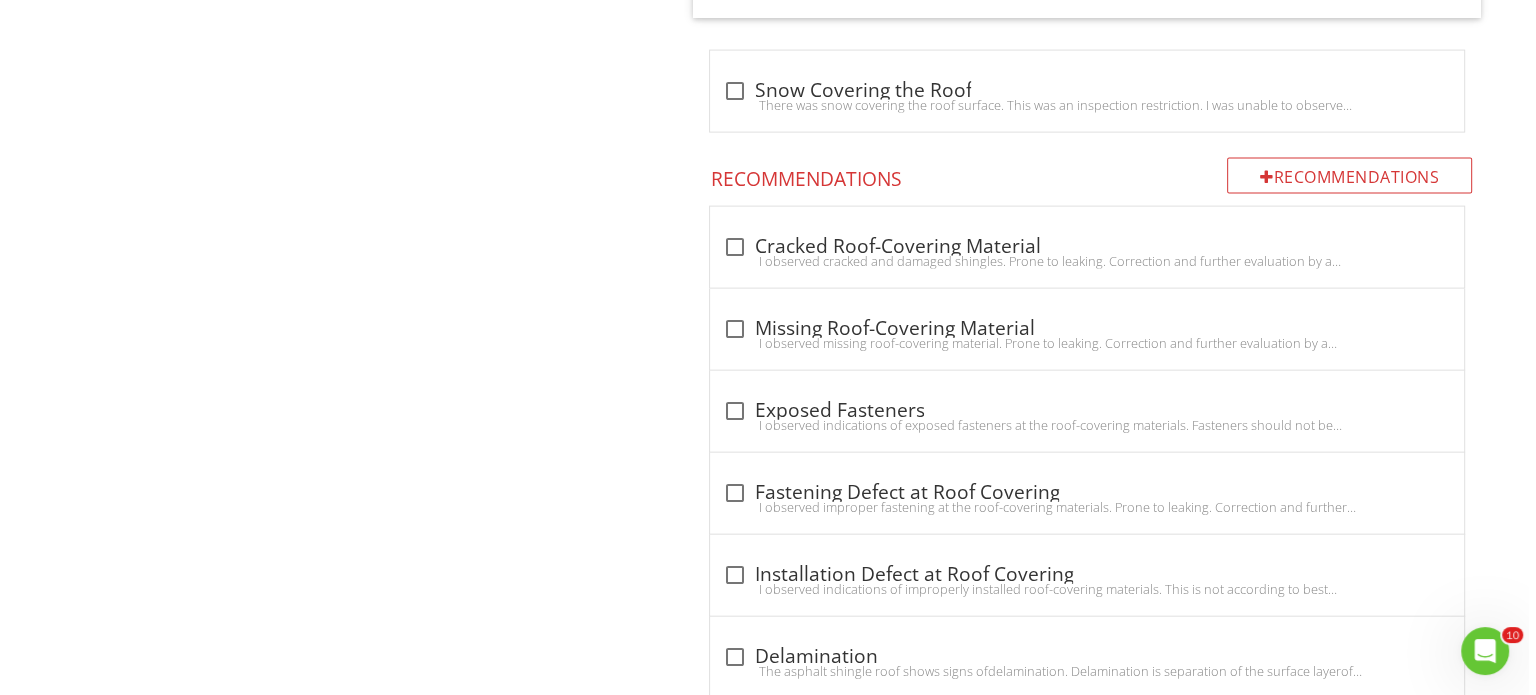 scroll, scrollTop: 4350, scrollLeft: 0, axis: vertical 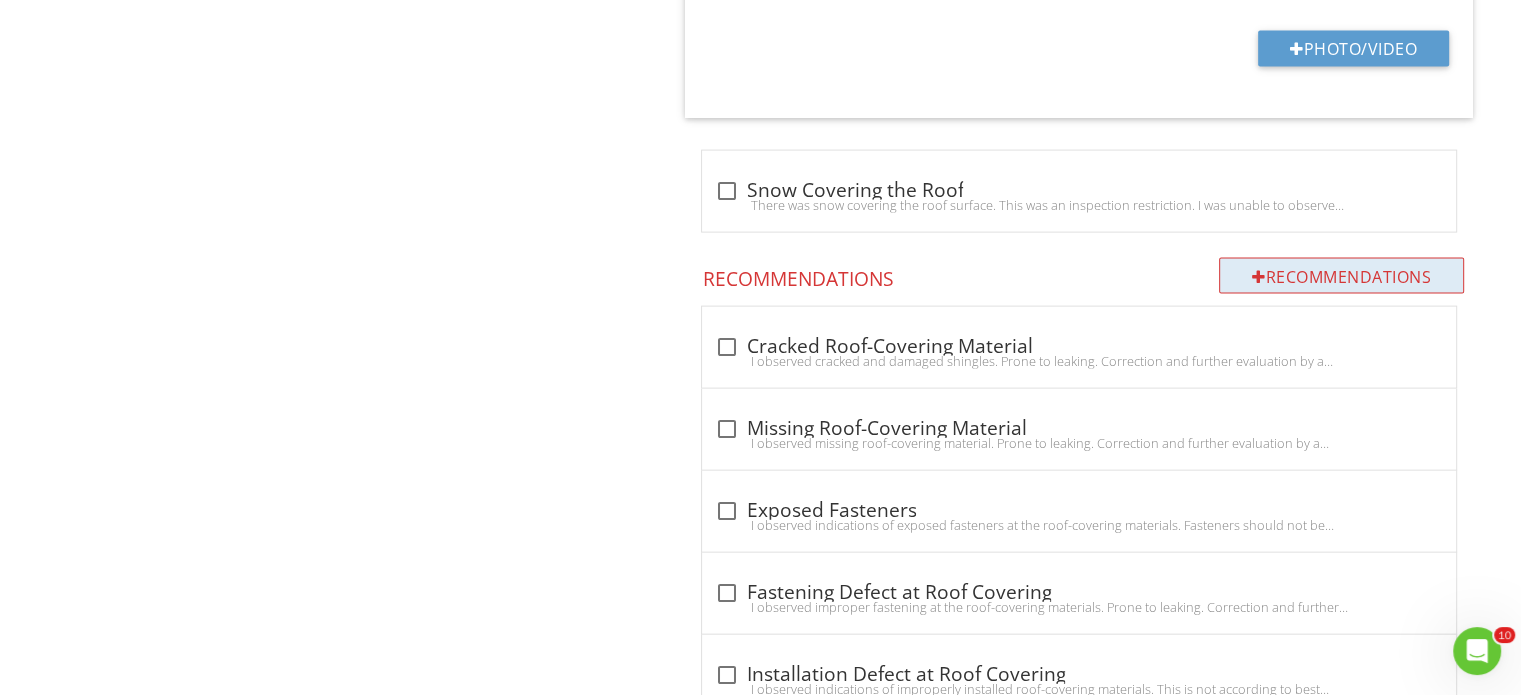 click on "Recommendations" at bounding box center (1341, 276) 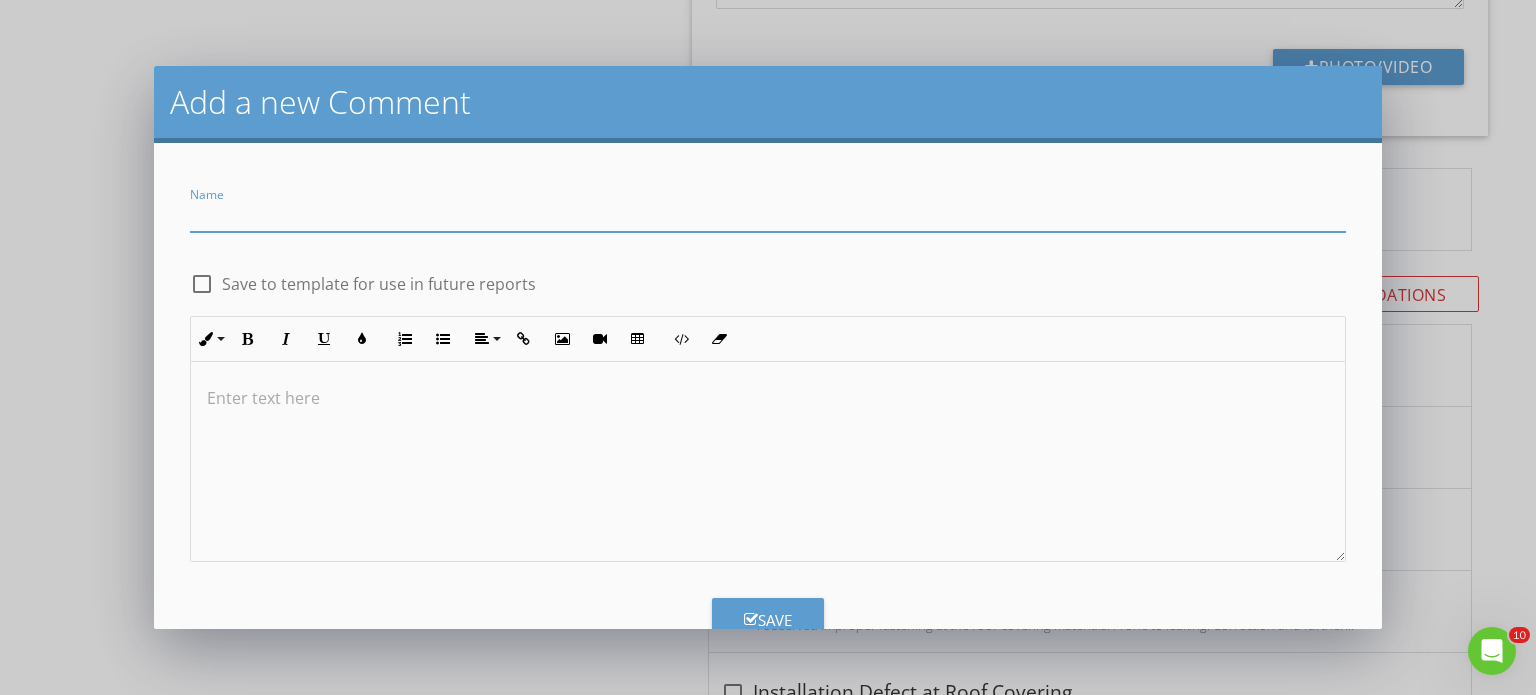 click at bounding box center [768, 215] 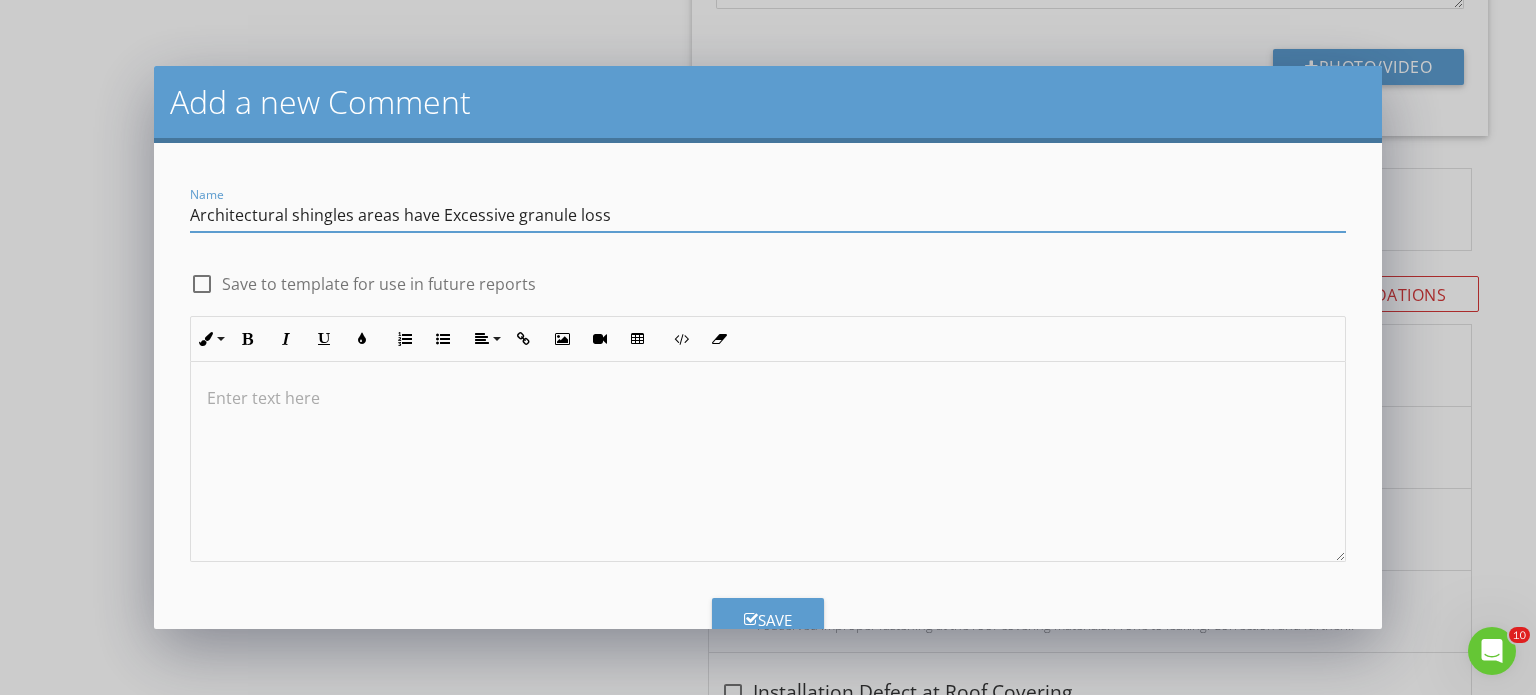 type on "Architectural shingles areas have Excessive granule loss" 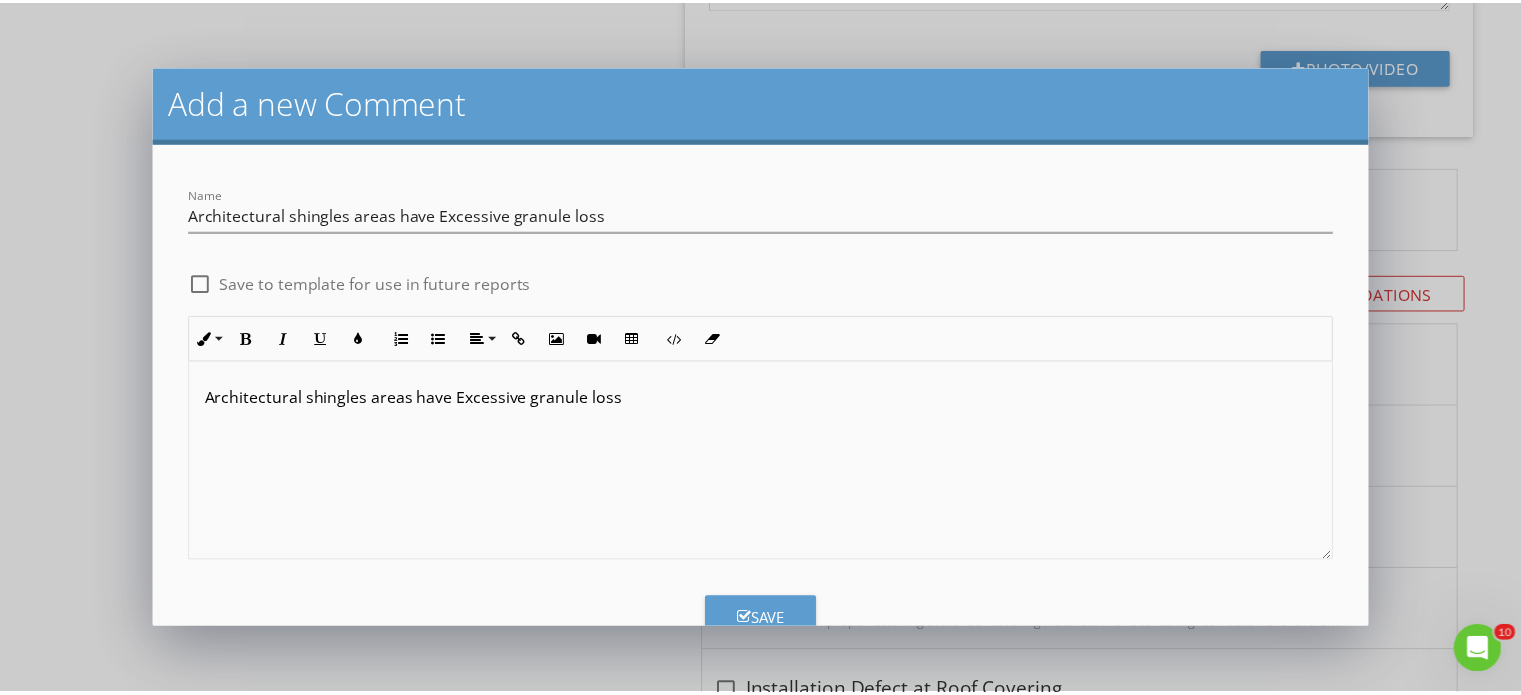 scroll, scrollTop: 0, scrollLeft: 0, axis: both 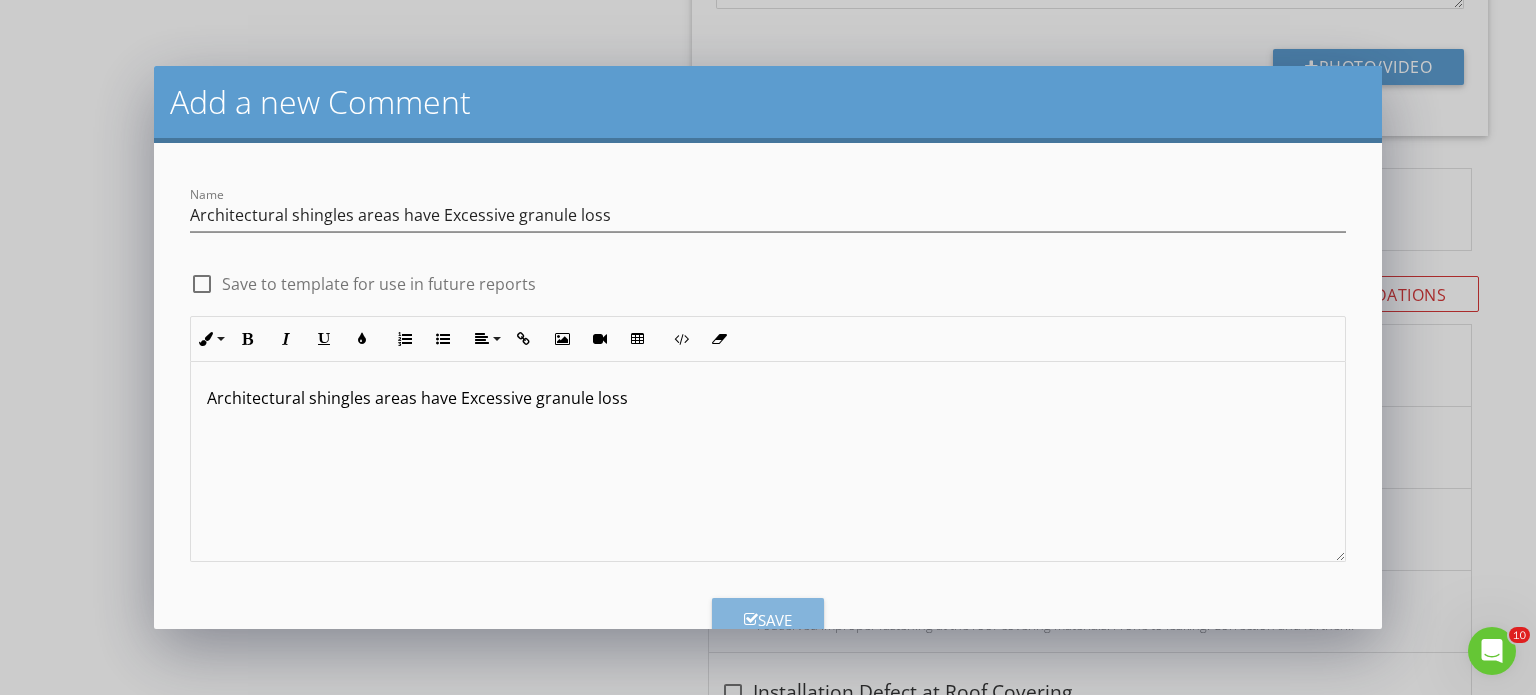 click on "Save" at bounding box center (768, 620) 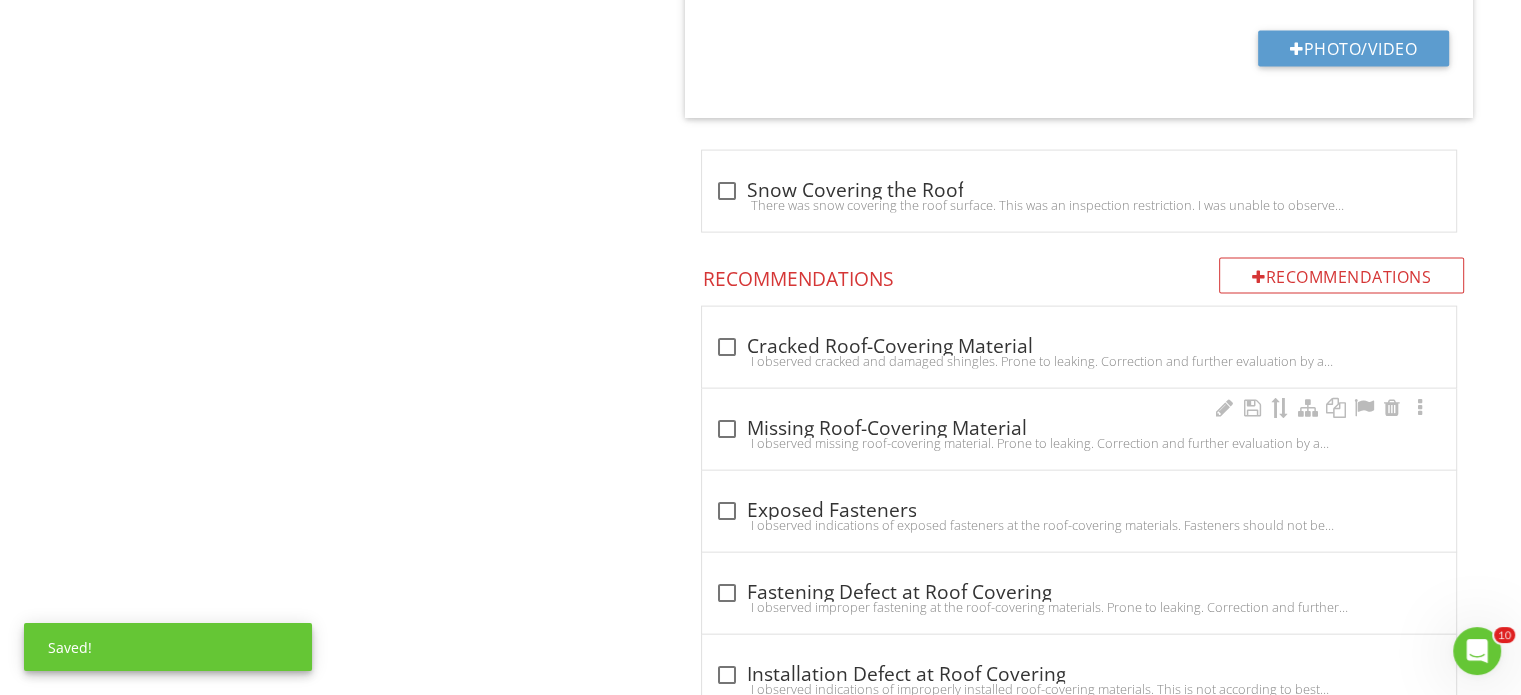 scroll, scrollTop: 8597, scrollLeft: 0, axis: vertical 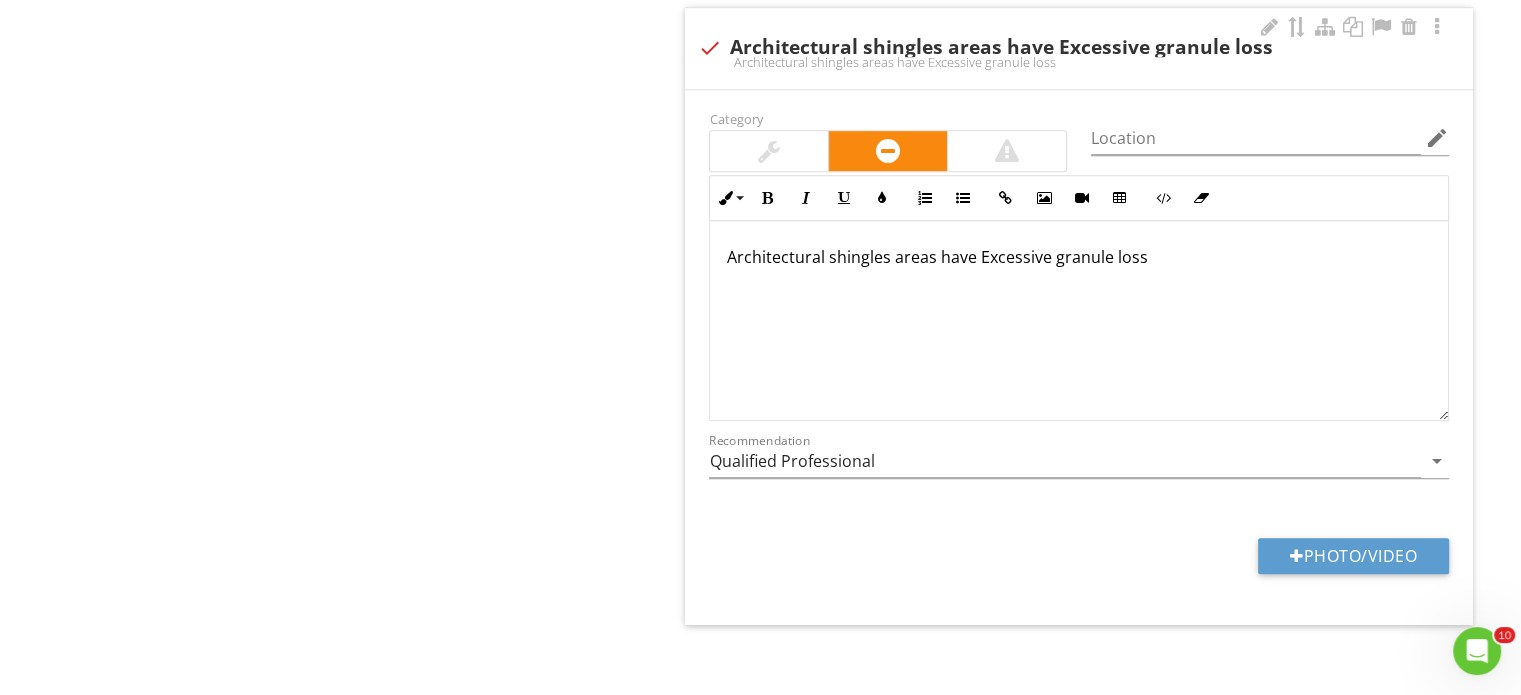 click at bounding box center [1007, 151] 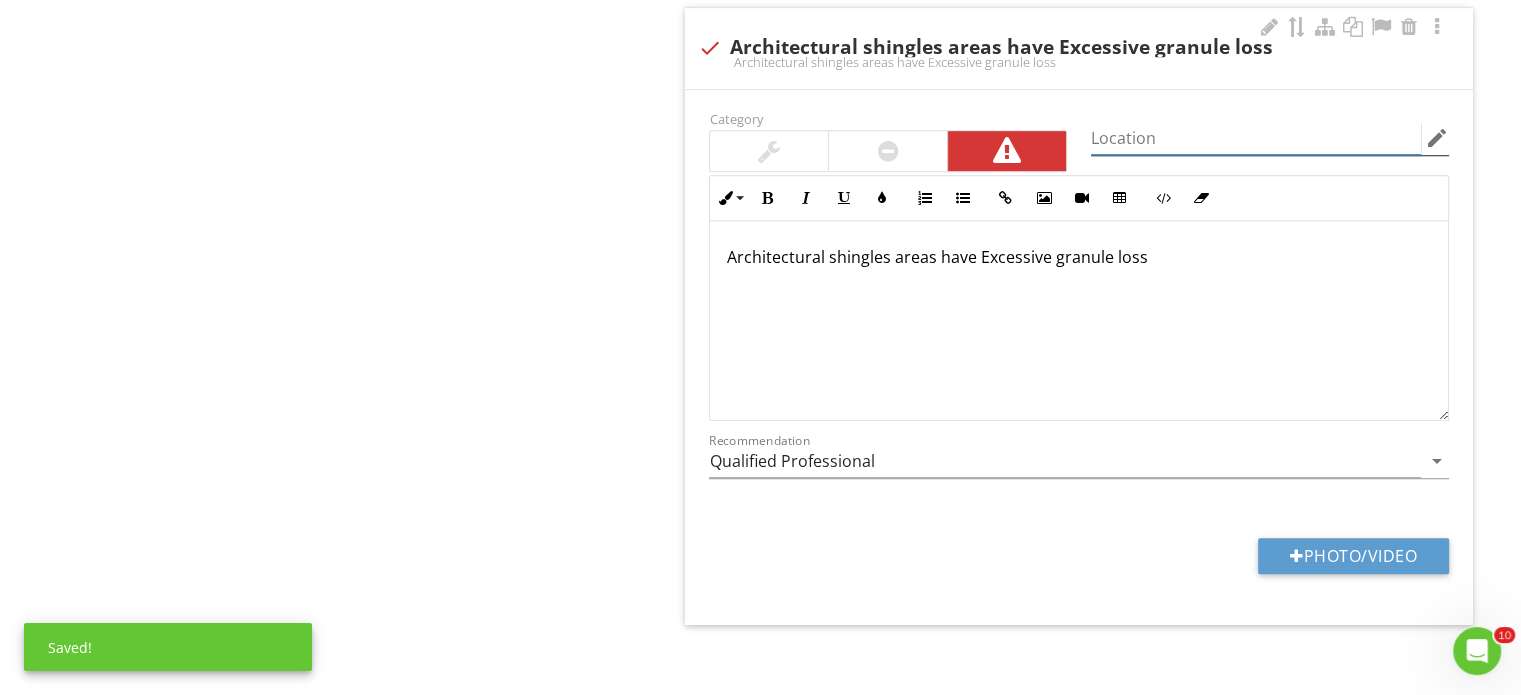click at bounding box center [1256, 138] 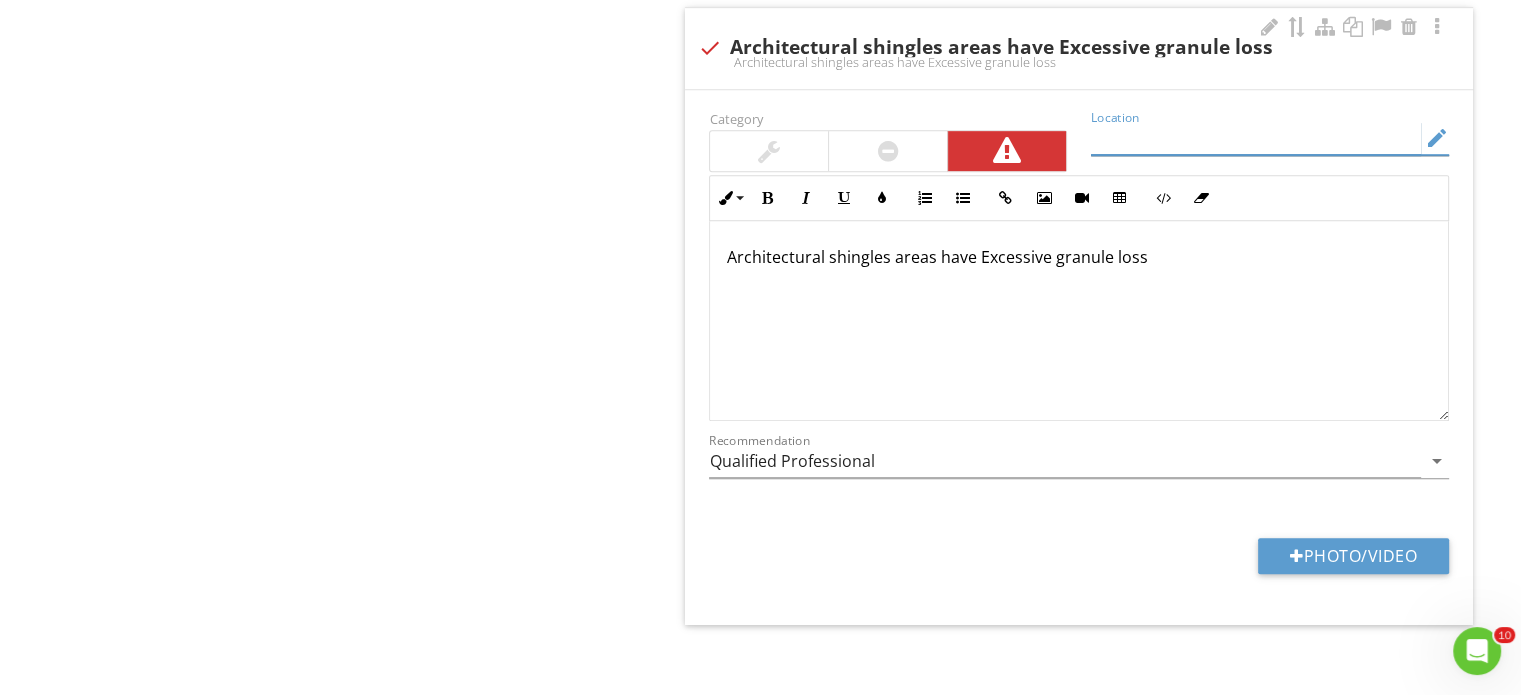 paste on "Architectural shingles areas have Excessive granule loss" 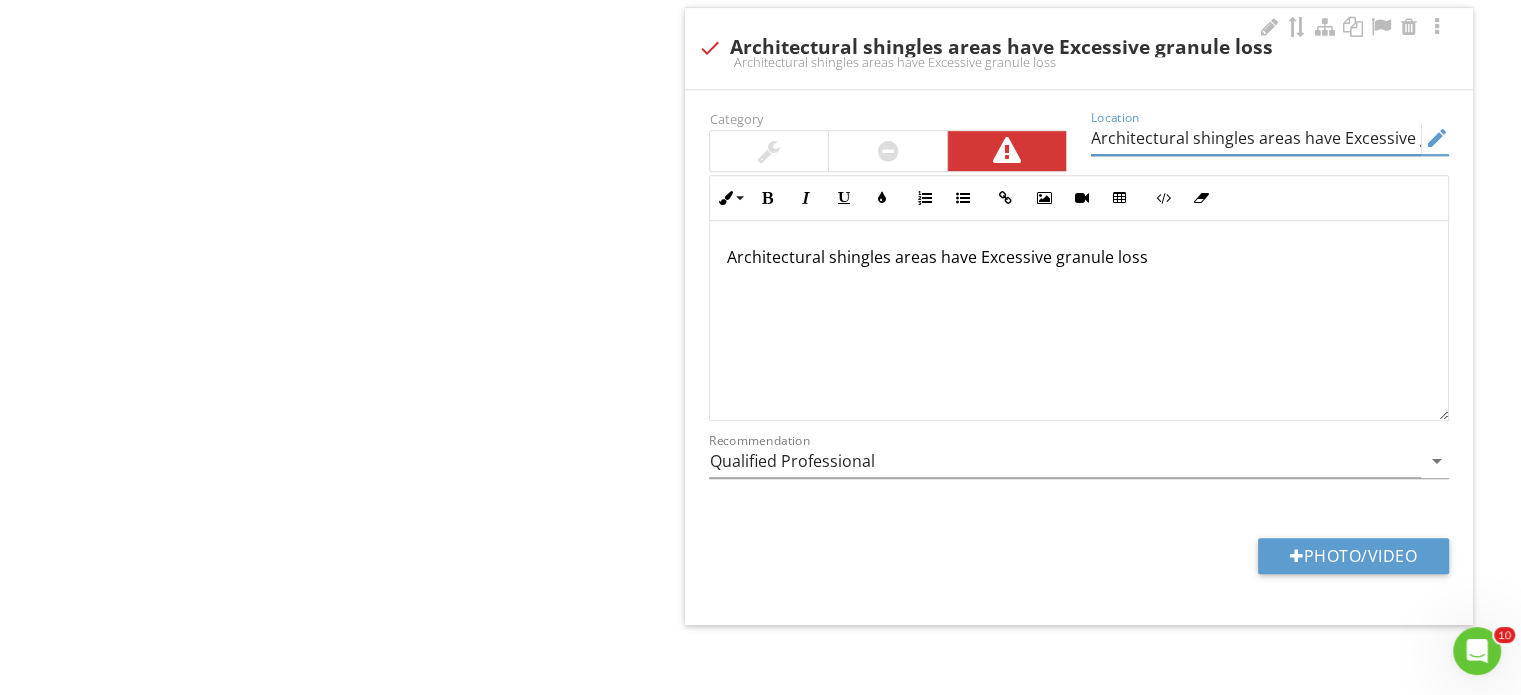 scroll, scrollTop: 0, scrollLeft: 82, axis: horizontal 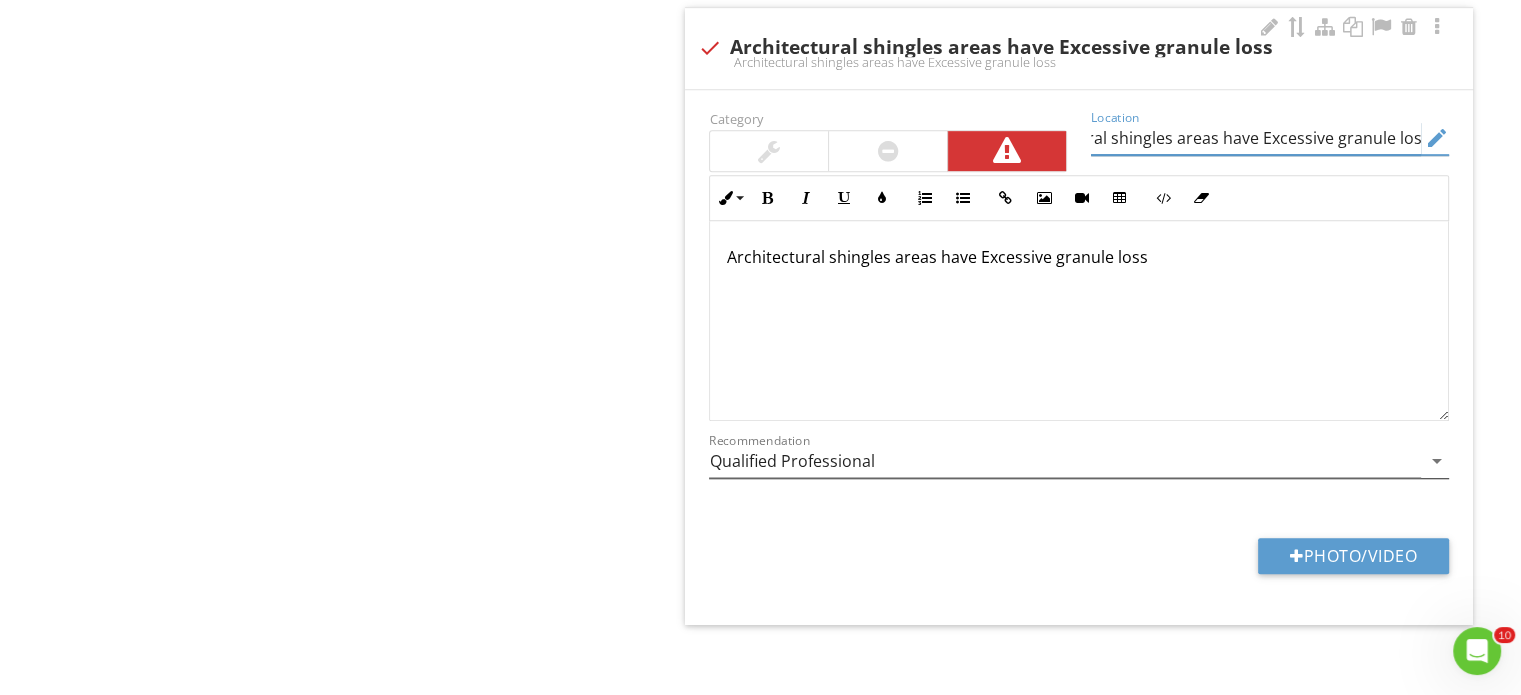type on "Architectural shingles areas have Excessive granule loss" 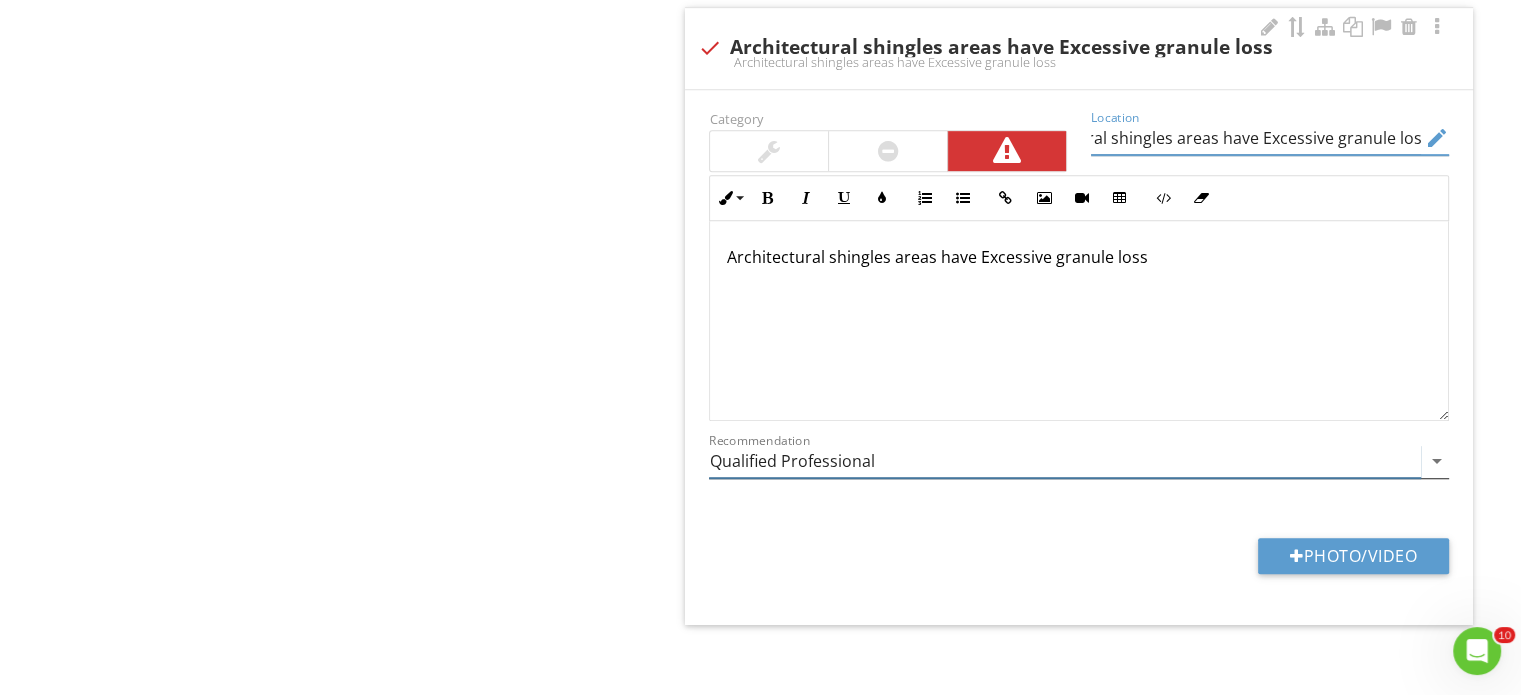 click on "arrow_drop_down" at bounding box center (1437, 461) 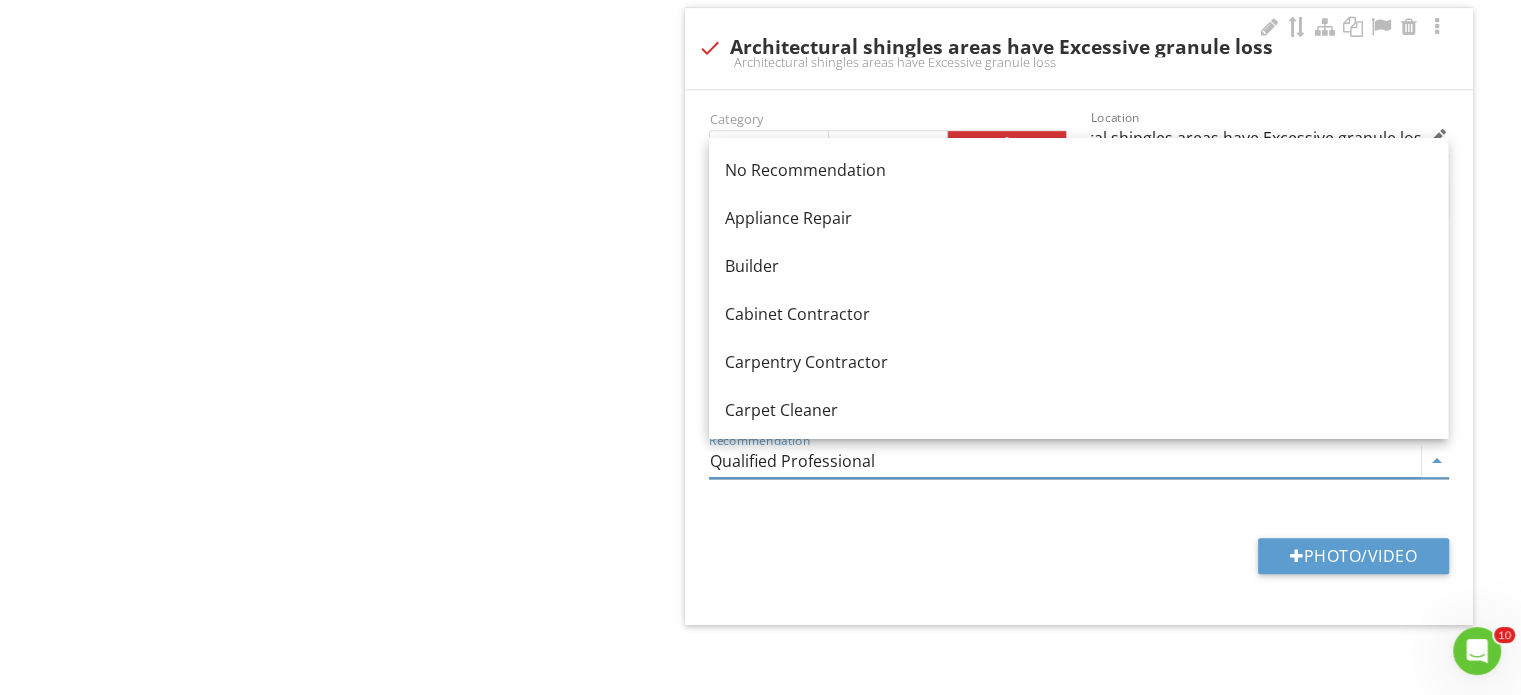 scroll, scrollTop: 0, scrollLeft: 0, axis: both 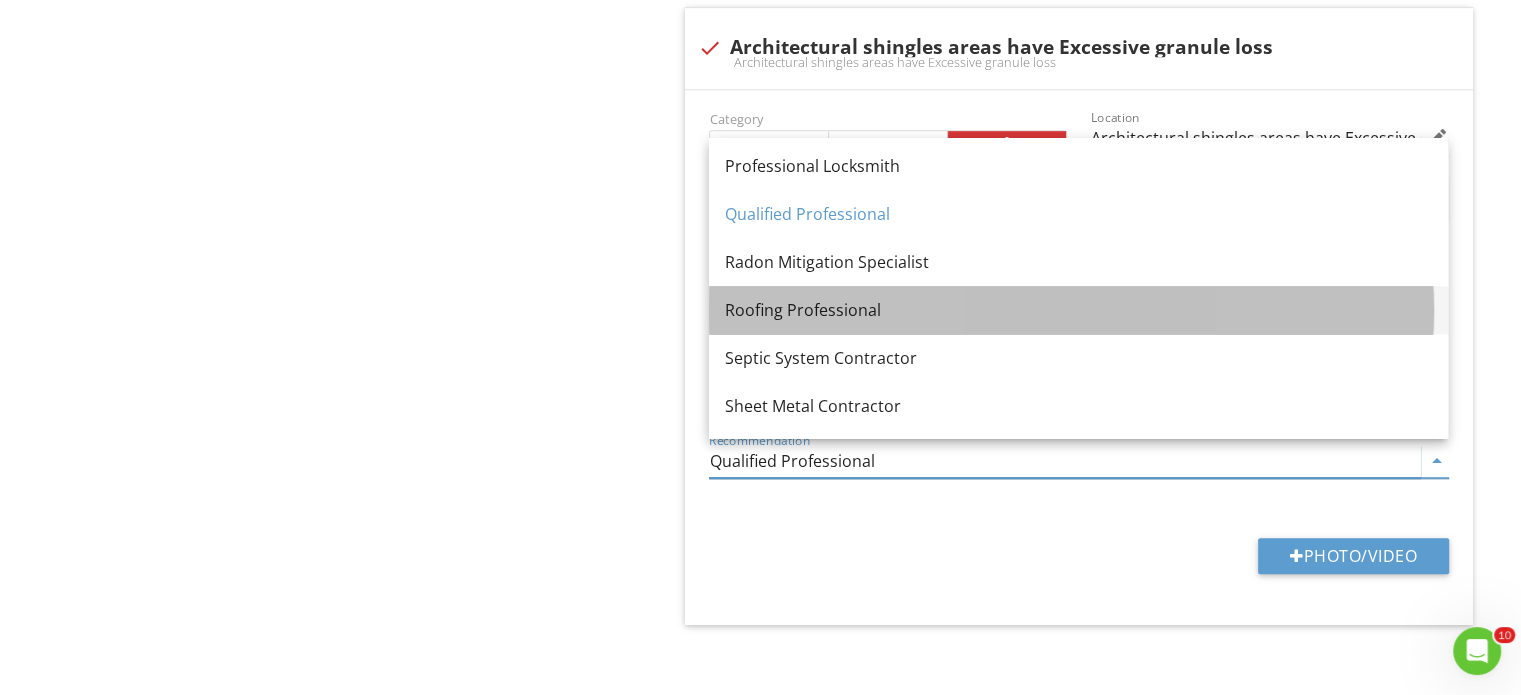 click on "Roofing Professional" at bounding box center [1078, 310] 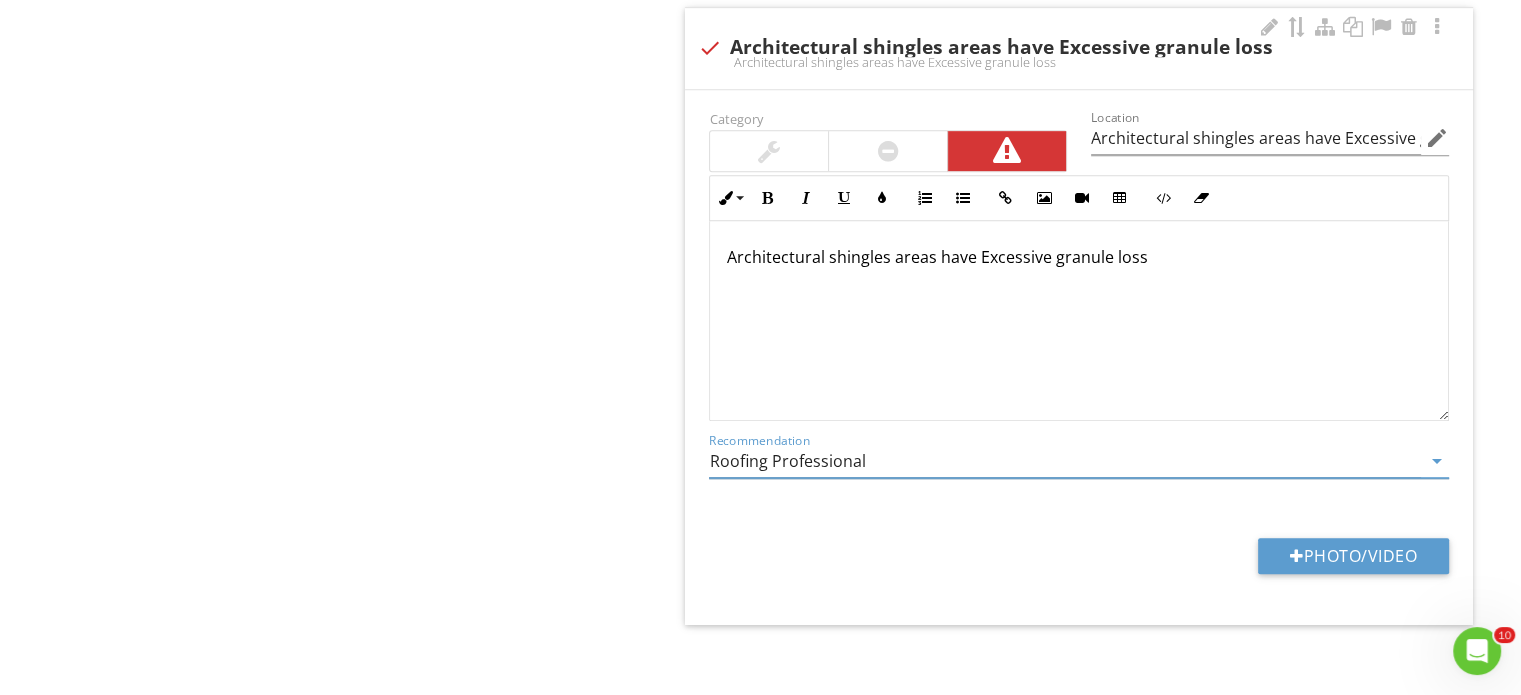 click on "Architectural shingles areas have Excessive granule loss" at bounding box center (1079, 257) 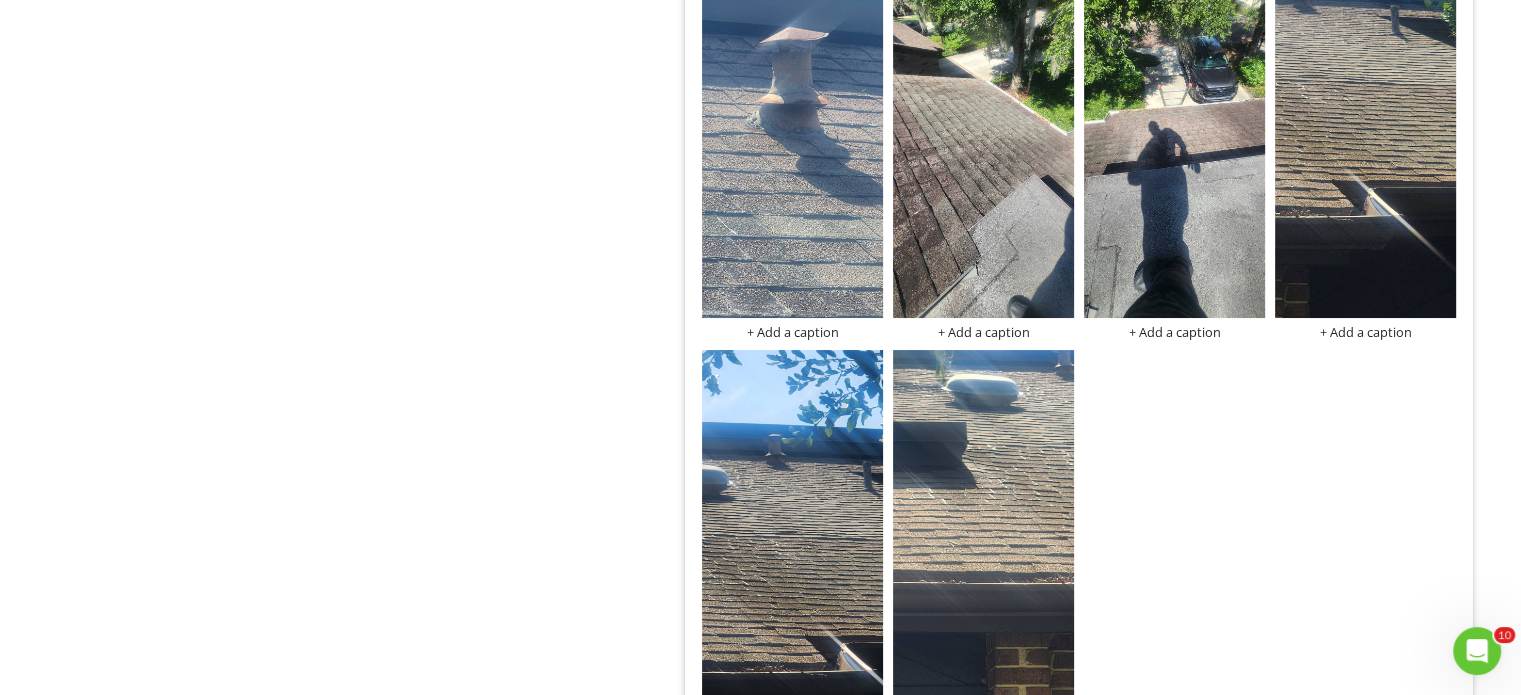 scroll, scrollTop: 7301, scrollLeft: 0, axis: vertical 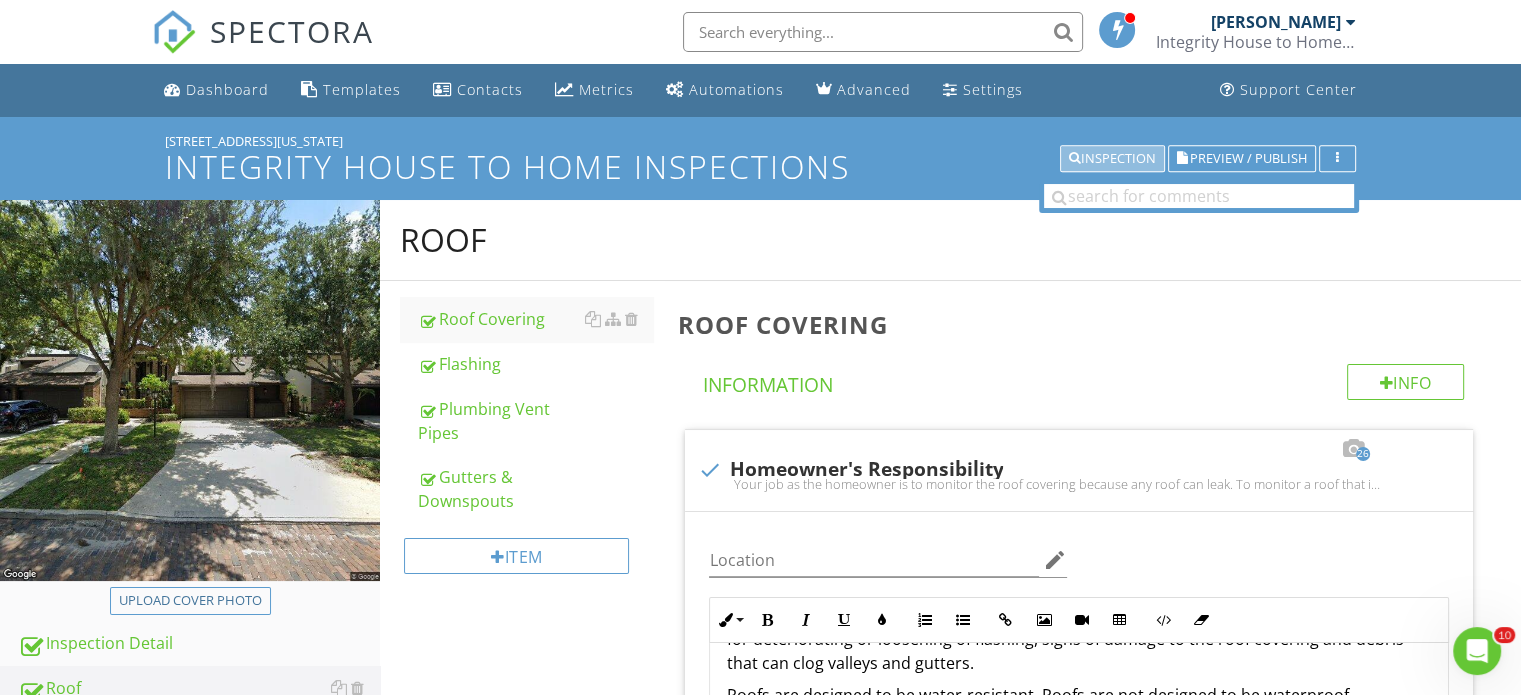 click on "Inspection" at bounding box center [1112, 159] 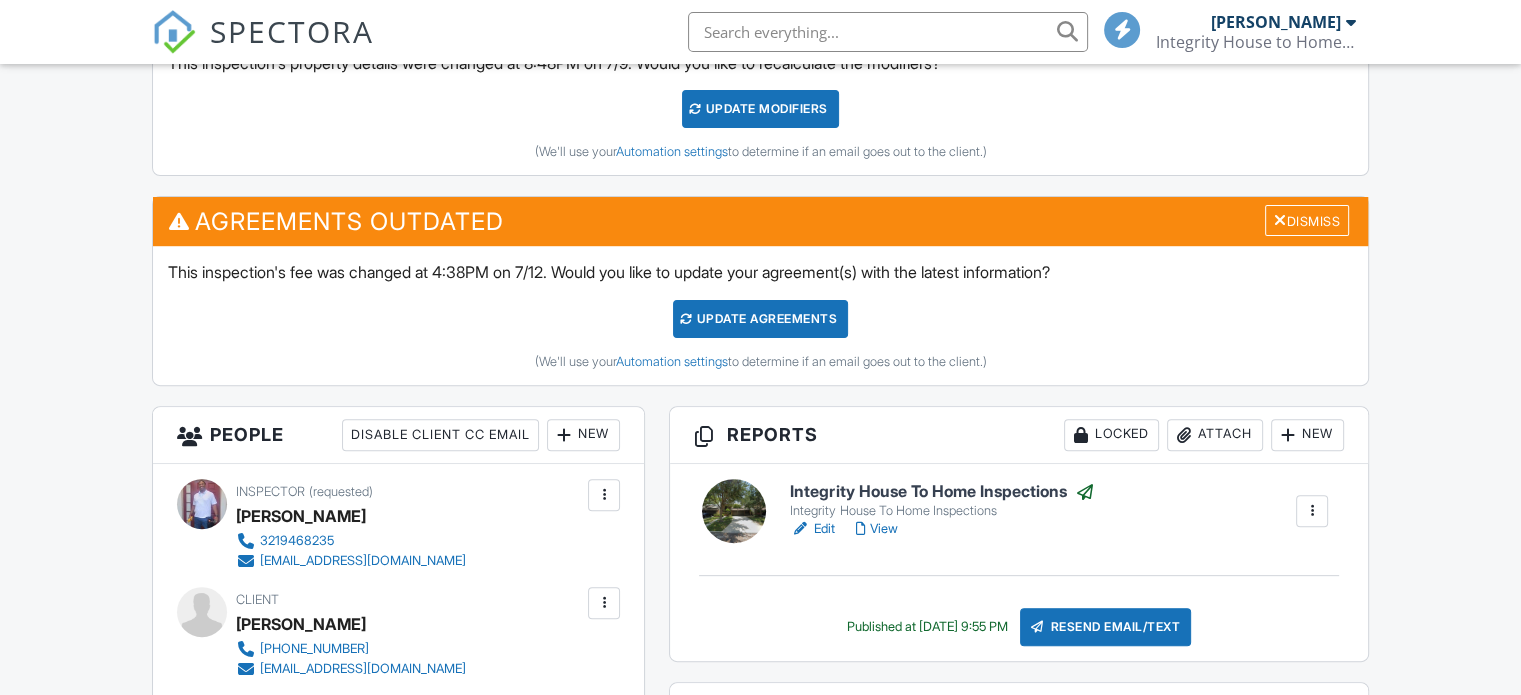 scroll, scrollTop: 800, scrollLeft: 0, axis: vertical 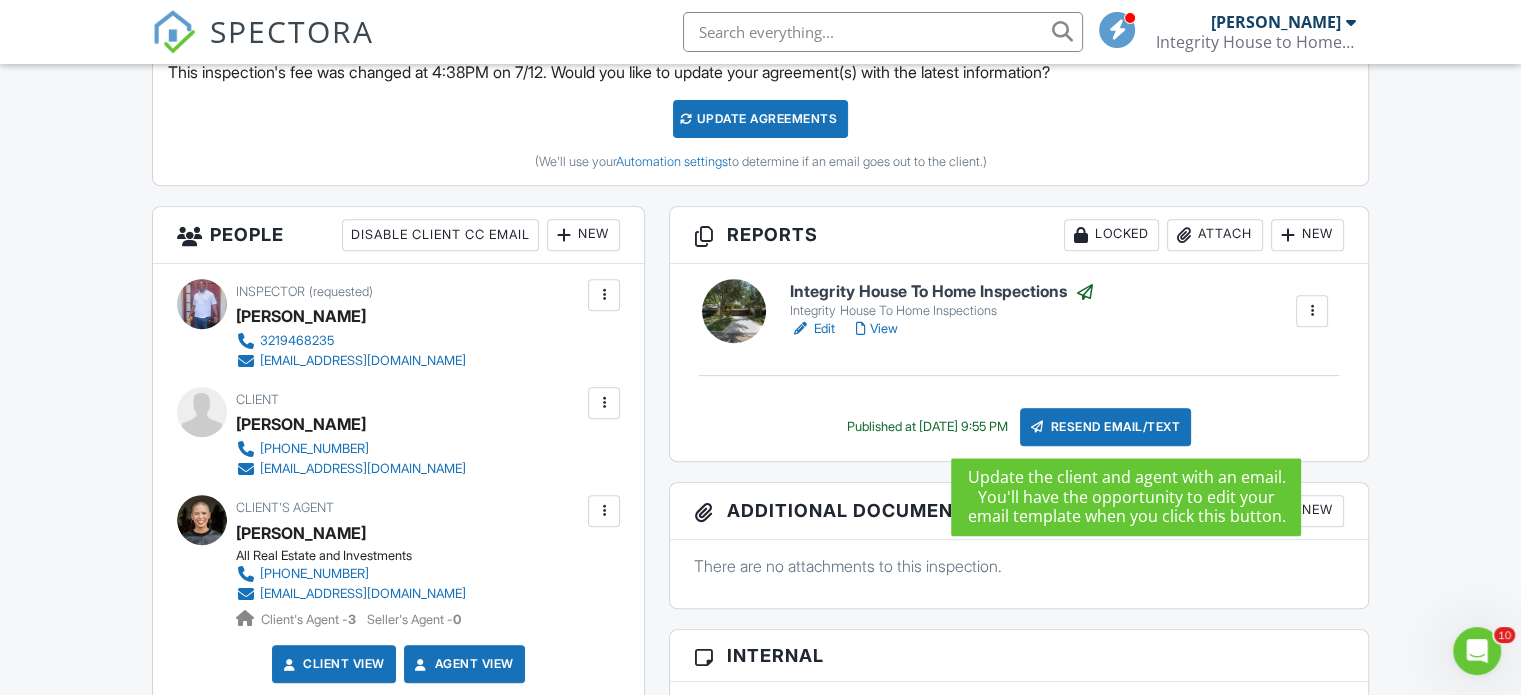 click on "Resend Email/Text" at bounding box center [1106, 427] 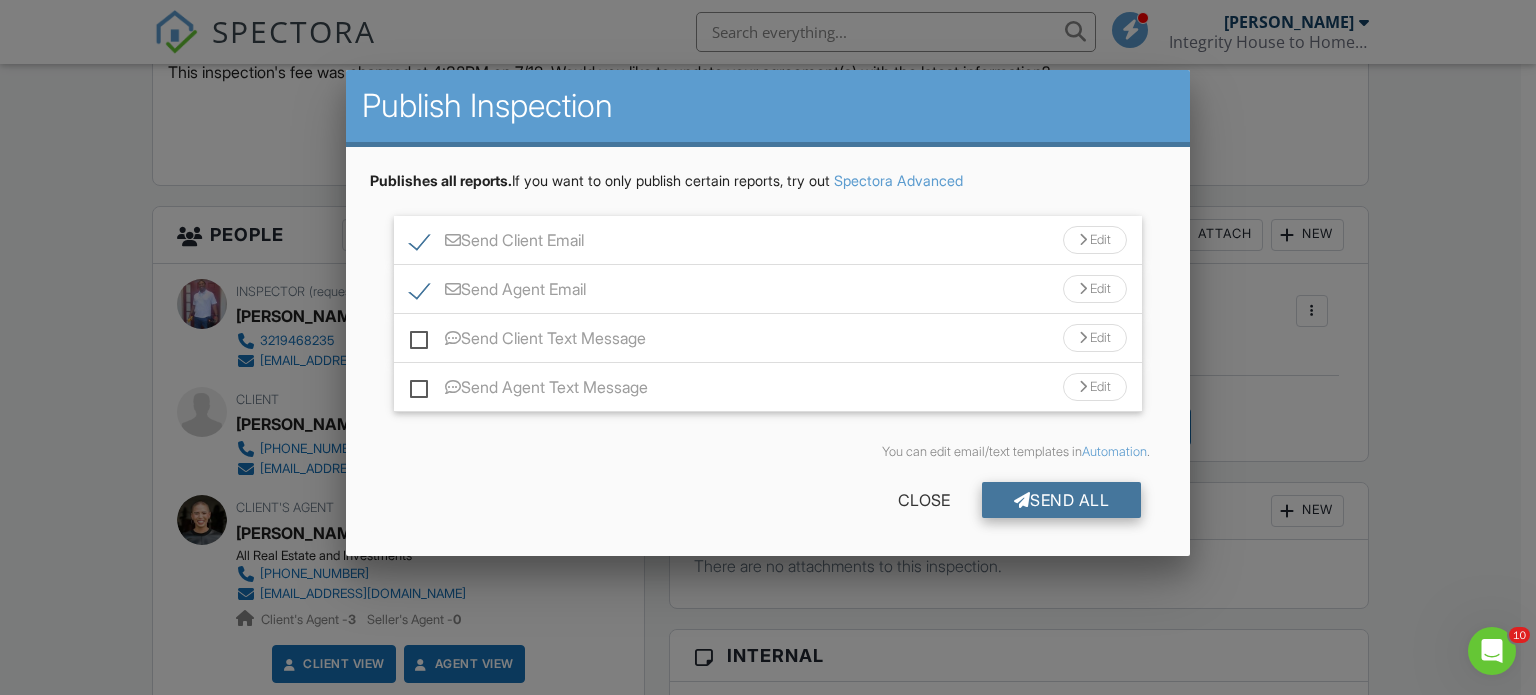 click on "Send All" at bounding box center (1062, 500) 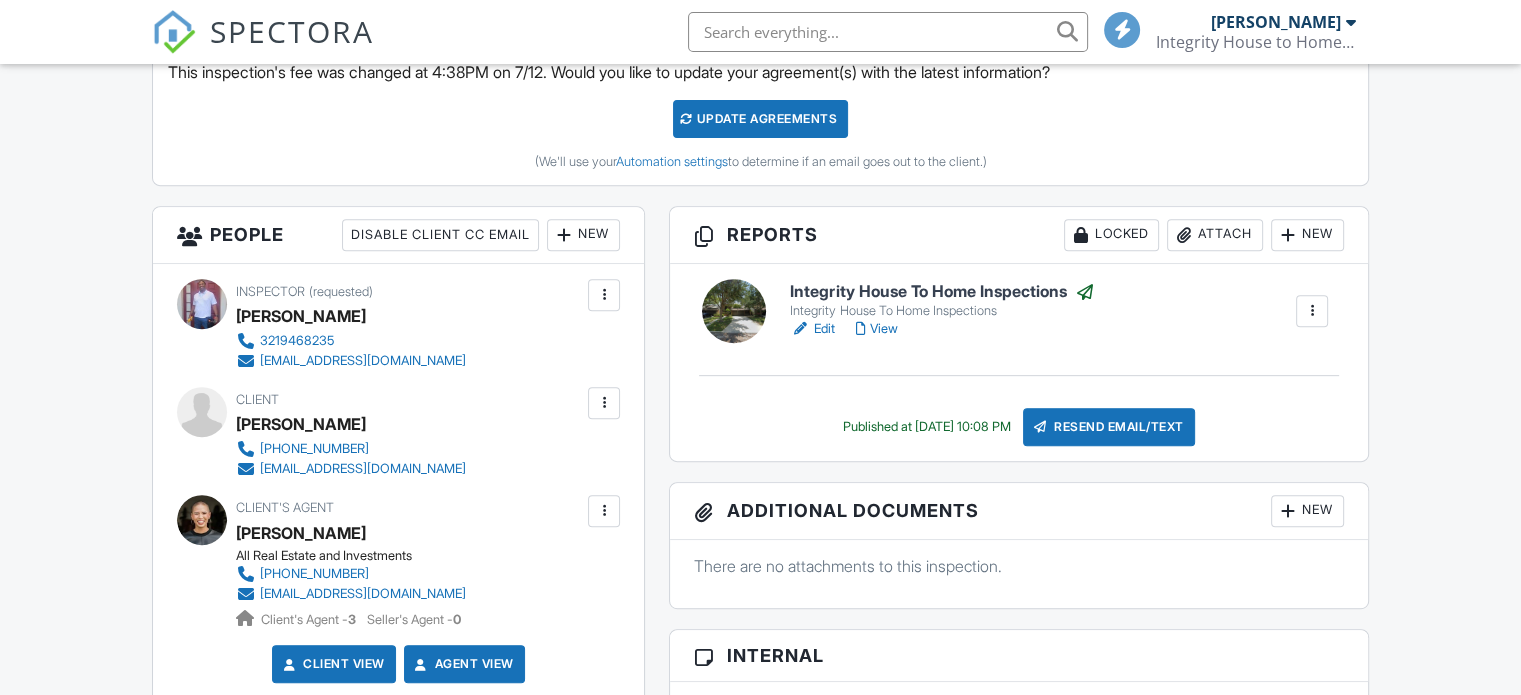scroll, scrollTop: 800, scrollLeft: 0, axis: vertical 